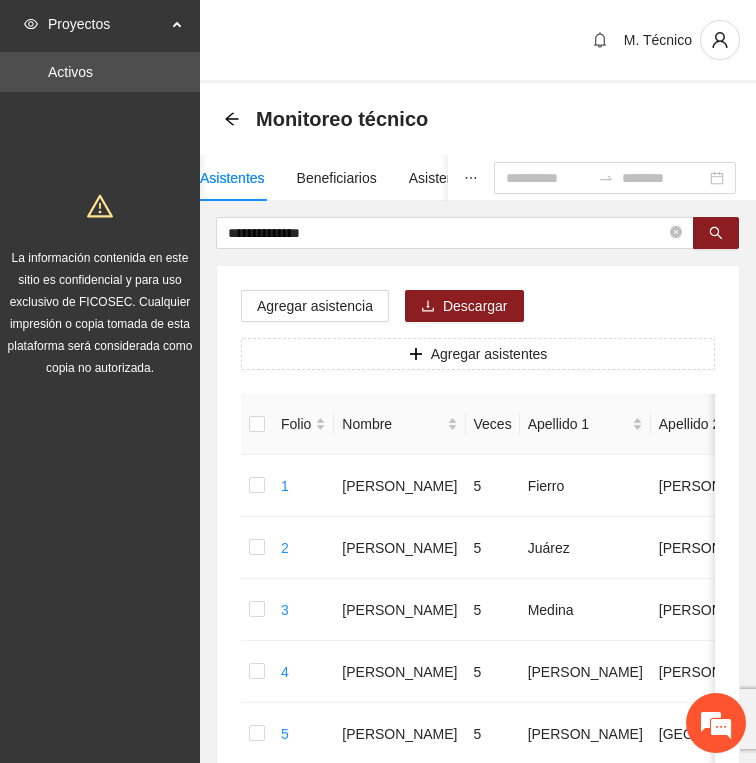 scroll, scrollTop: 0, scrollLeft: 0, axis: both 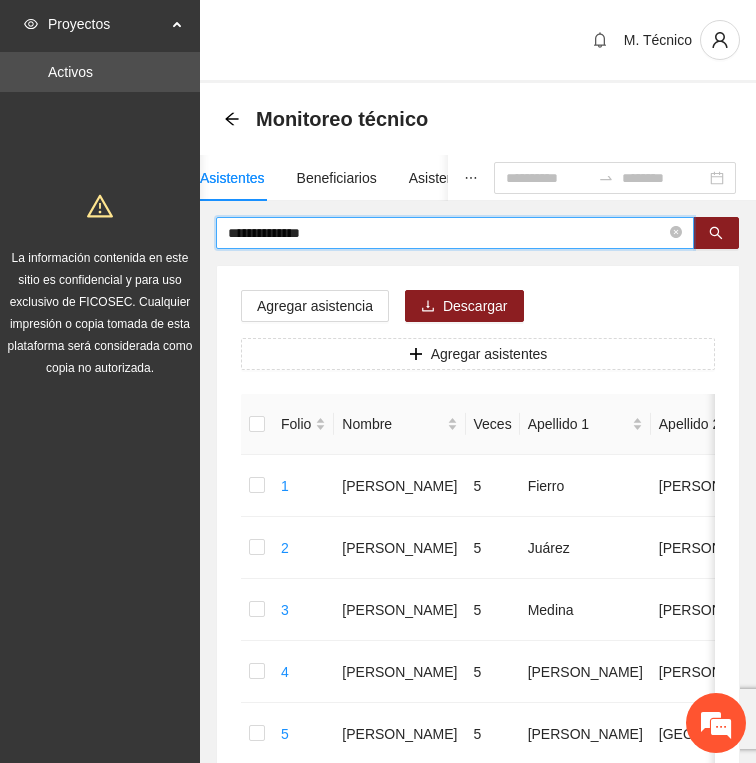 click on "**********" at bounding box center [447, 233] 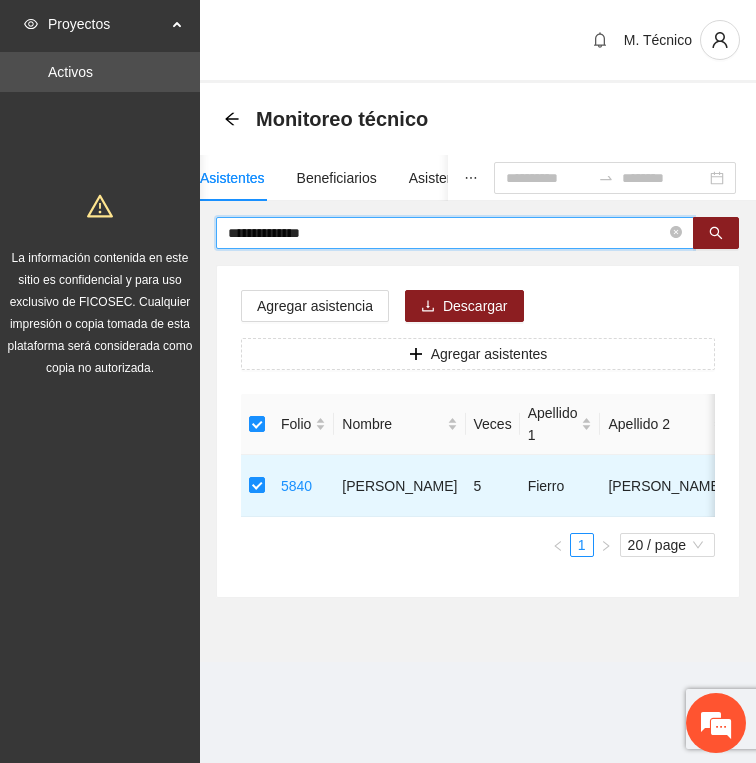 click on "**********" at bounding box center (447, 233) 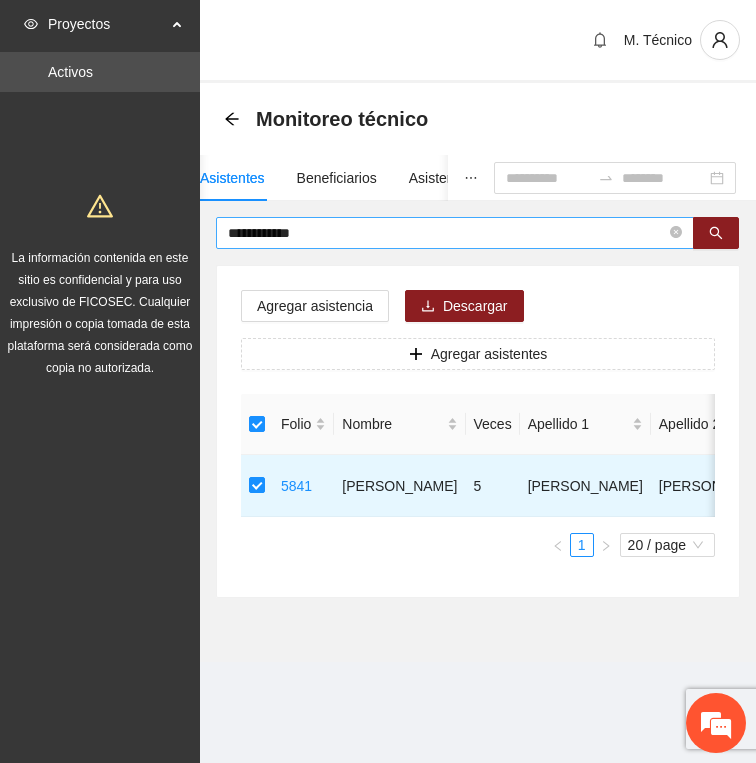 click on "**********" at bounding box center [447, 233] 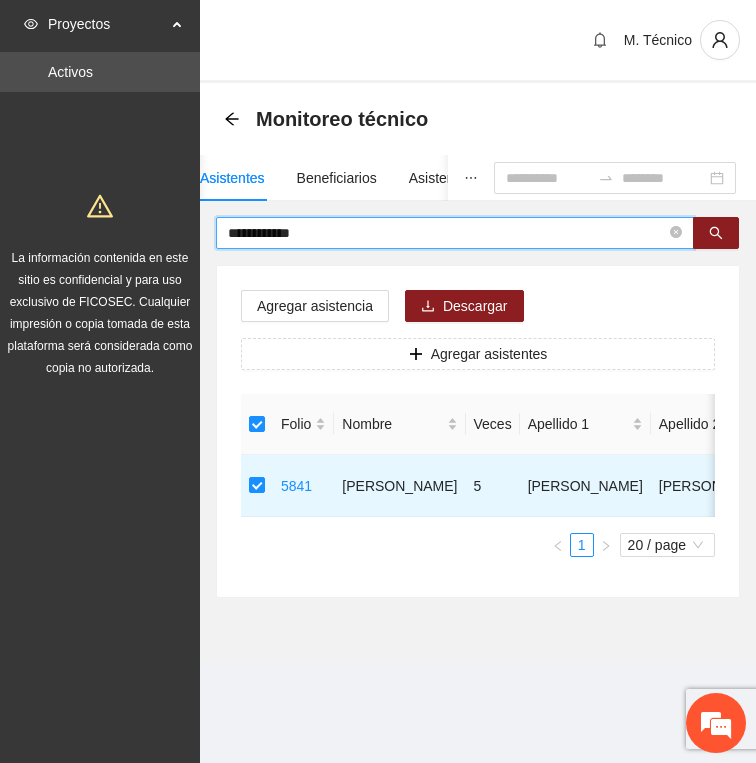 click on "**********" at bounding box center (447, 233) 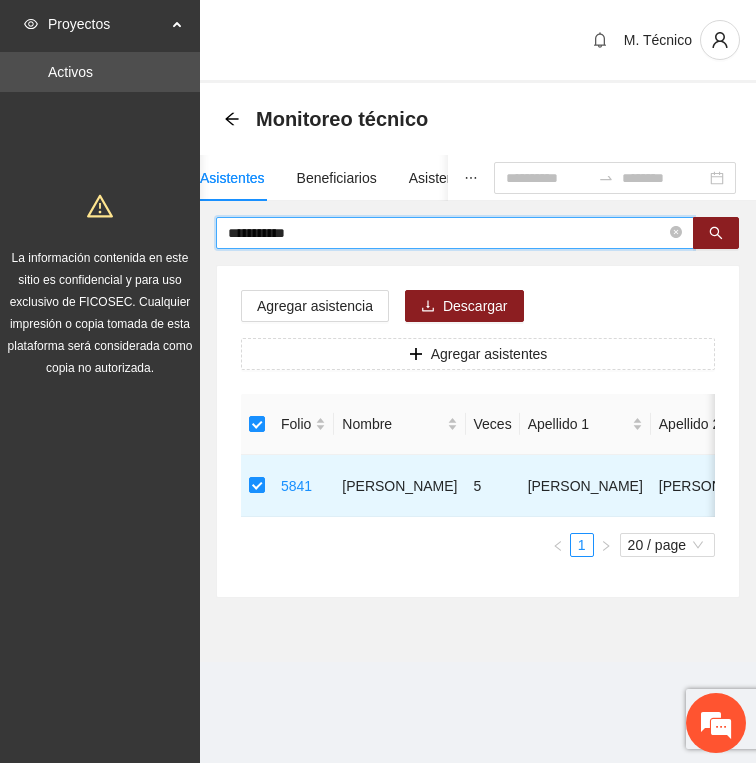 type on "**********" 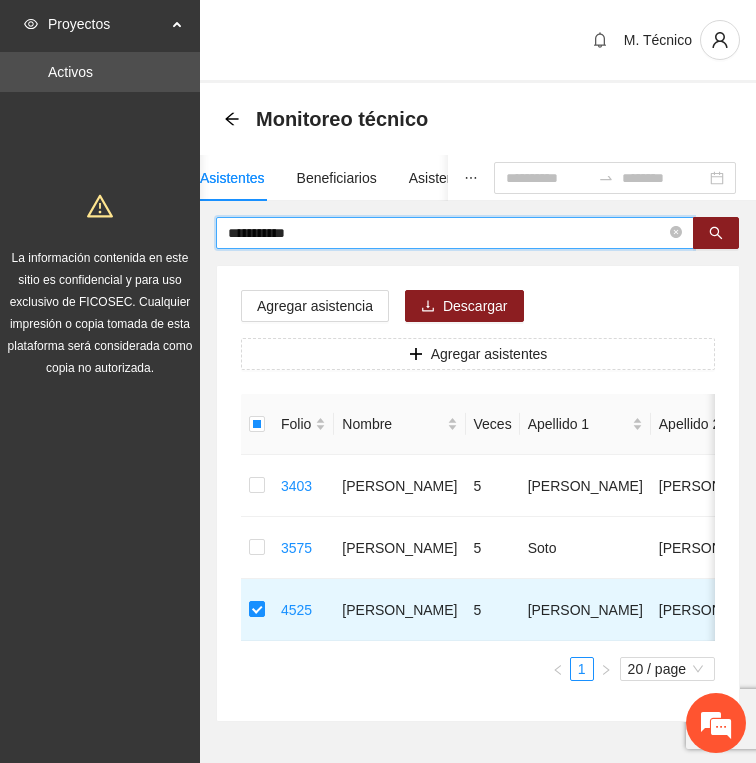 click on "**********" at bounding box center (447, 233) 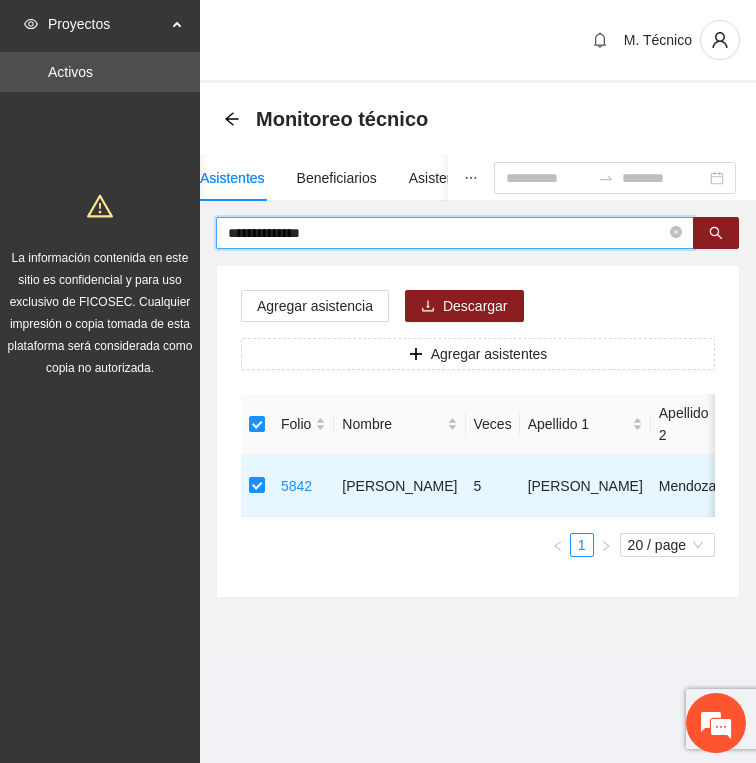 click on "**********" at bounding box center (447, 233) 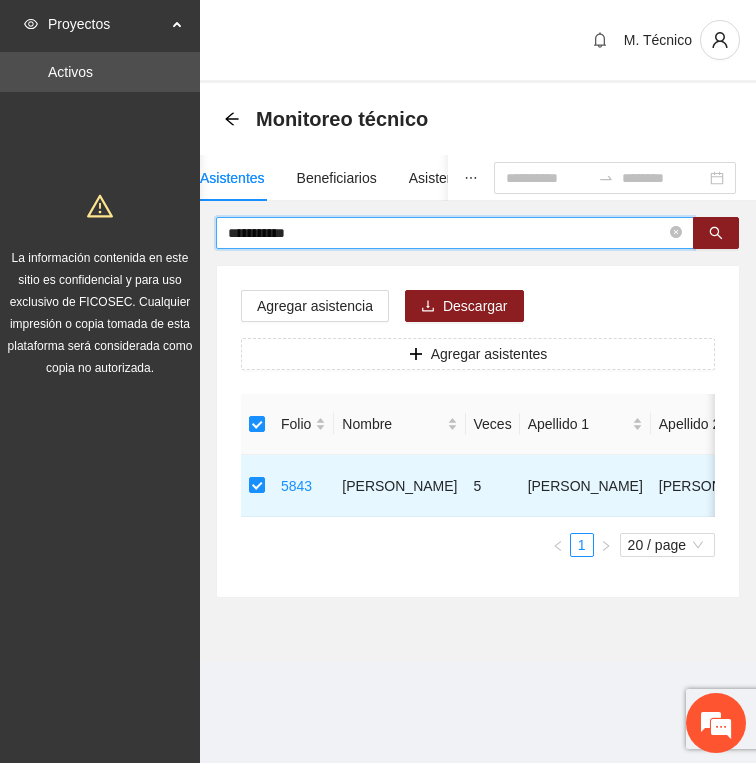 click on "**********" at bounding box center [447, 233] 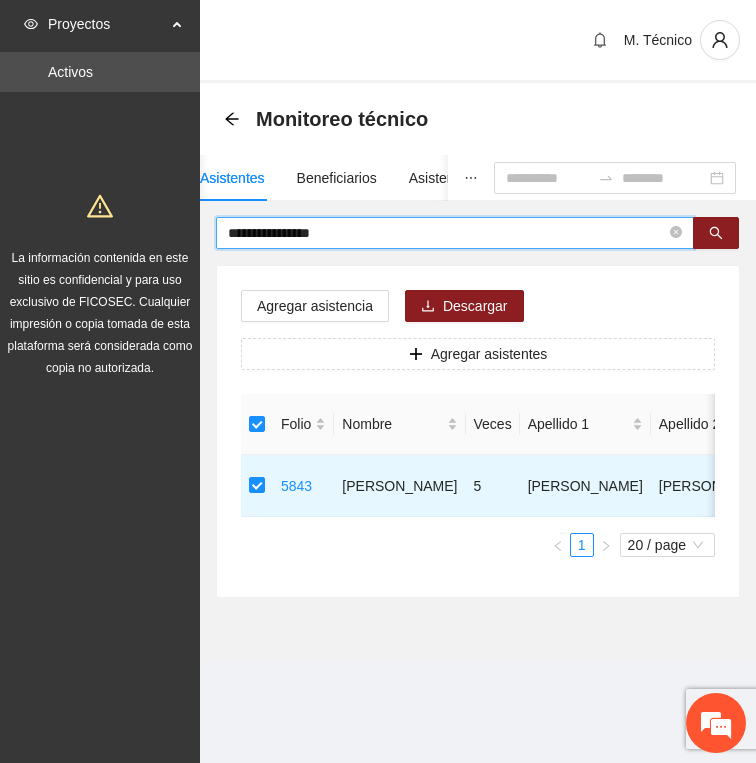 type on "**********" 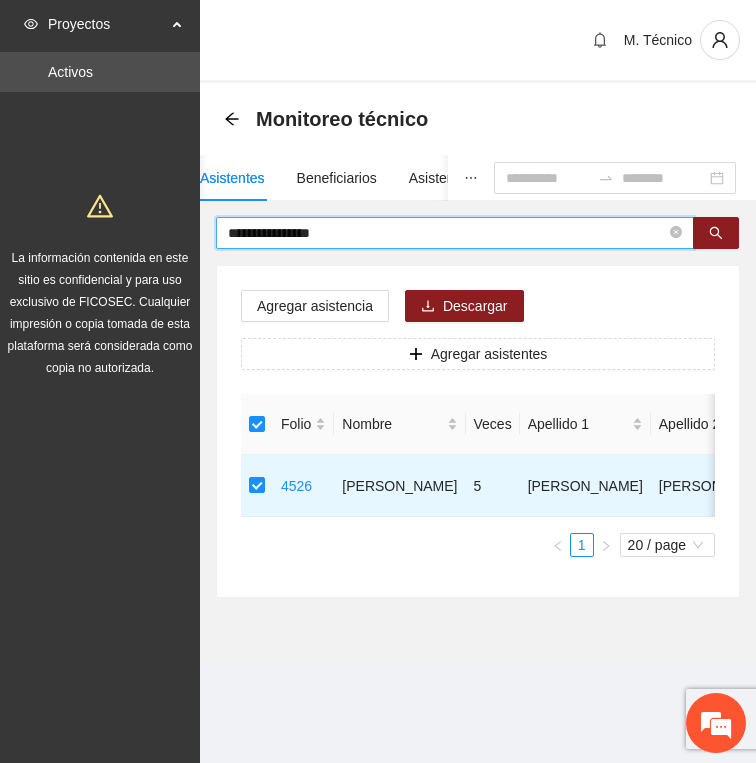 click on "**********" at bounding box center [447, 233] 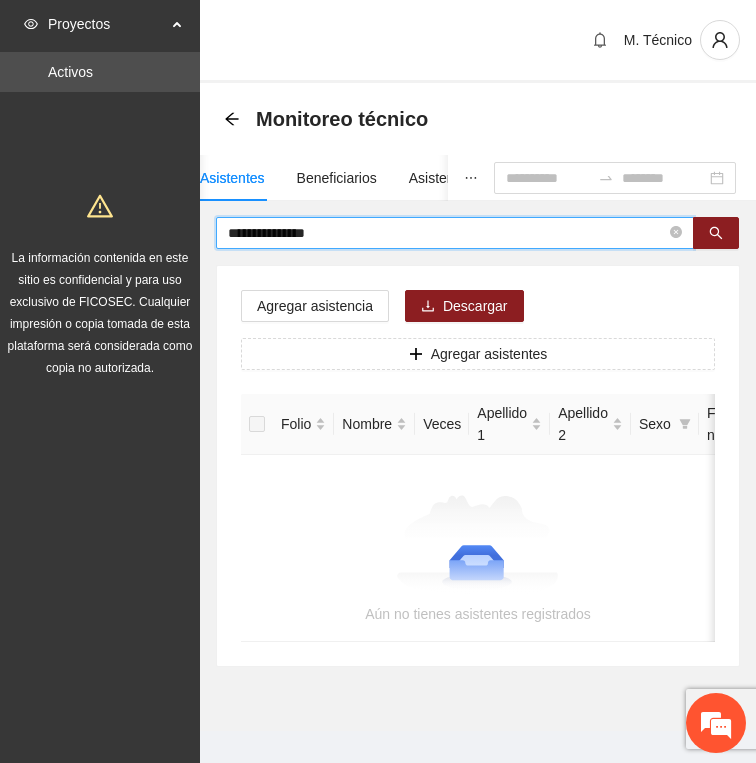click on "**********" at bounding box center (447, 233) 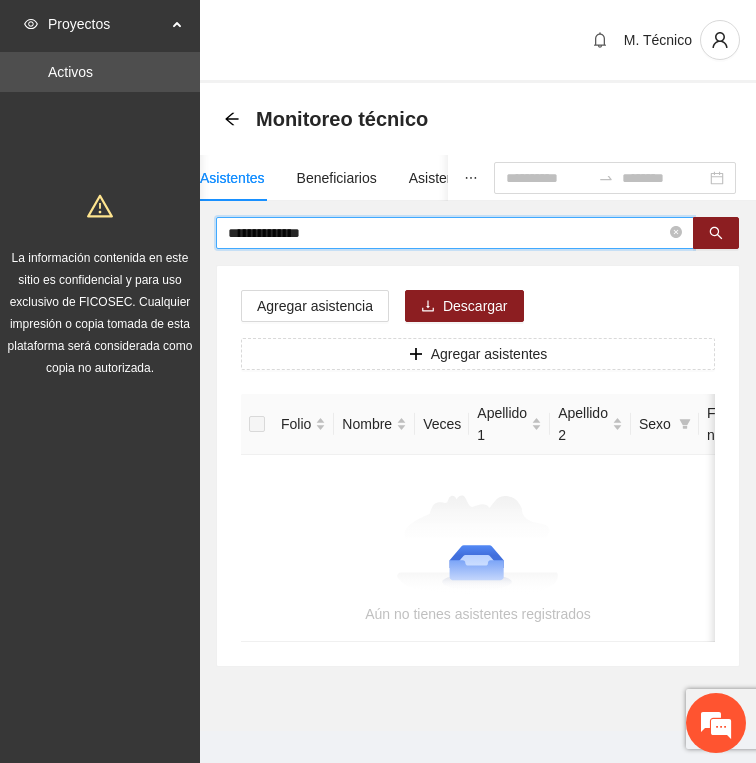 click on "**********" at bounding box center [447, 233] 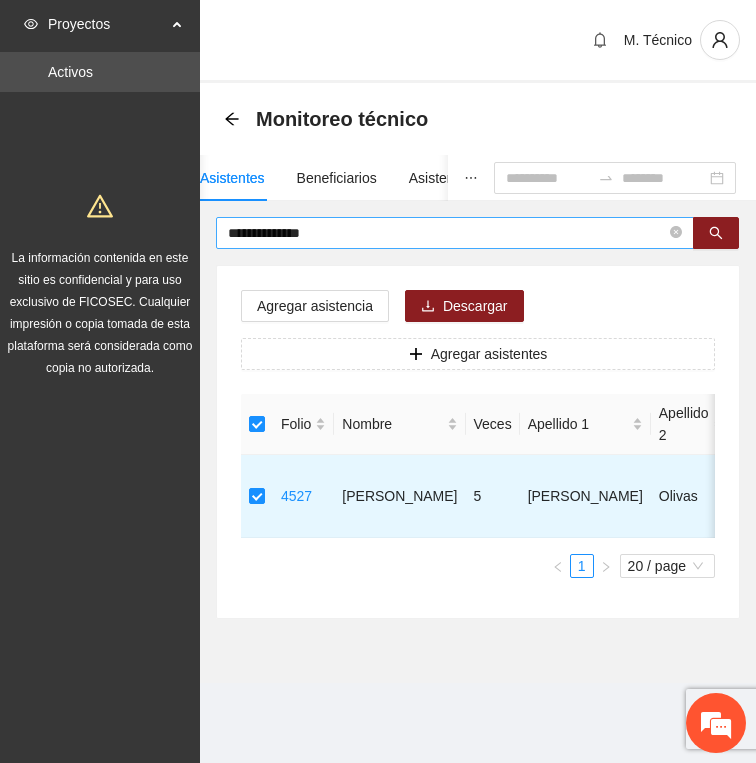 click on "**********" at bounding box center [447, 233] 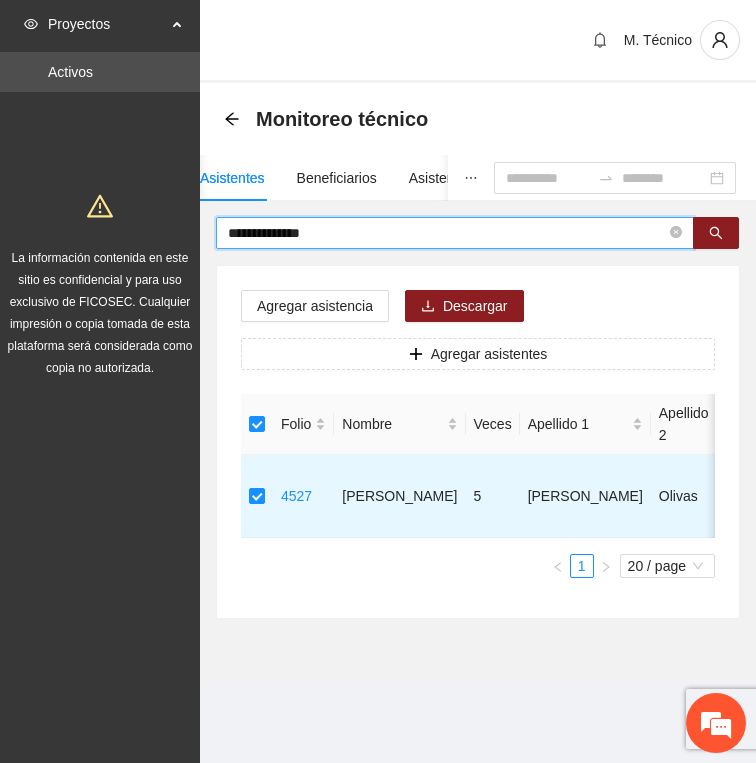 click on "**********" at bounding box center (447, 233) 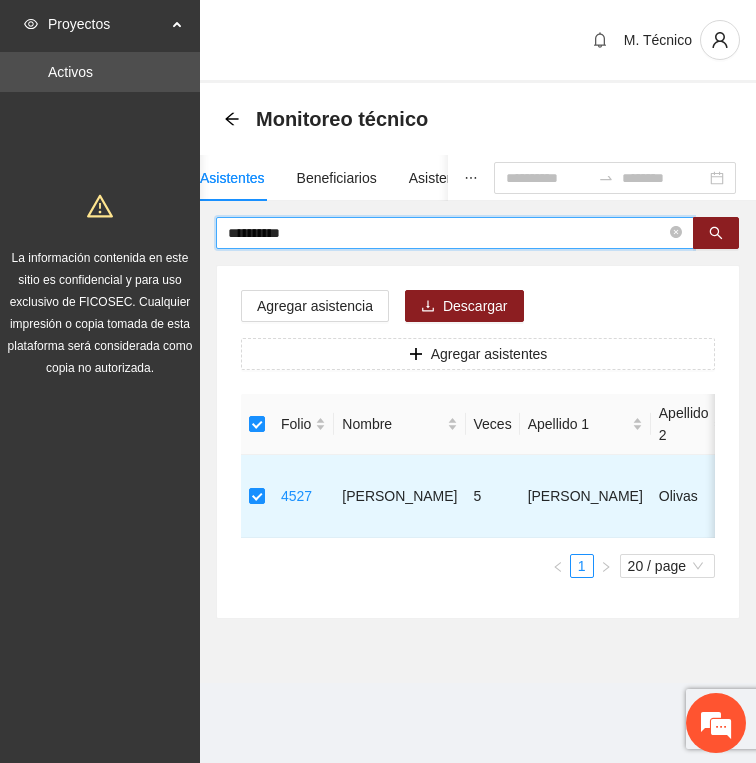 type on "**********" 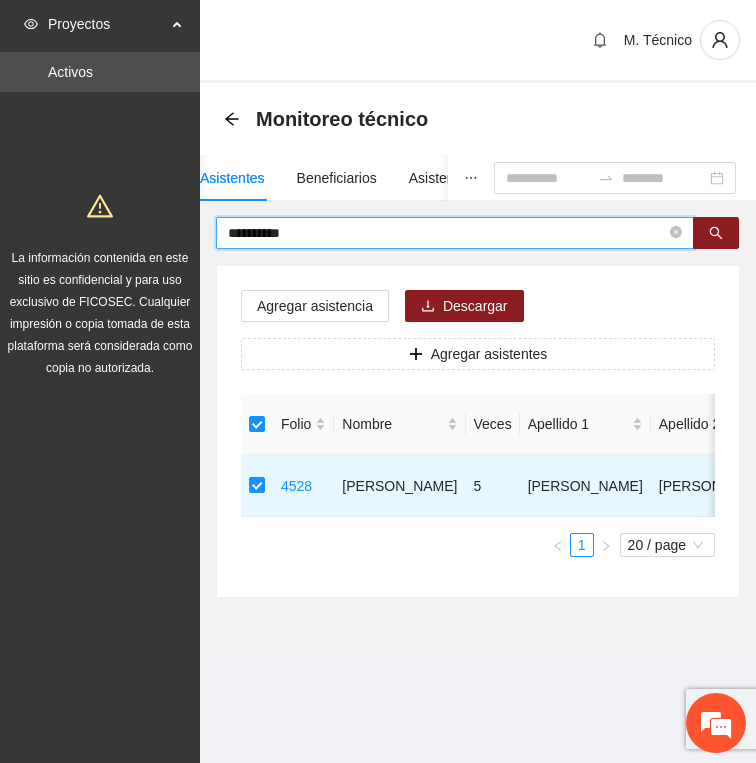 click on "**********" at bounding box center [447, 233] 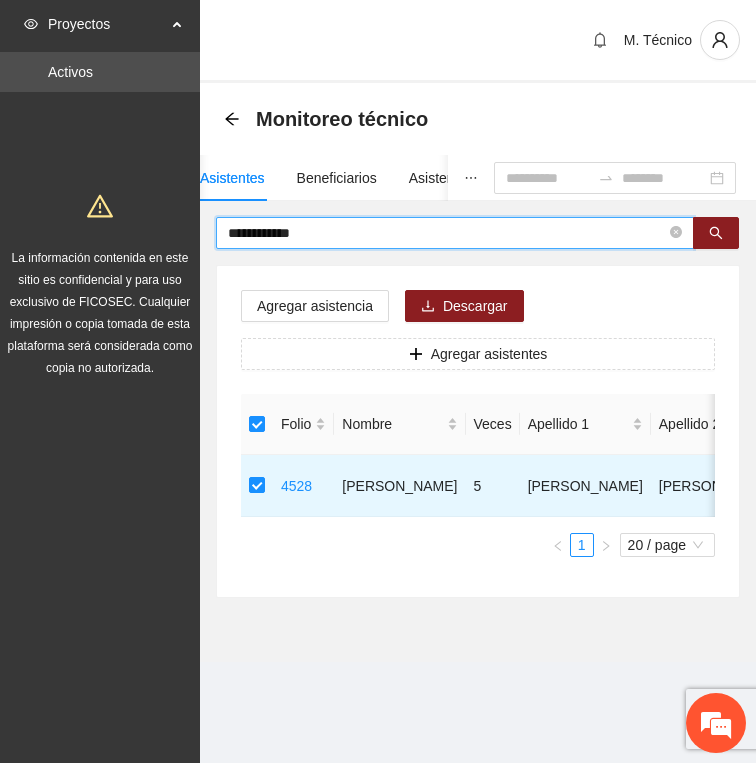 type on "**********" 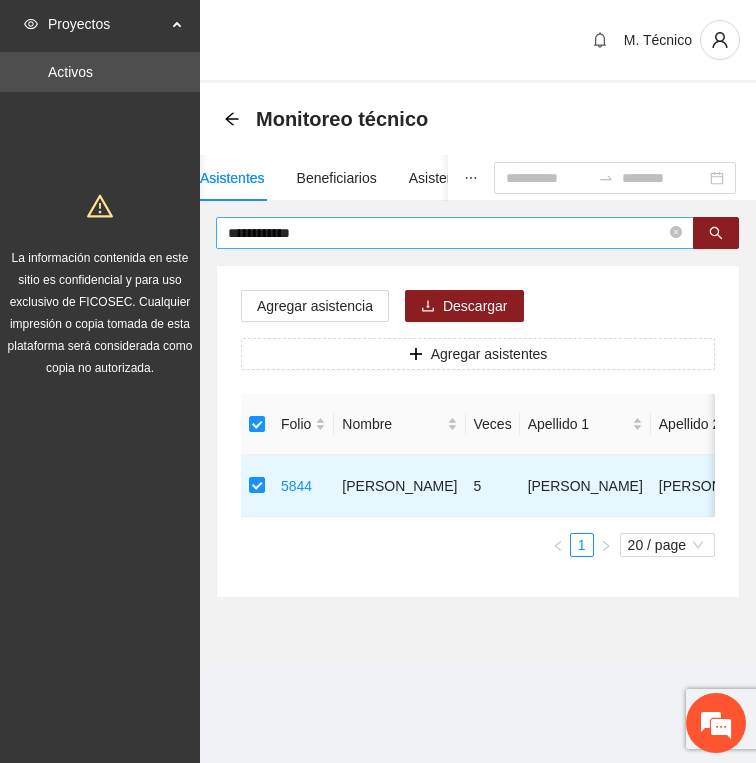 click on "**********" at bounding box center [447, 233] 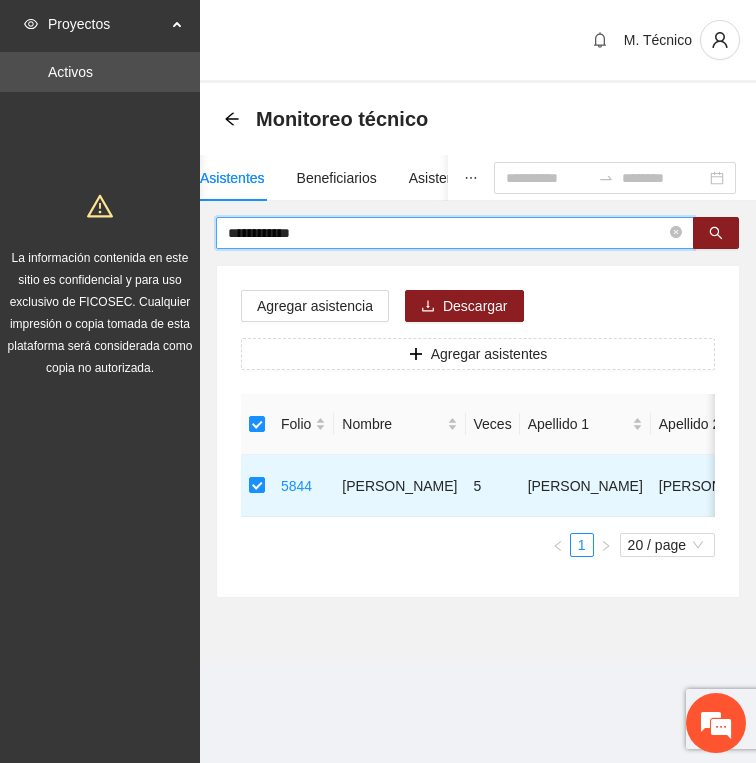 click on "**********" at bounding box center [447, 233] 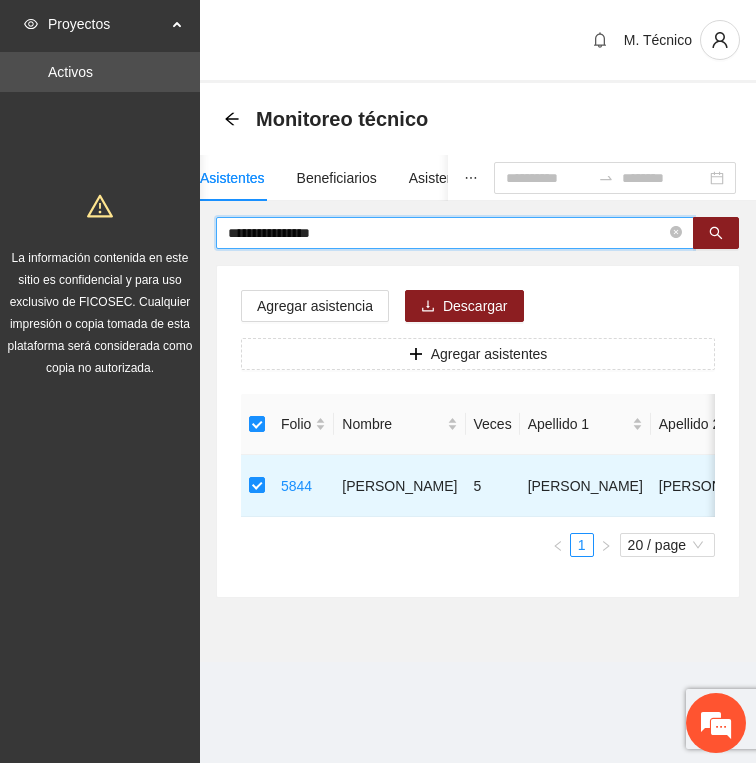 type on "**********" 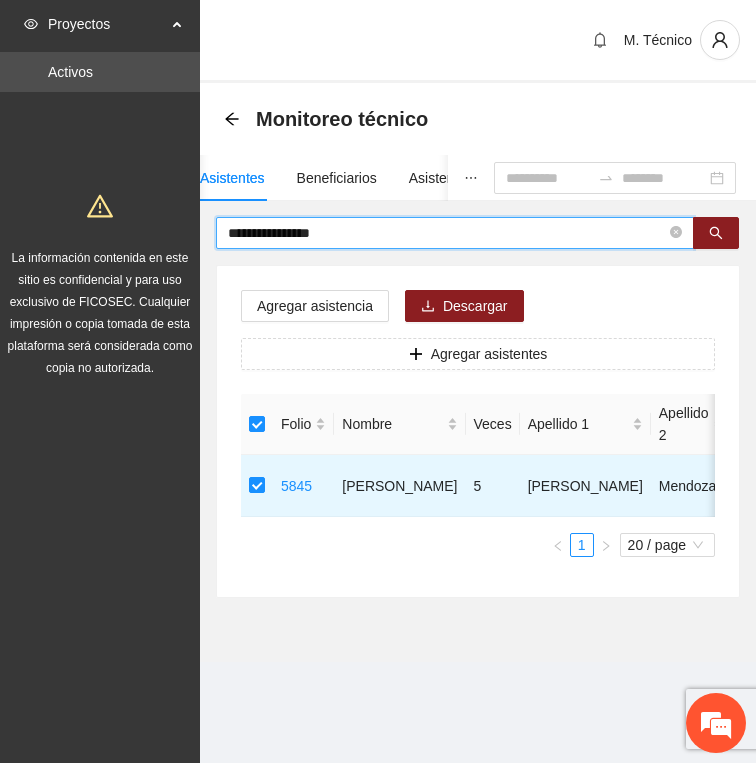 click on "**********" at bounding box center [447, 233] 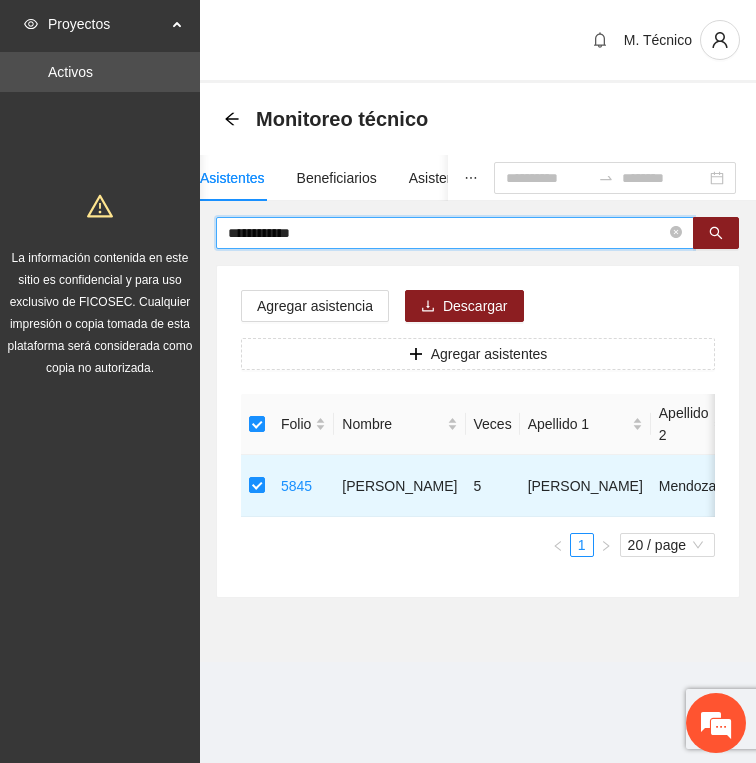 type on "**********" 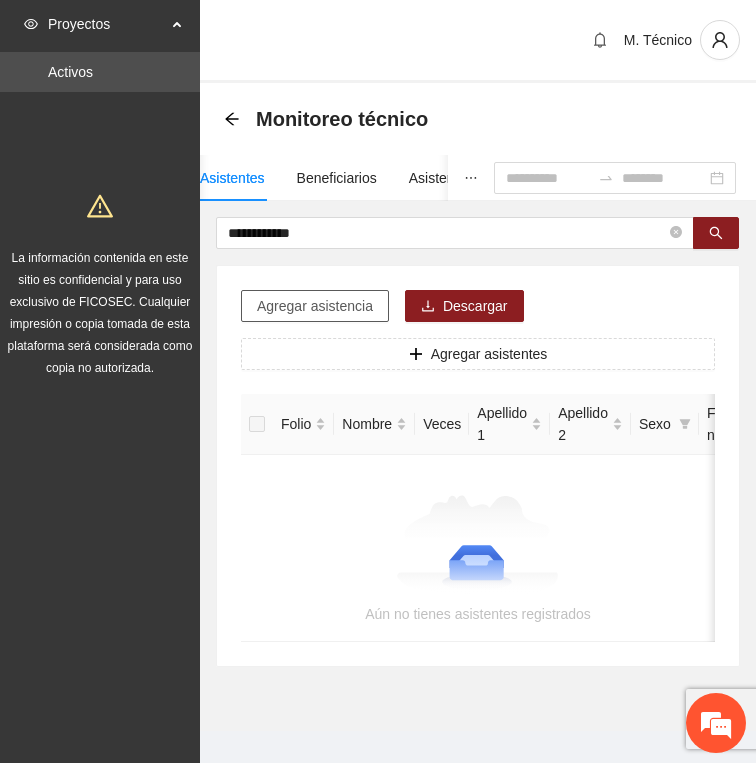 click on "Agregar asistencia" at bounding box center (315, 306) 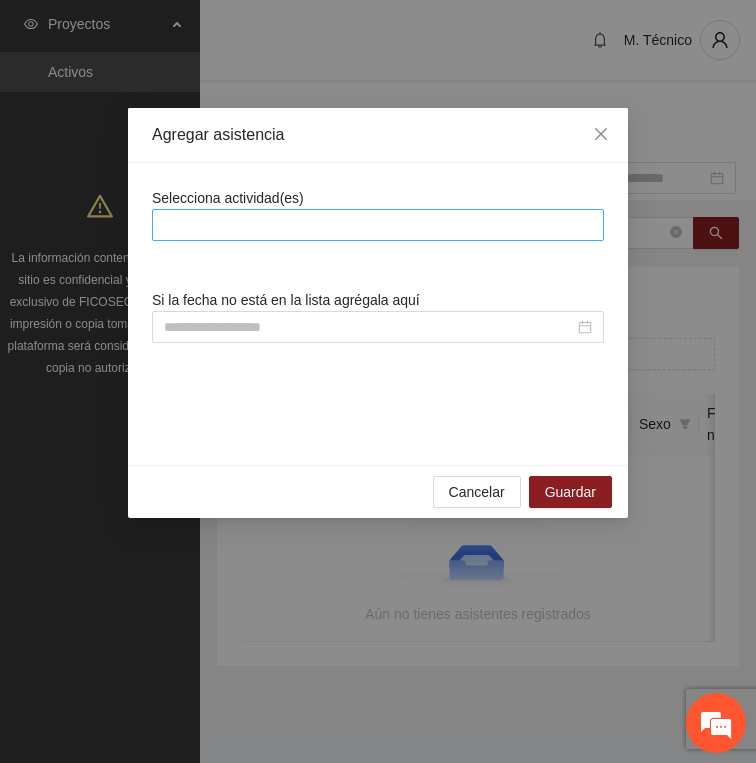 click at bounding box center (378, 225) 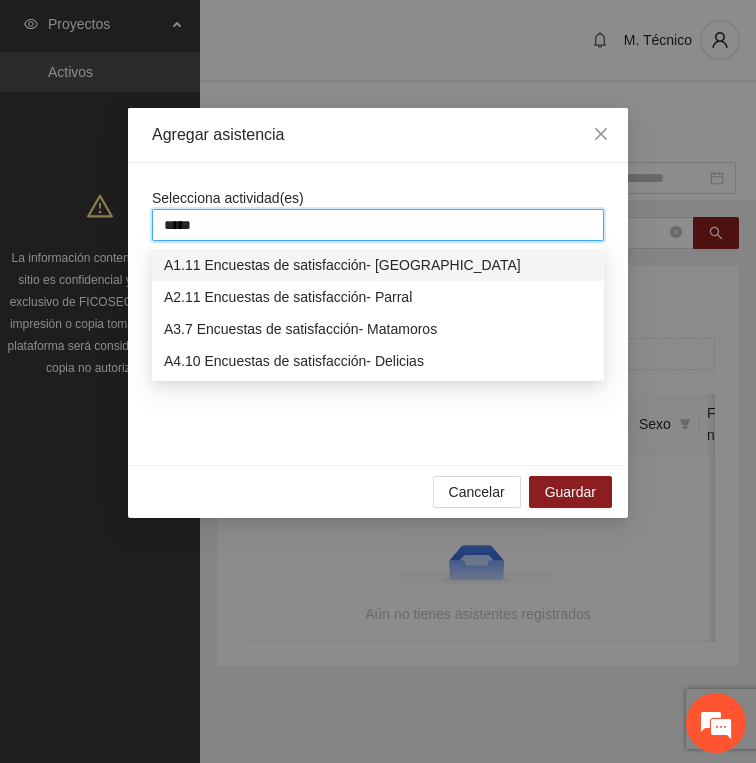 type on "******" 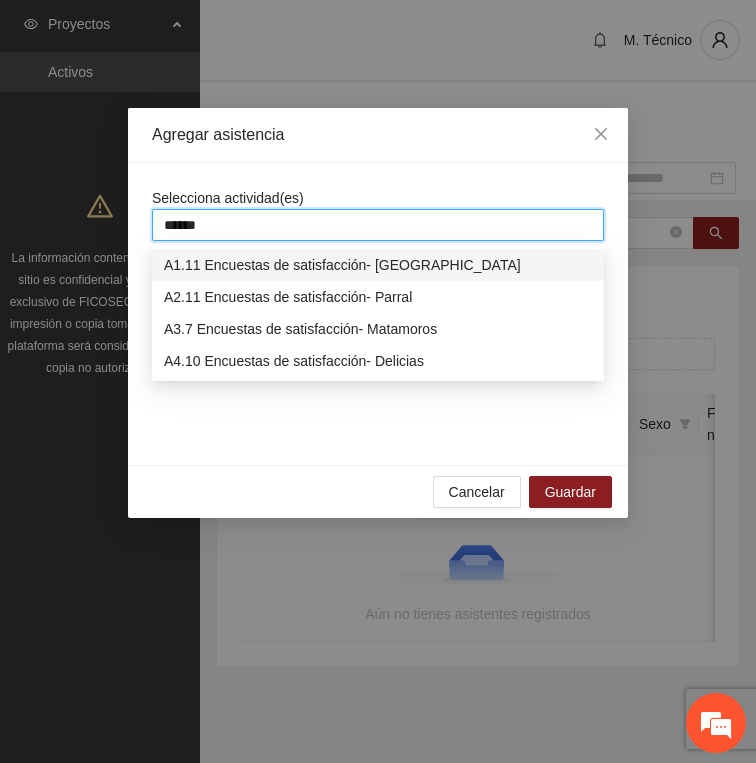 type 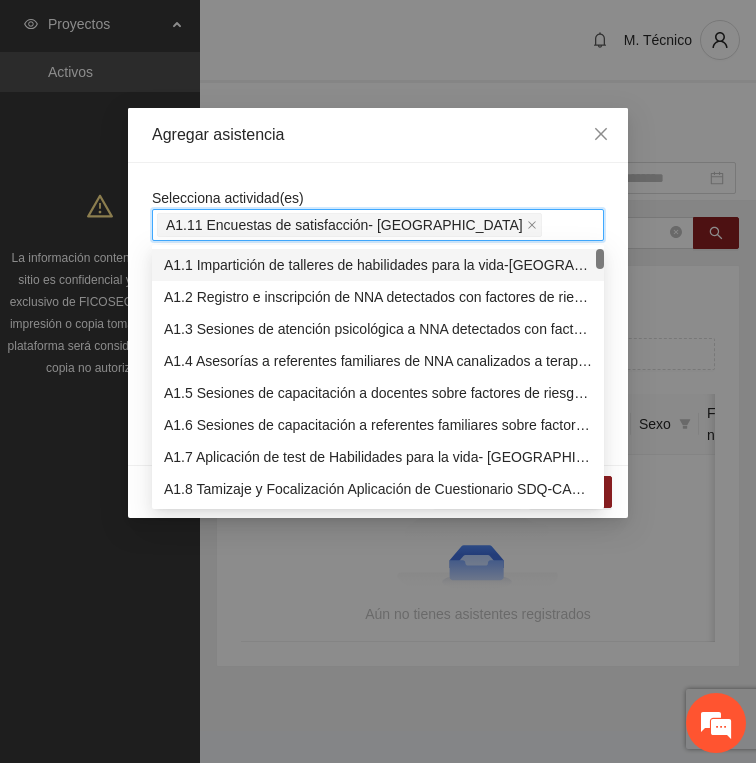 click on "Selecciona actividad(es) A1.11 Encuestas de satisfacción- Chihuahua   Si la fecha no está en la lista agrégala aquí" at bounding box center (378, 314) 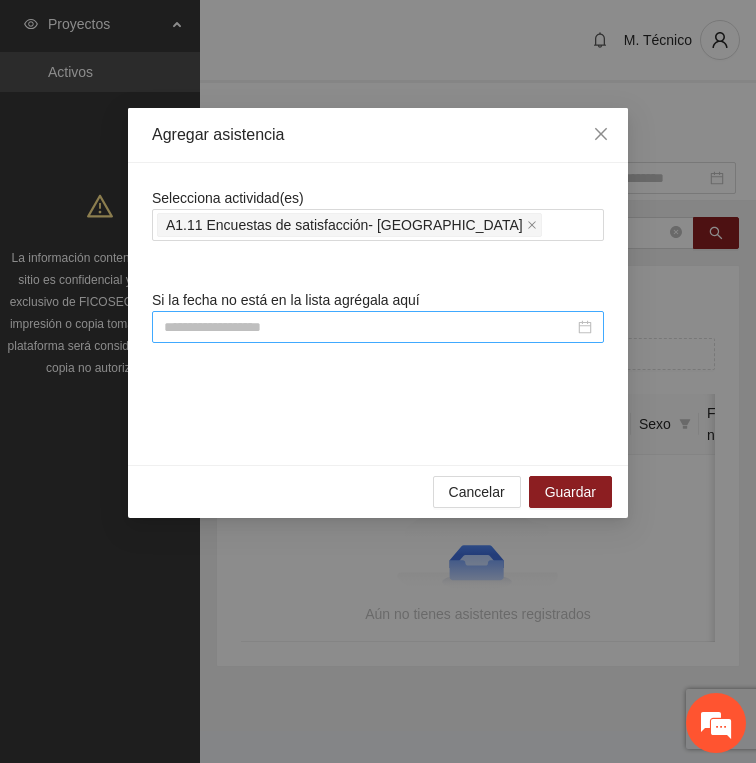 click at bounding box center [369, 327] 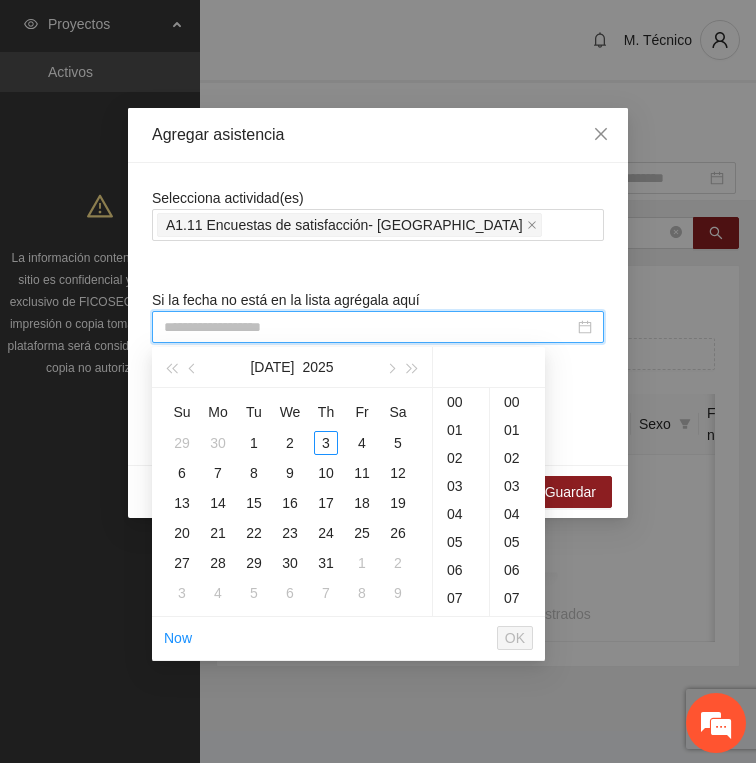 paste on "**********" 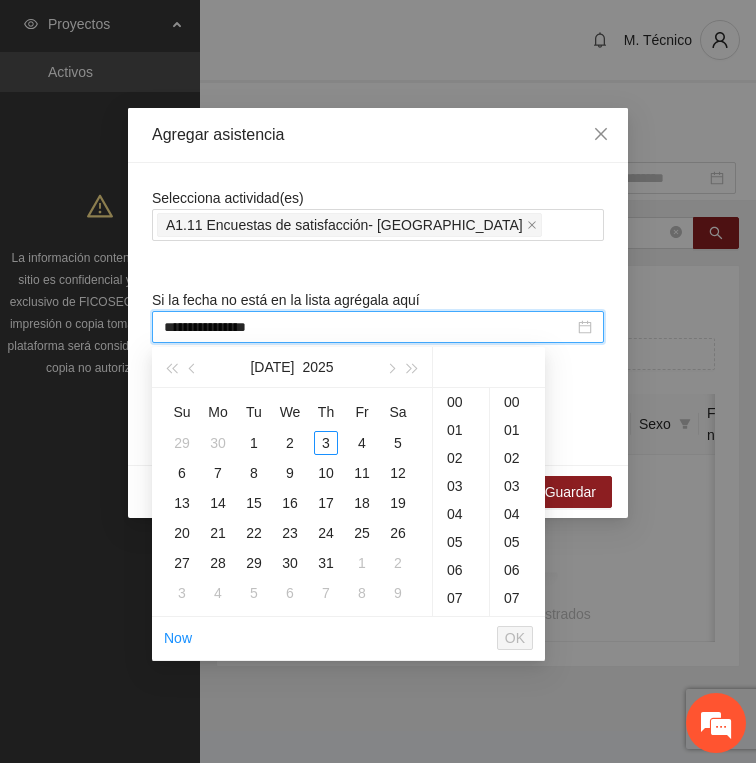 scroll, scrollTop: 243, scrollLeft: 0, axis: vertical 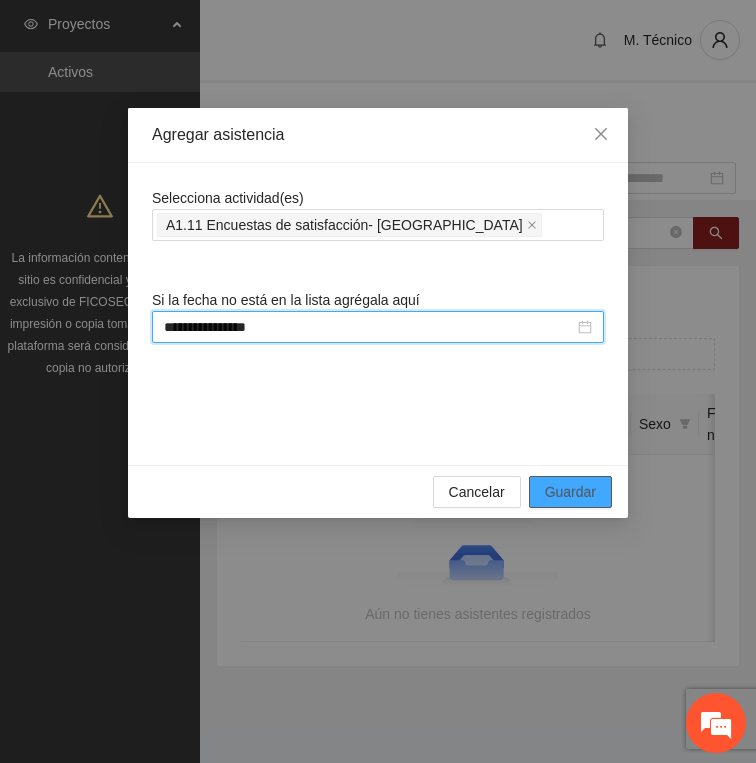 type on "**********" 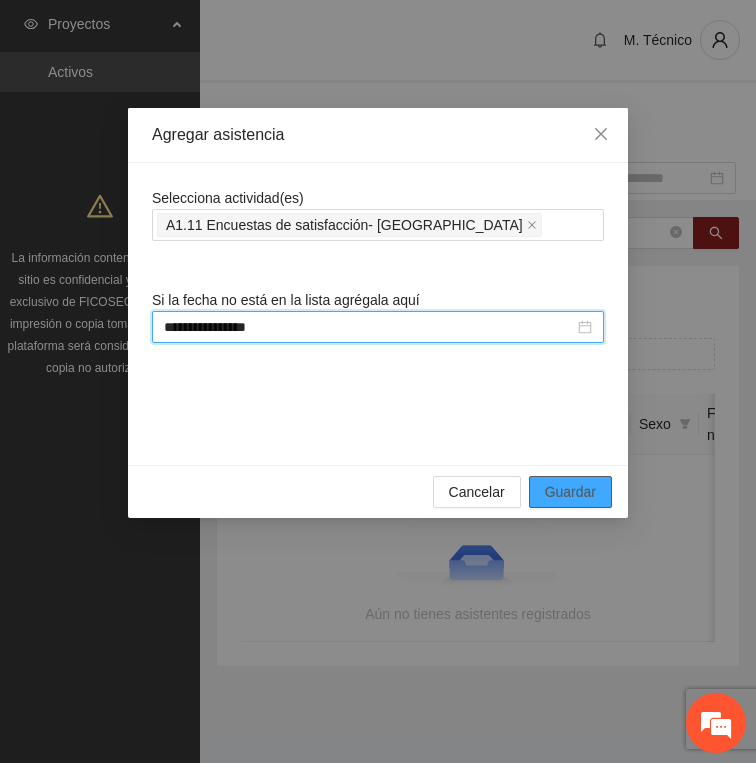 click on "Guardar" at bounding box center [570, 492] 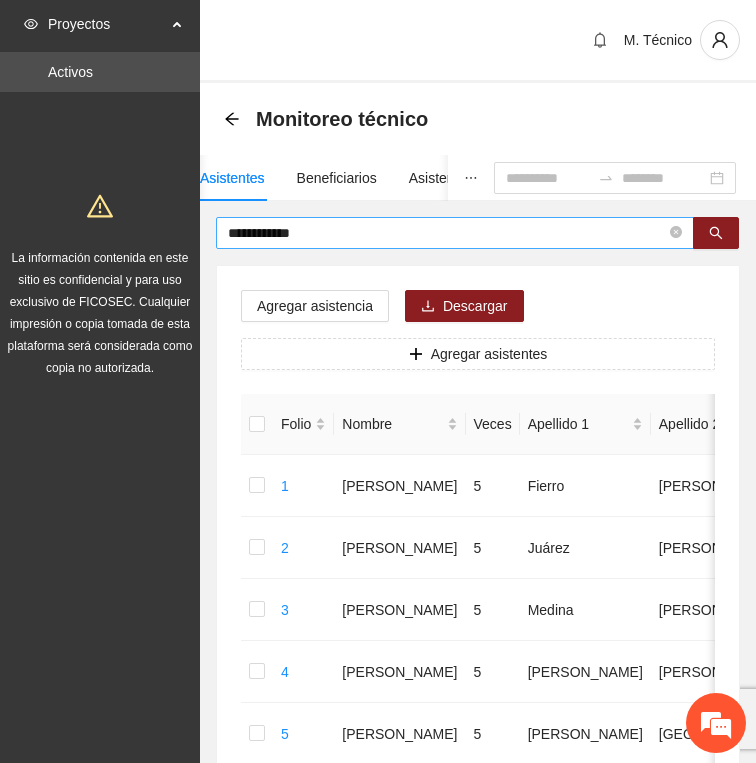 click on "**********" at bounding box center (447, 233) 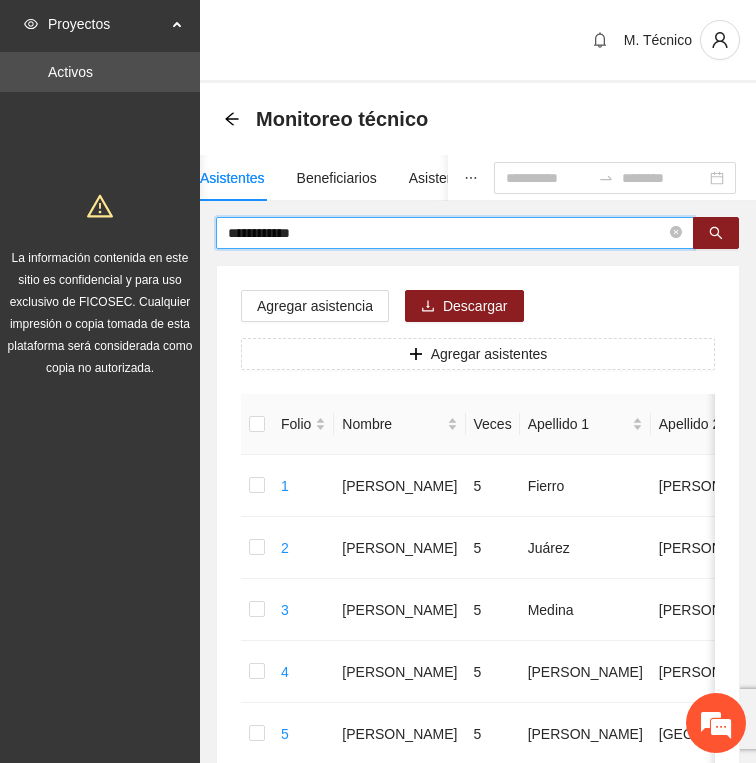 click on "**********" at bounding box center [447, 233] 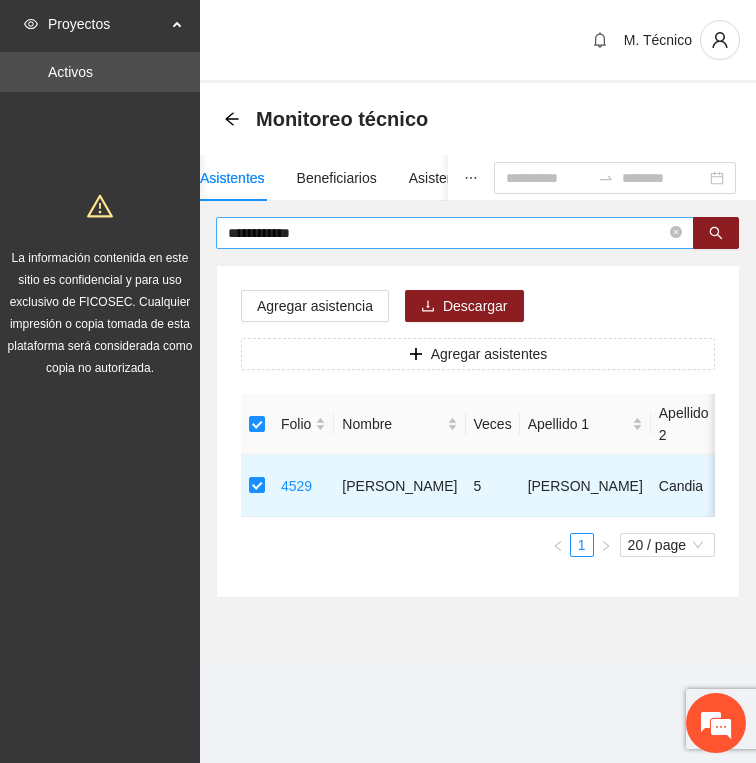 click on "**********" at bounding box center [447, 233] 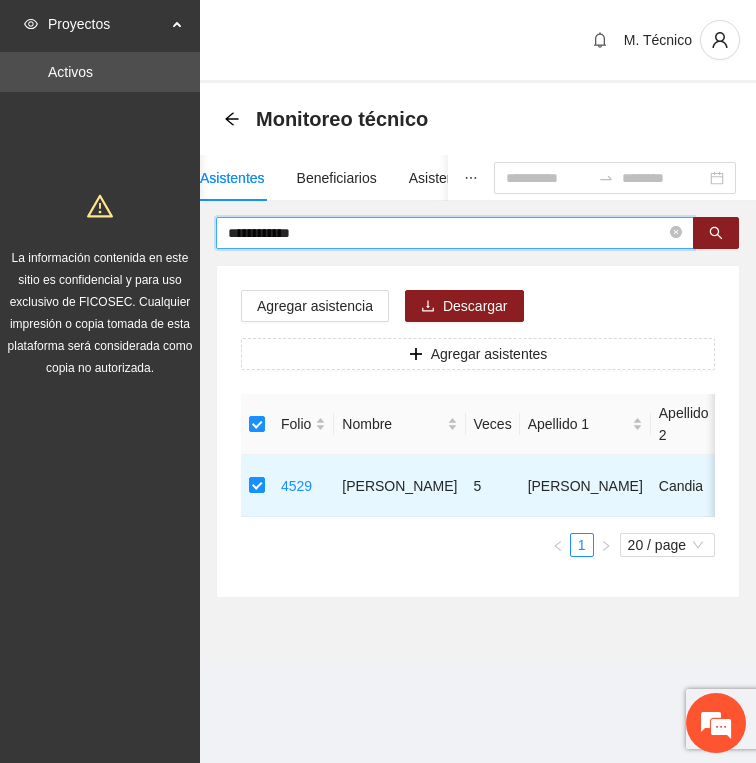 click on "**********" at bounding box center (447, 233) 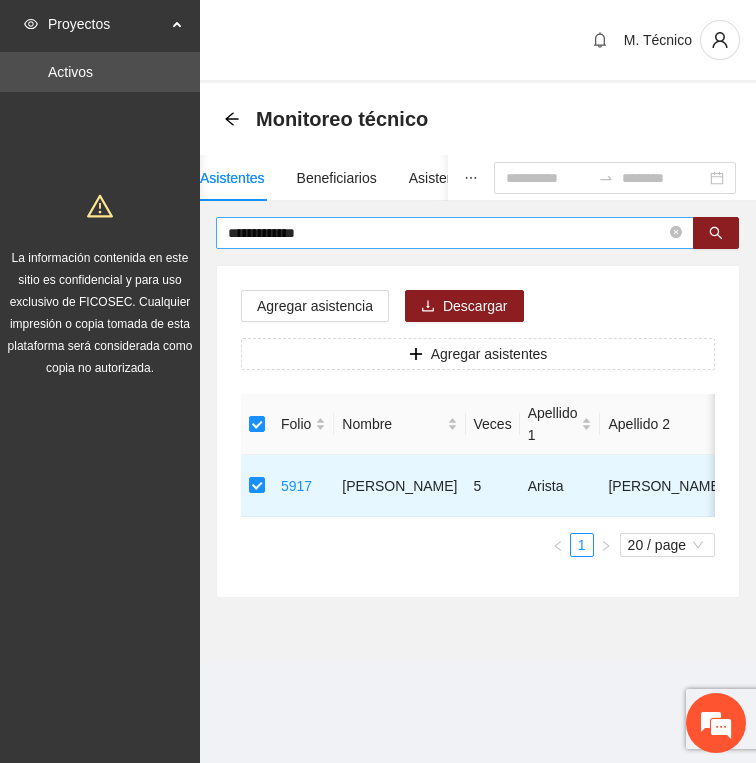 click on "**********" at bounding box center (447, 233) 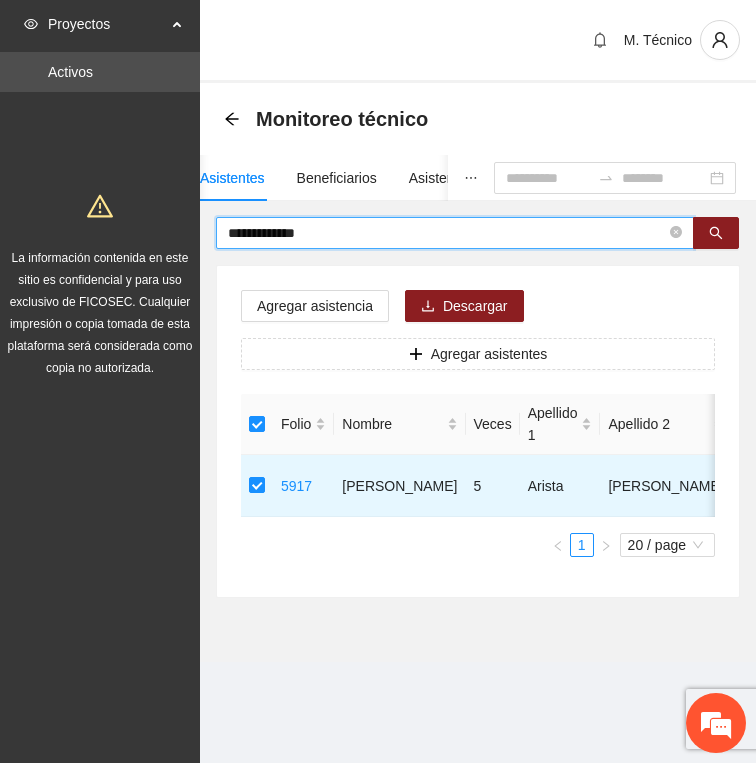 click on "**********" at bounding box center (447, 233) 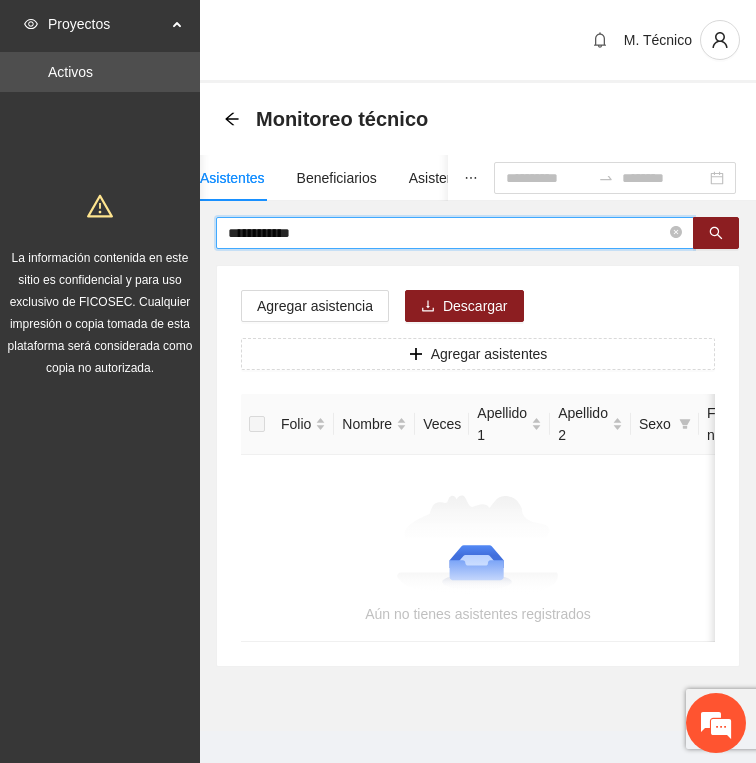 click on "**********" at bounding box center (447, 233) 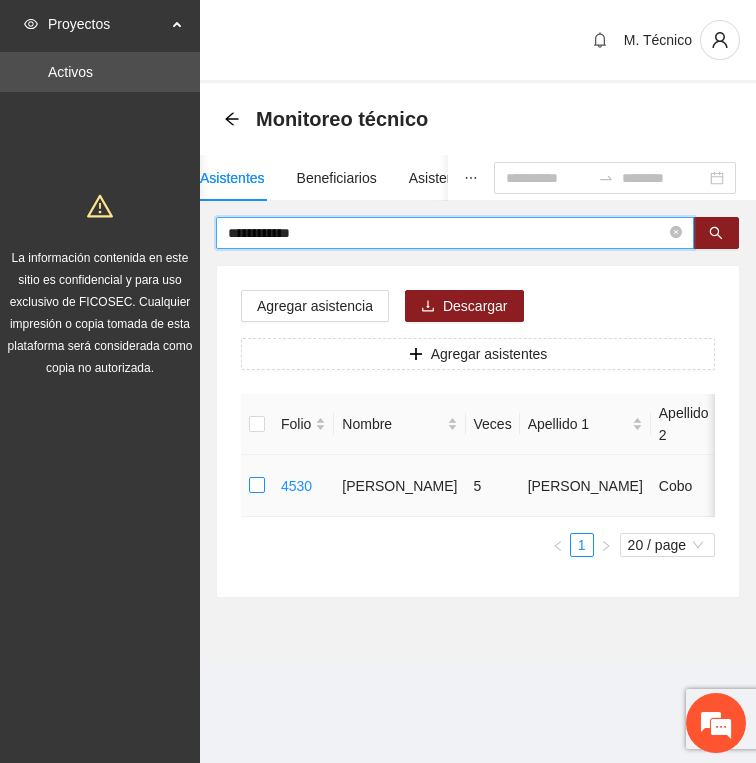 click at bounding box center (257, 486) 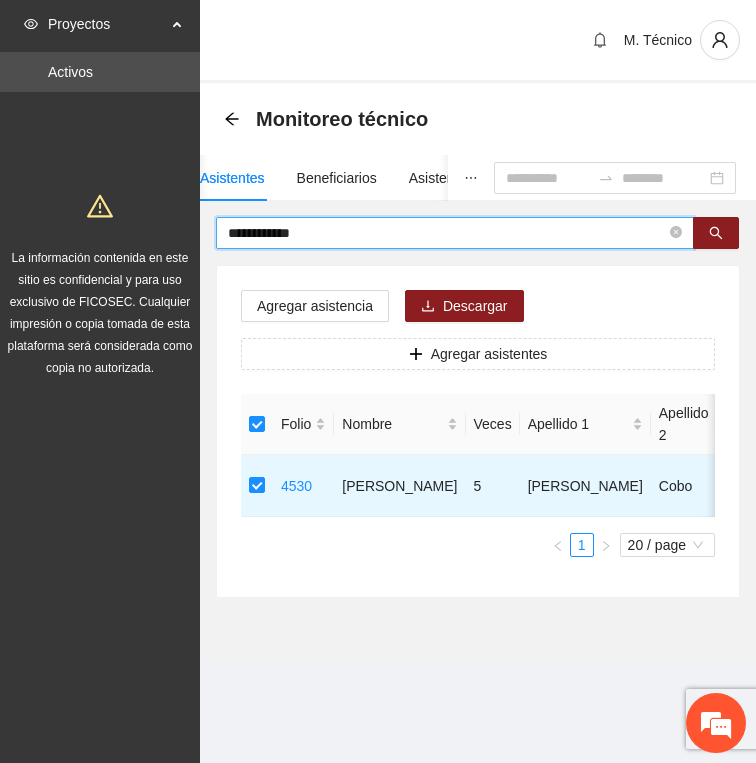 click on "**********" at bounding box center [447, 233] 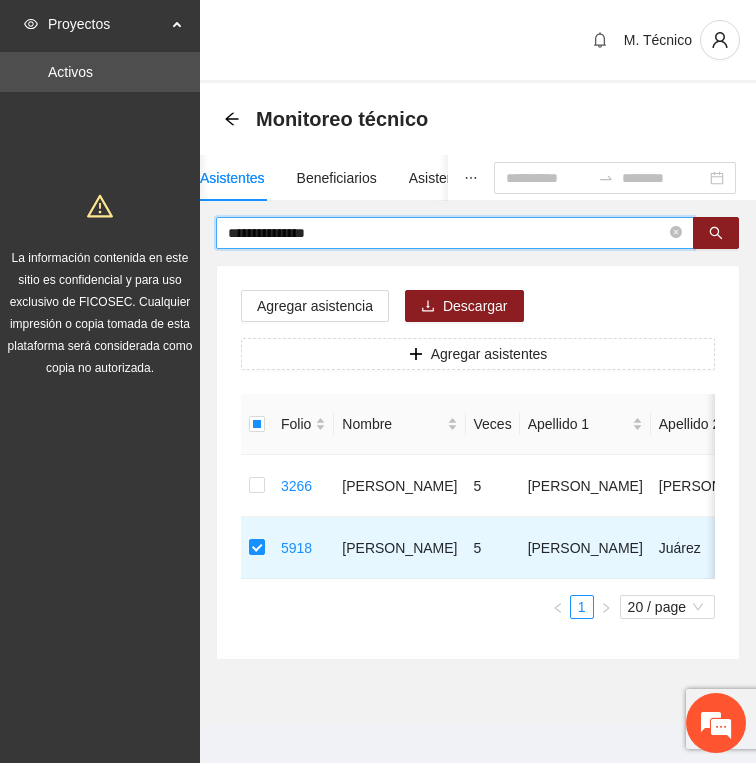 click on "**********" at bounding box center [447, 233] 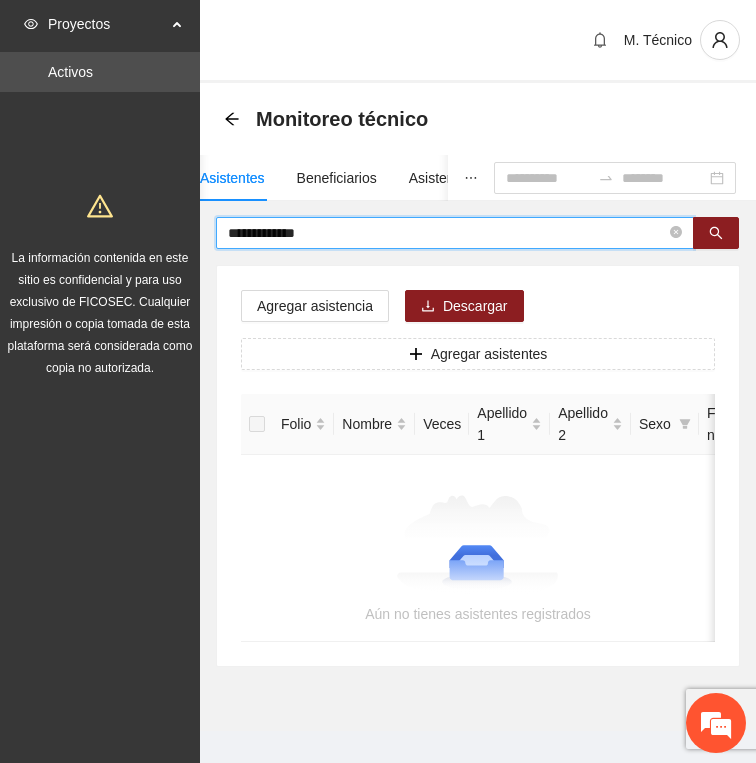 click on "**********" at bounding box center [447, 233] 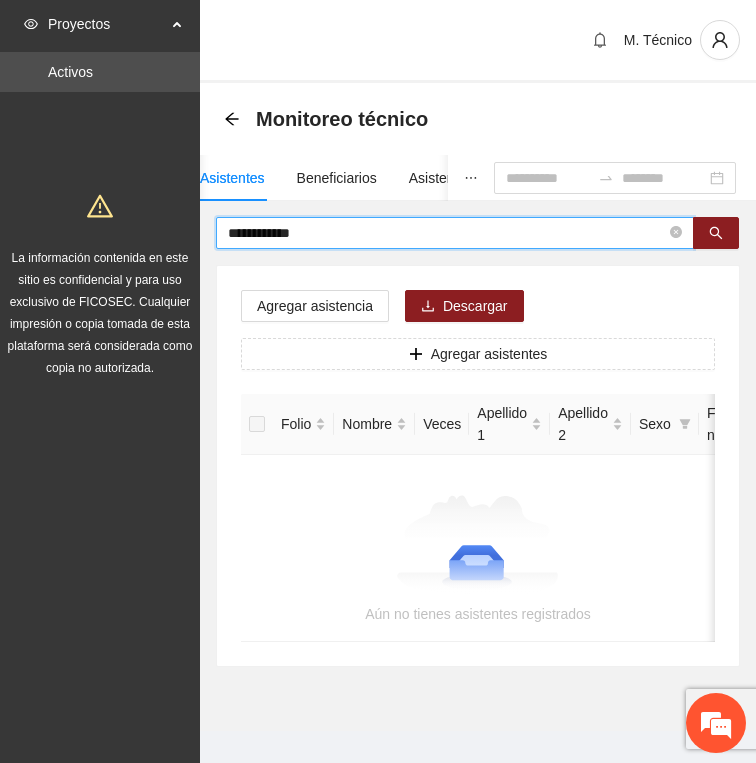click on "**********" at bounding box center [447, 233] 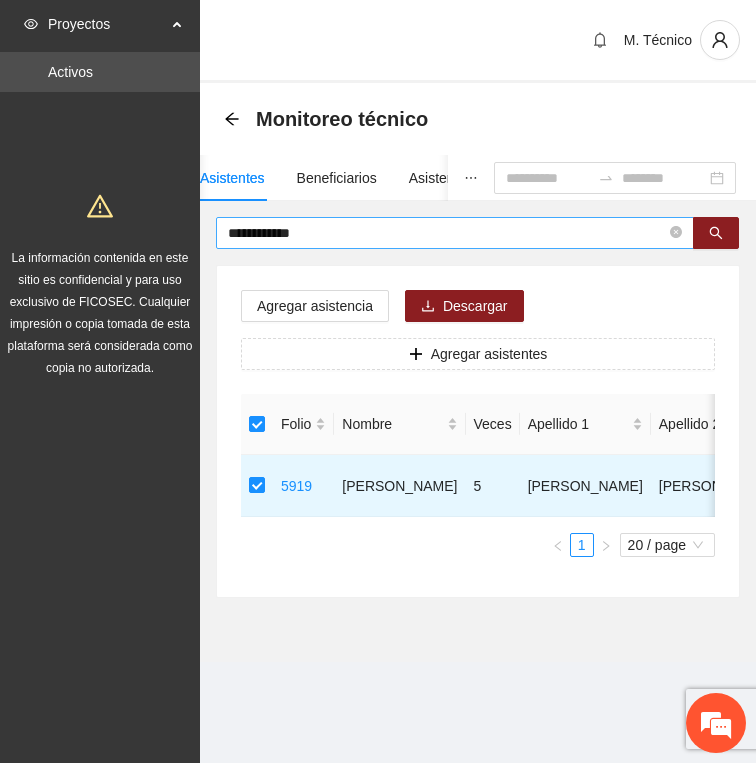 click on "**********" at bounding box center (447, 233) 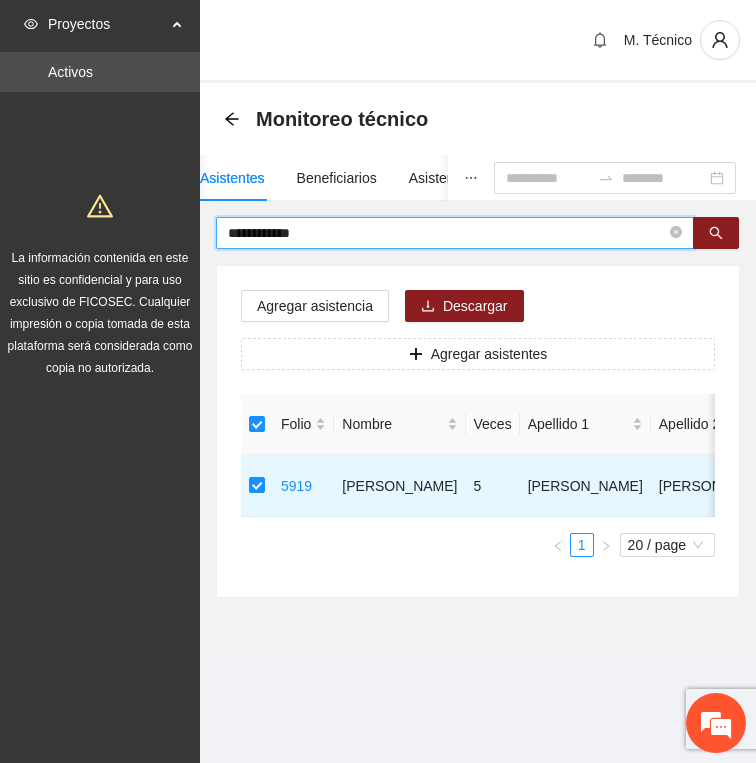 click on "**********" at bounding box center (447, 233) 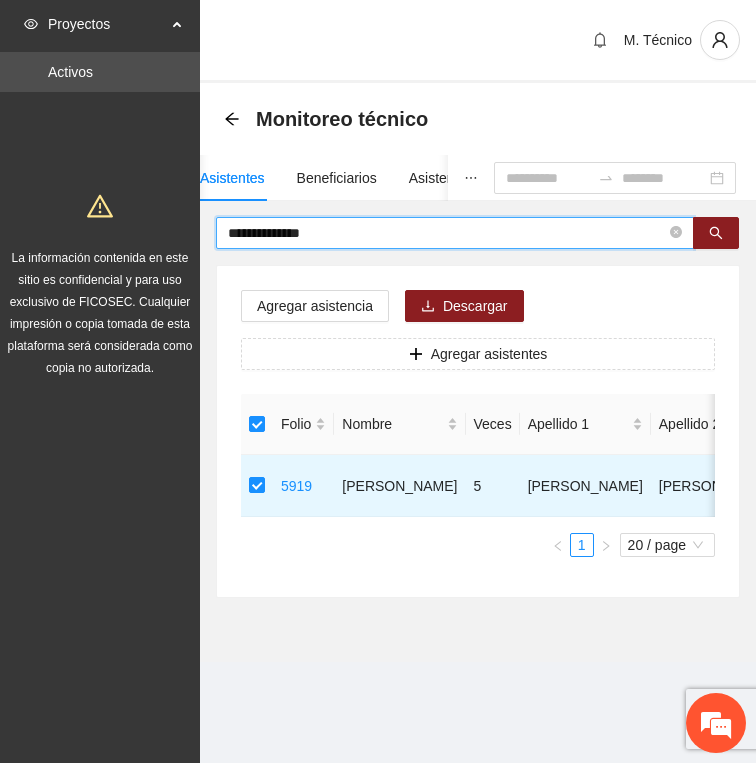 type on "**********" 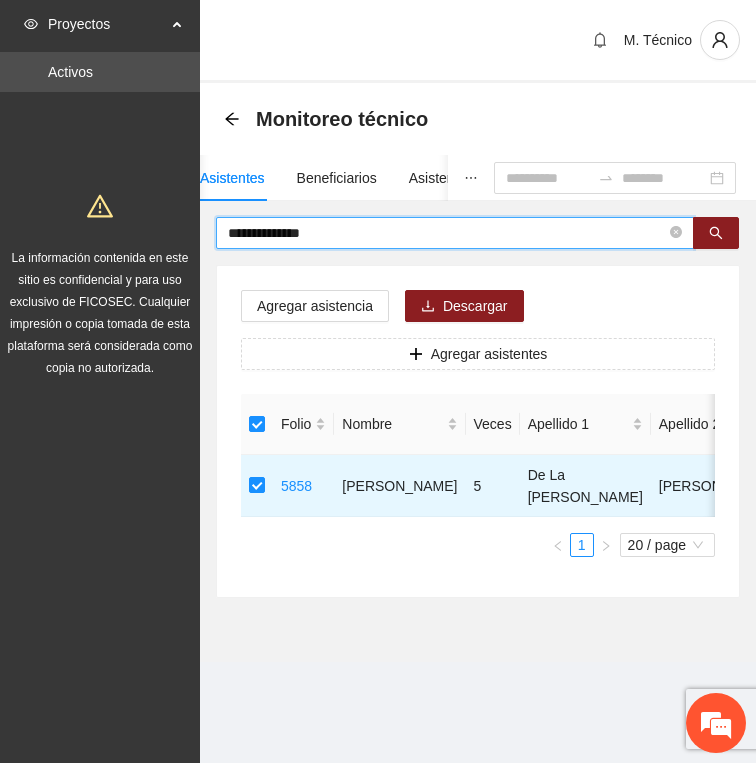 click on "**********" at bounding box center [447, 233] 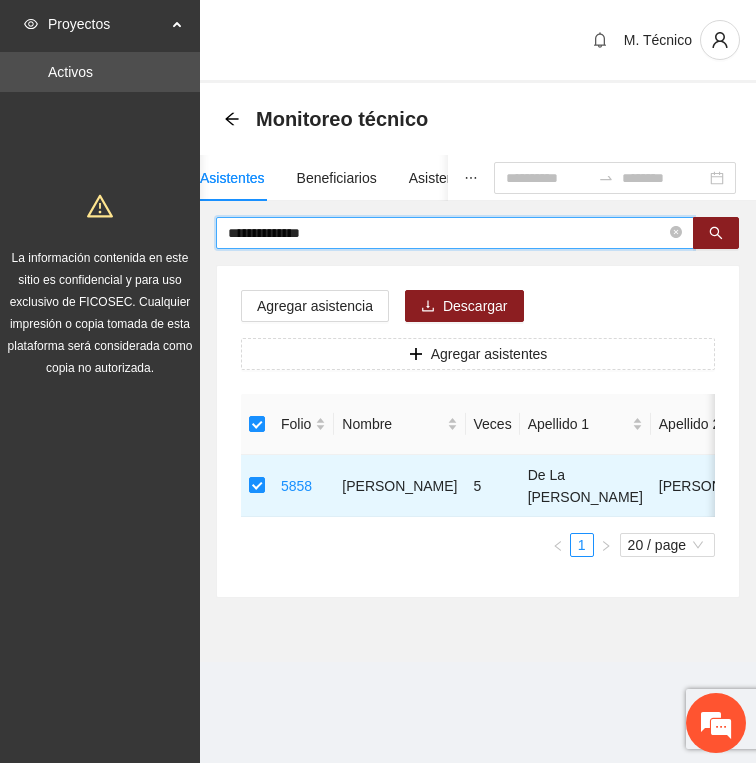 type on "**********" 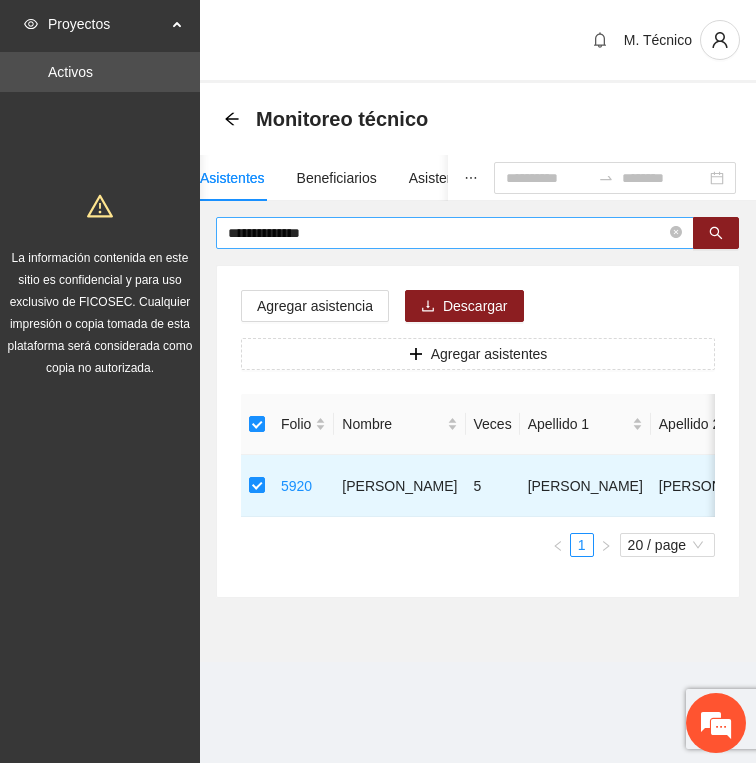 click on "**********" at bounding box center [447, 233] 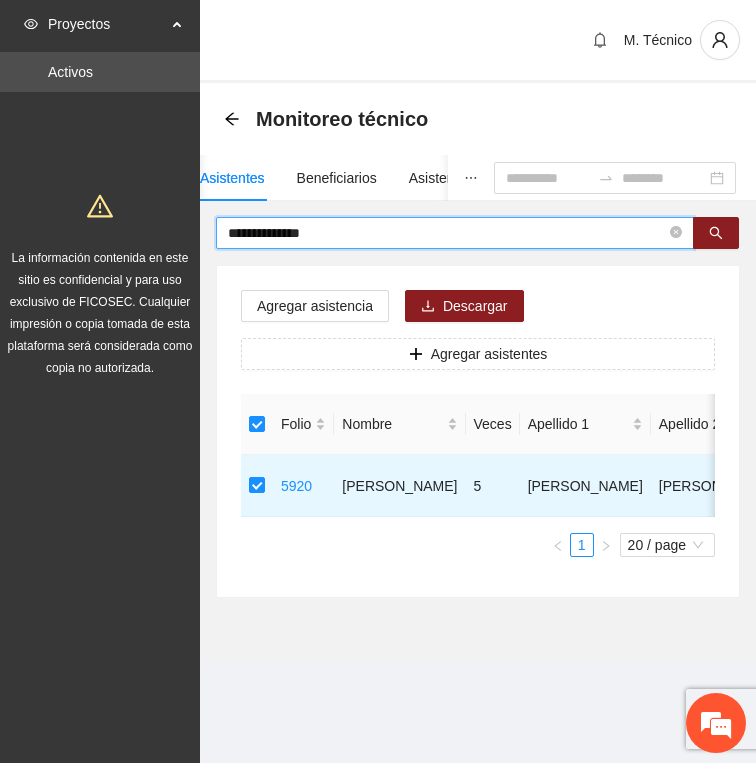 click on "**********" at bounding box center (447, 233) 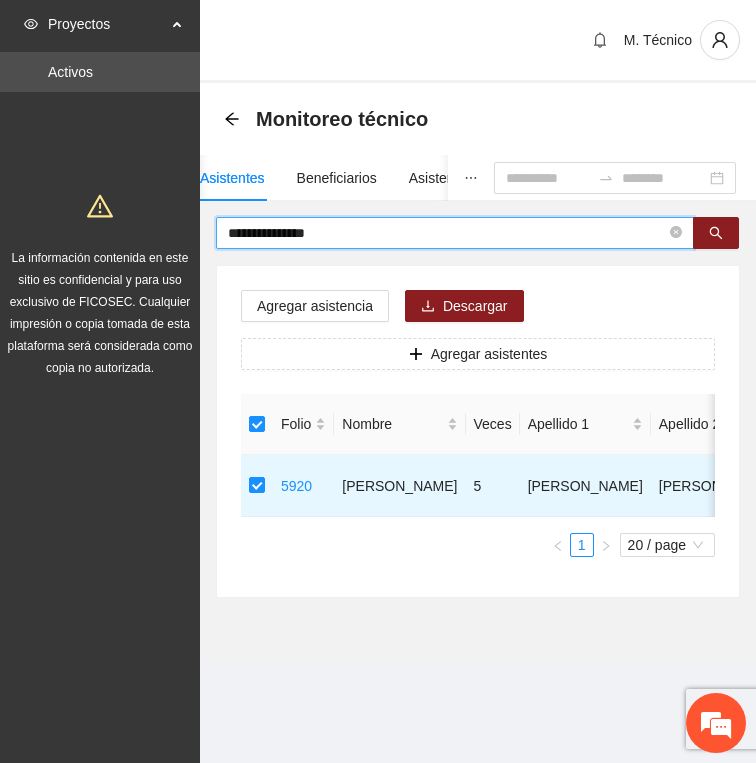 type on "**********" 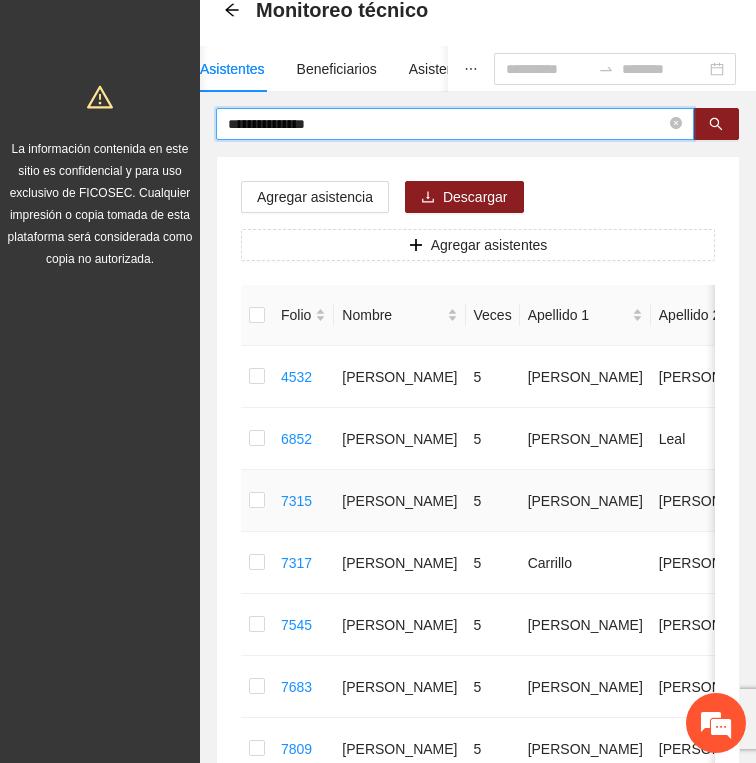 scroll, scrollTop: 139, scrollLeft: 0, axis: vertical 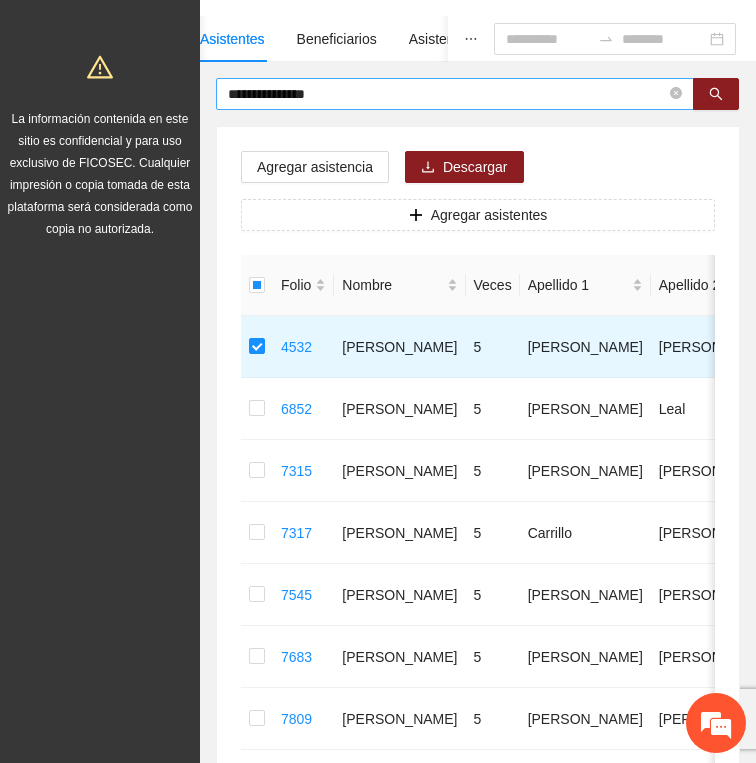 click on "**********" at bounding box center [447, 94] 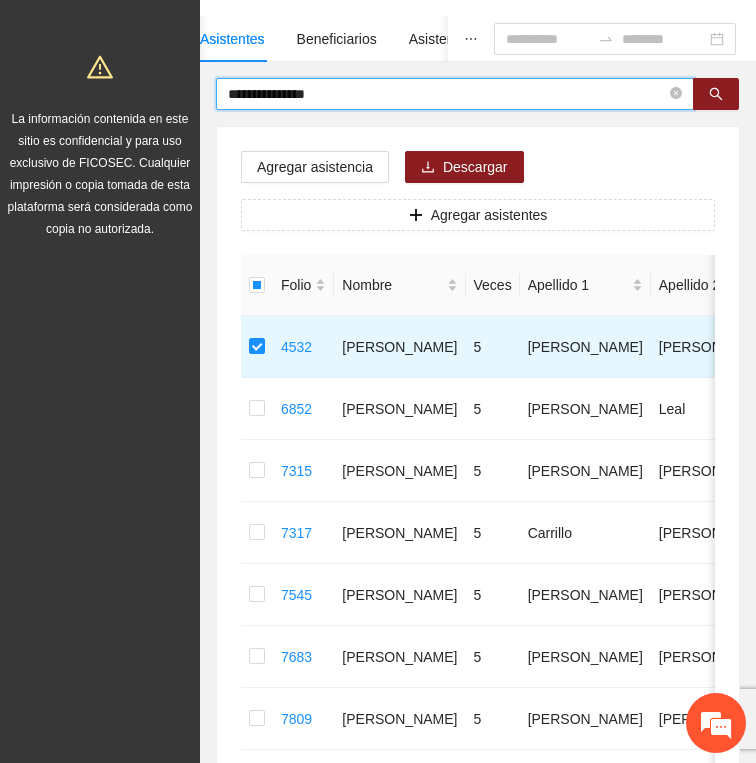 click on "**********" at bounding box center [447, 94] 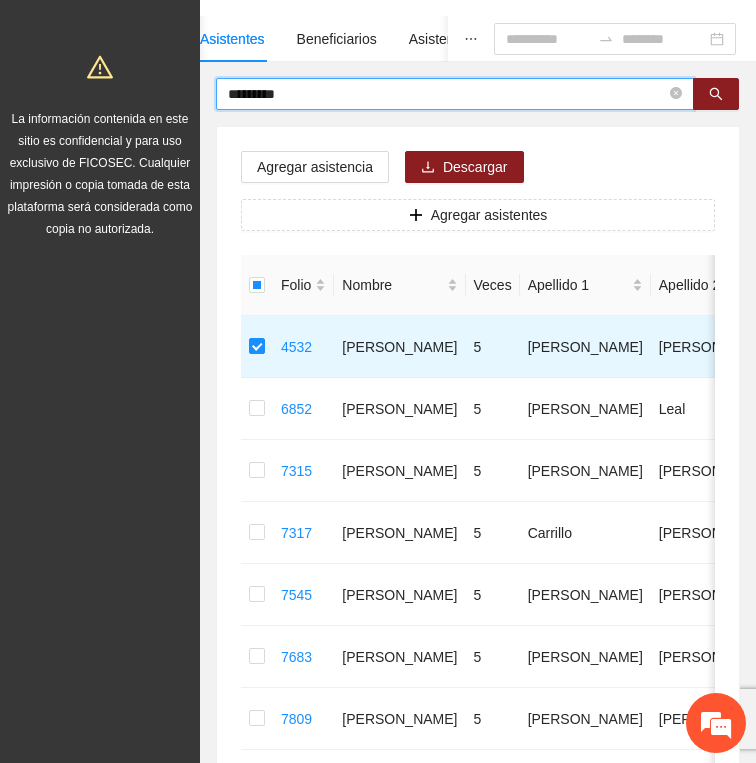 type on "*********" 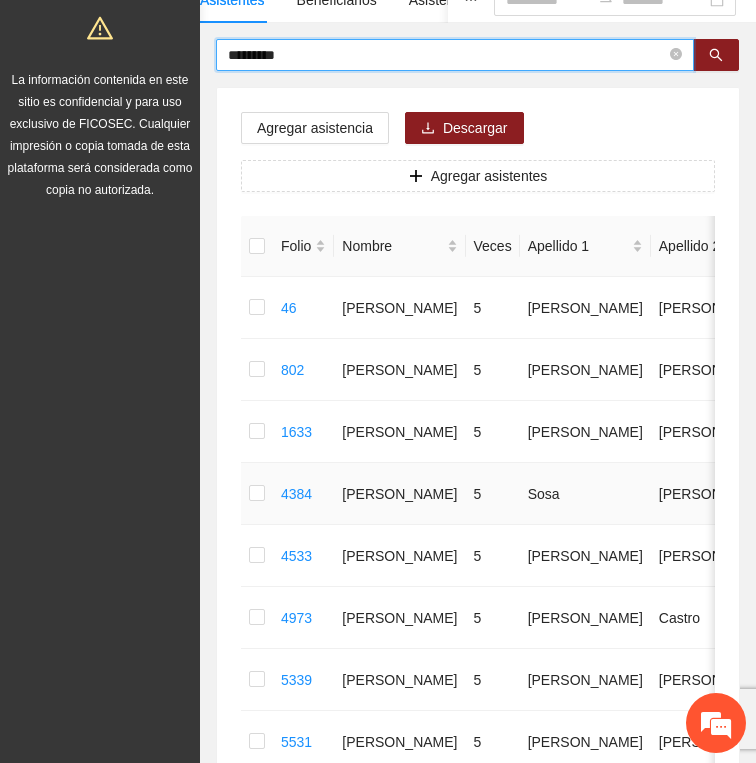scroll, scrollTop: 203, scrollLeft: 0, axis: vertical 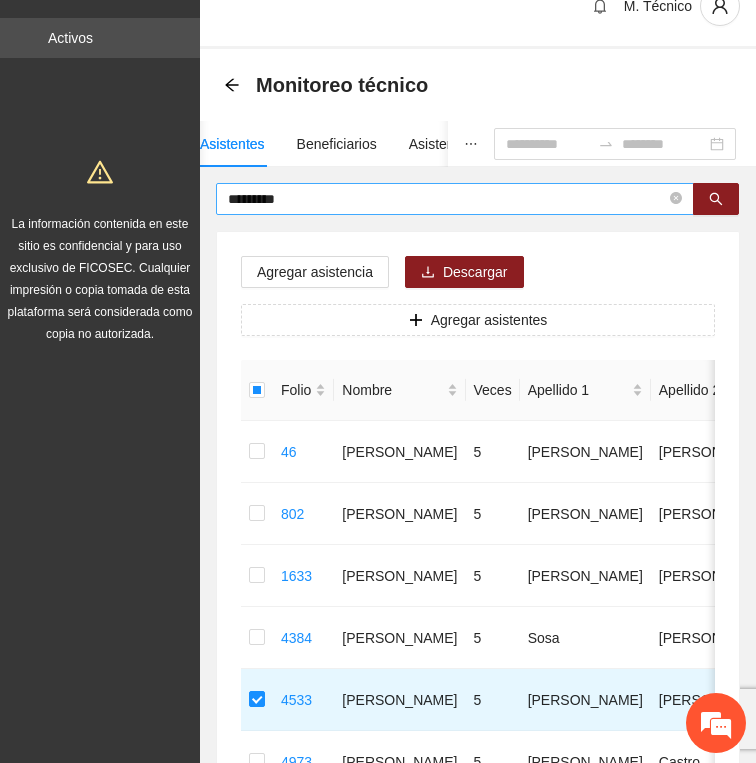 click on "*********" at bounding box center [447, 199] 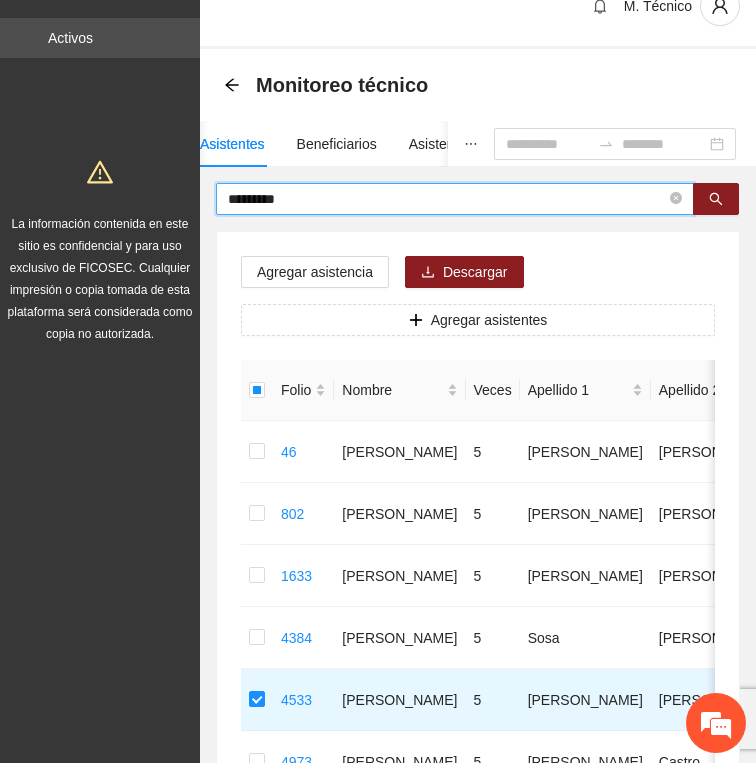 click on "*********" at bounding box center [447, 199] 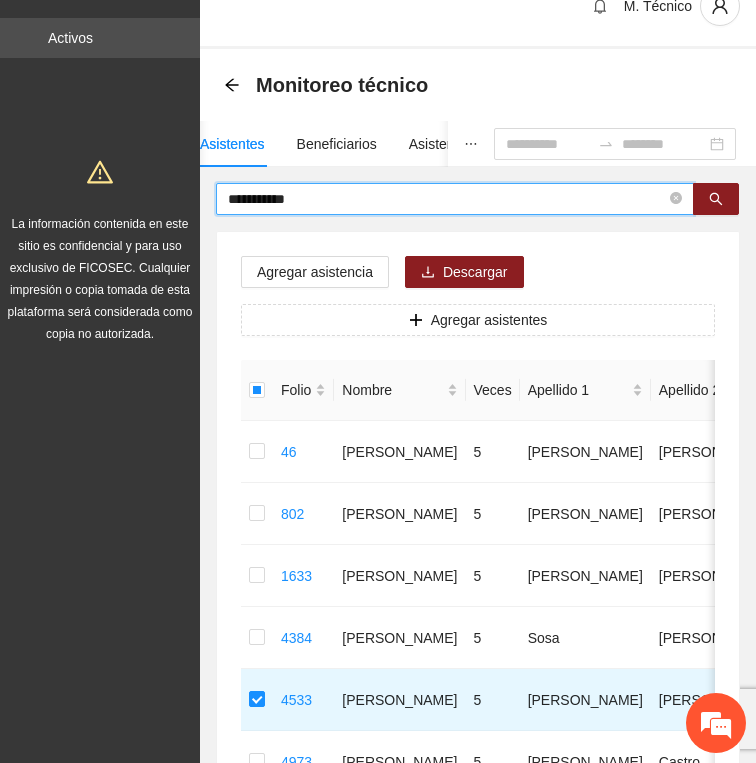 type on "**********" 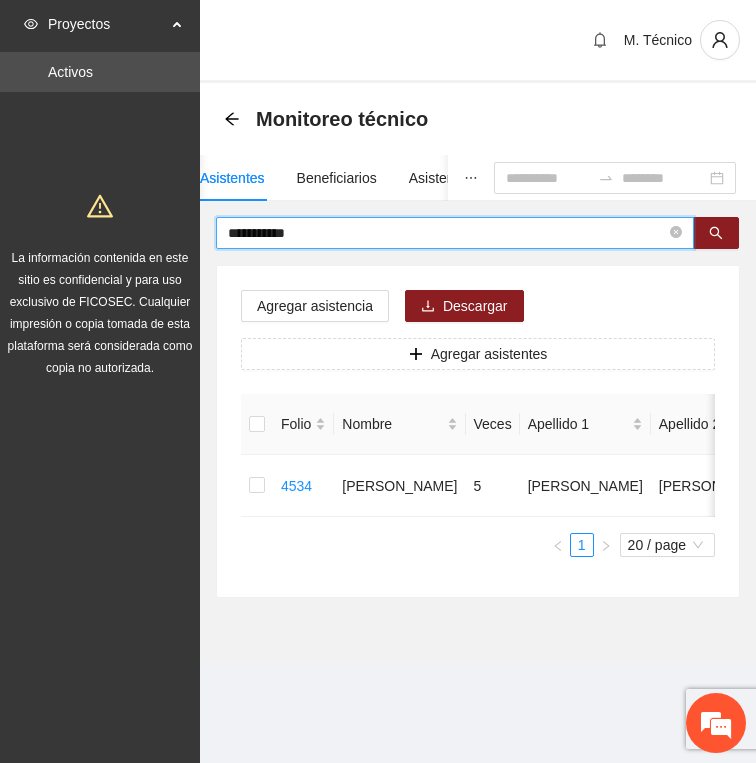 scroll, scrollTop: 0, scrollLeft: 0, axis: both 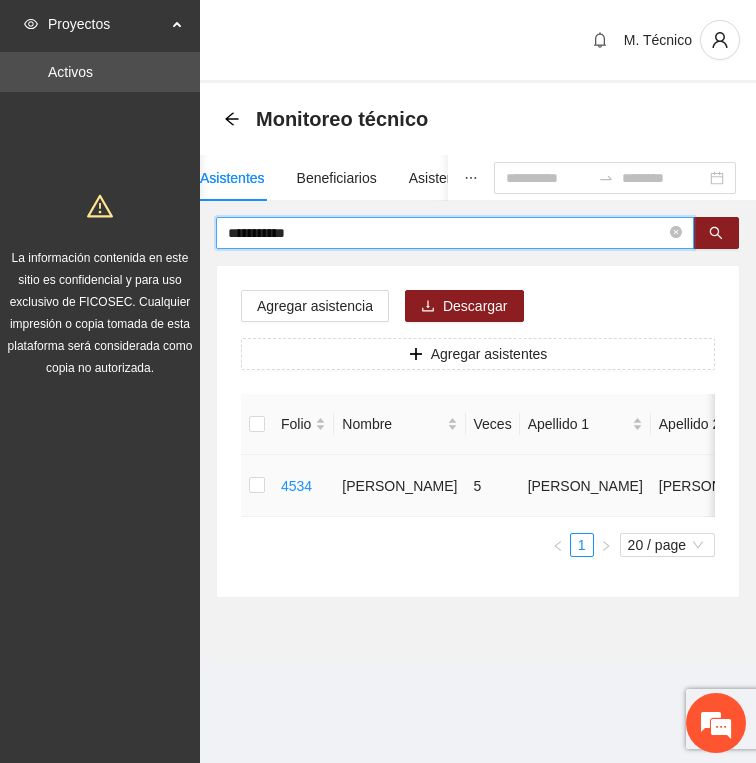 click at bounding box center (257, 486) 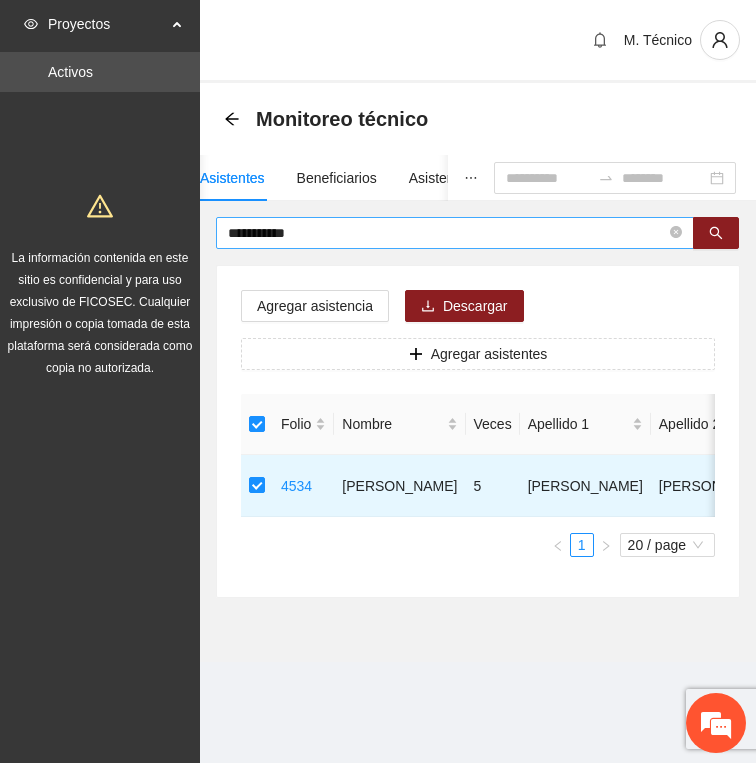 click on "**********" at bounding box center (447, 233) 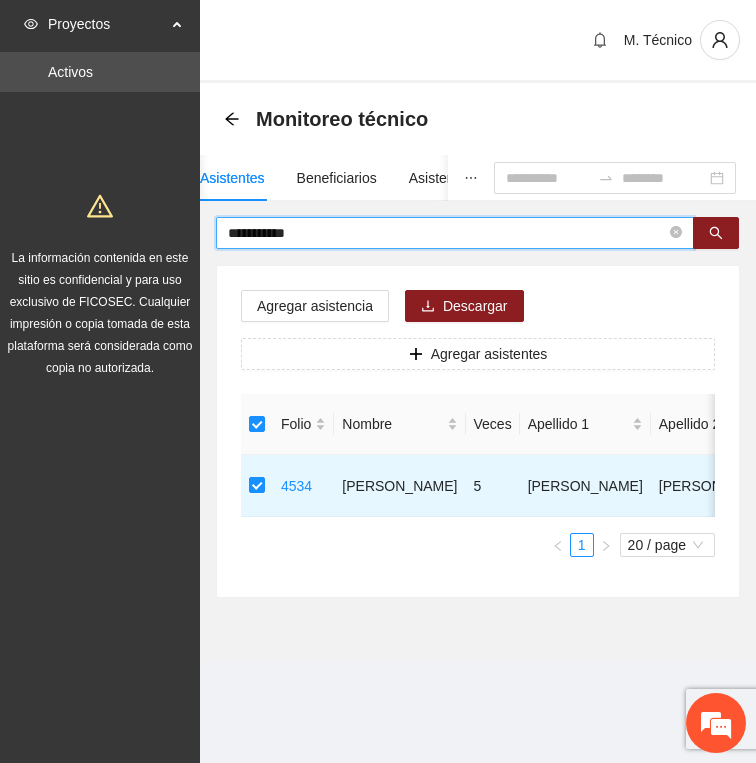 click on "**********" at bounding box center (447, 233) 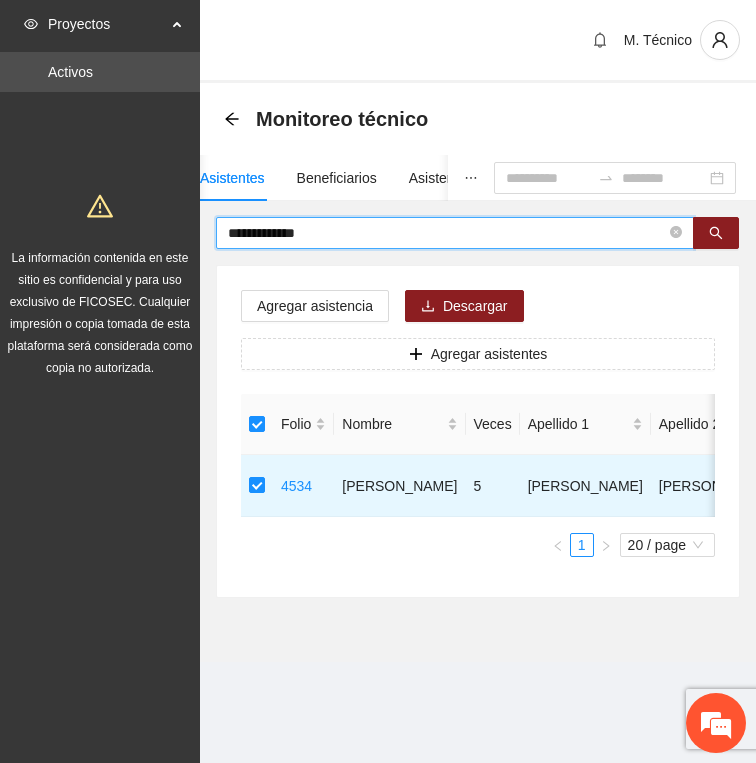 type on "**********" 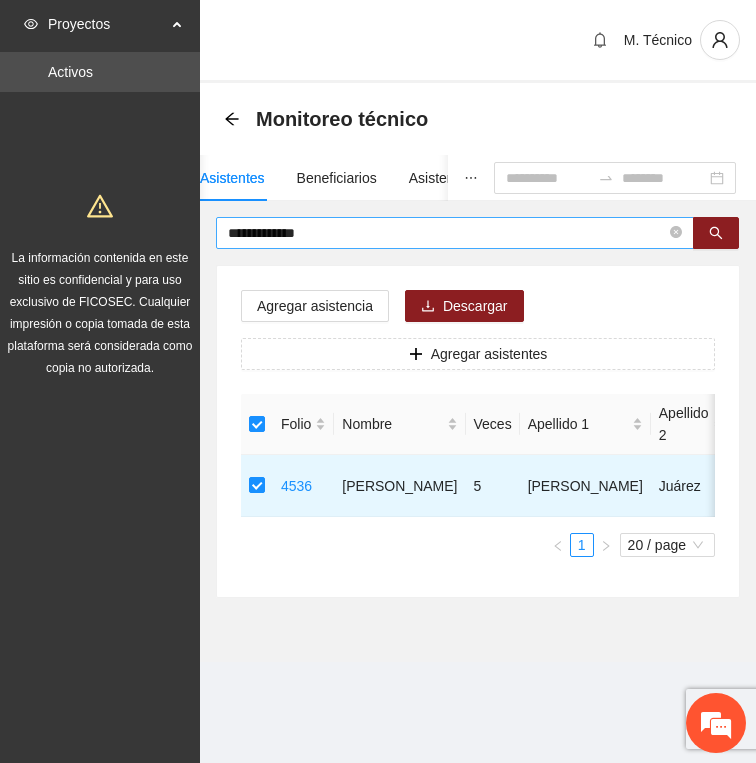 click on "**********" at bounding box center [455, 233] 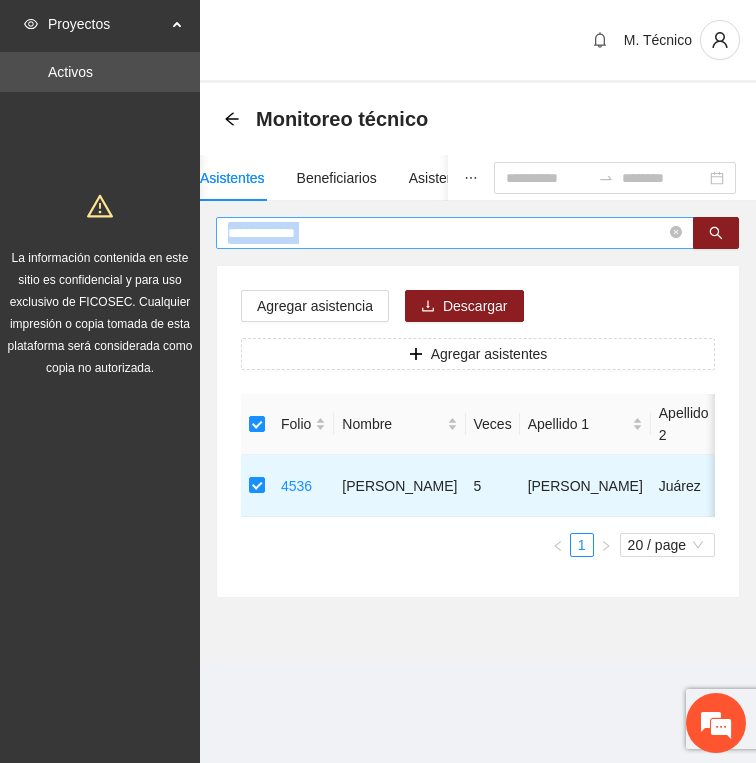 click on "**********" at bounding box center (455, 233) 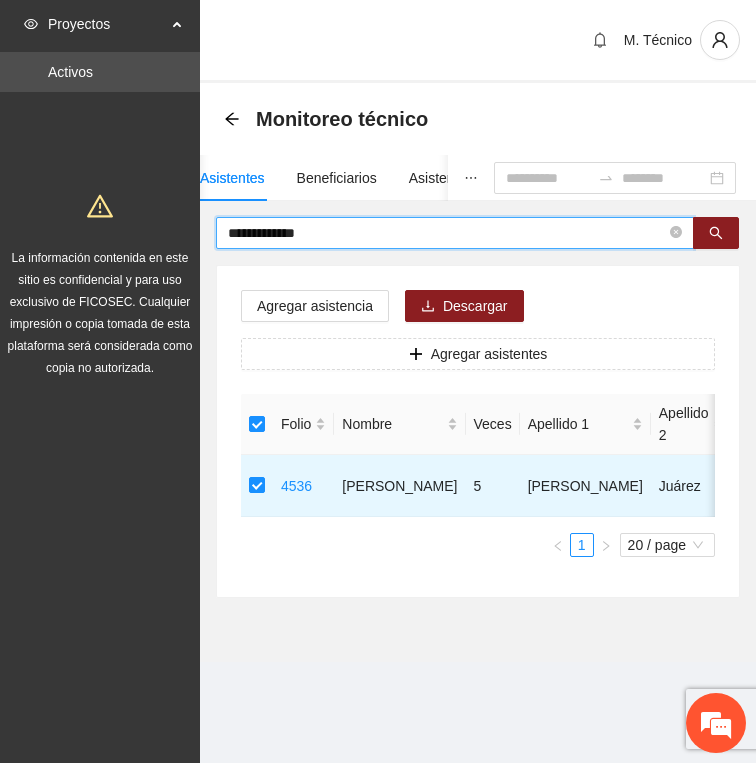 click on "**********" at bounding box center [447, 233] 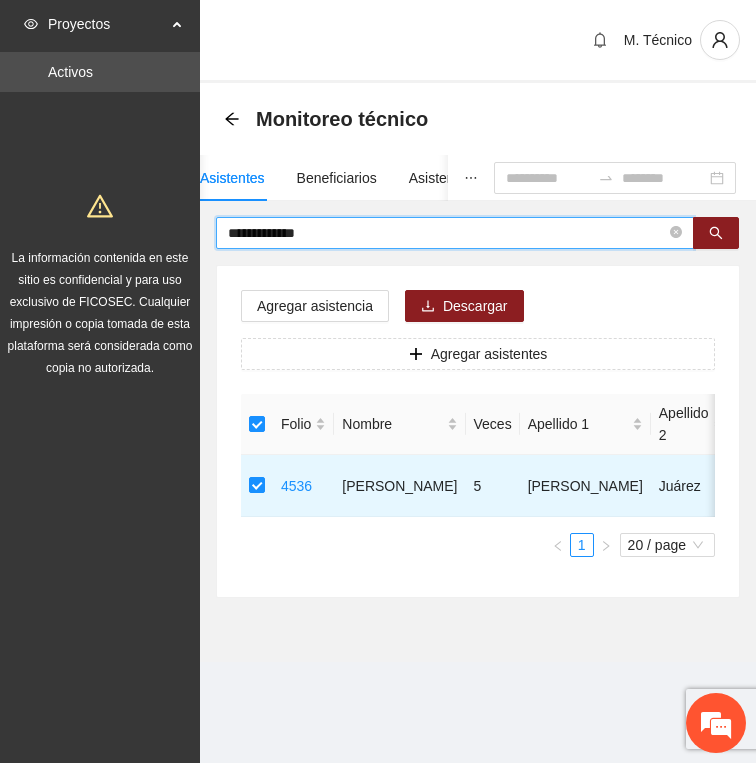 type on "**********" 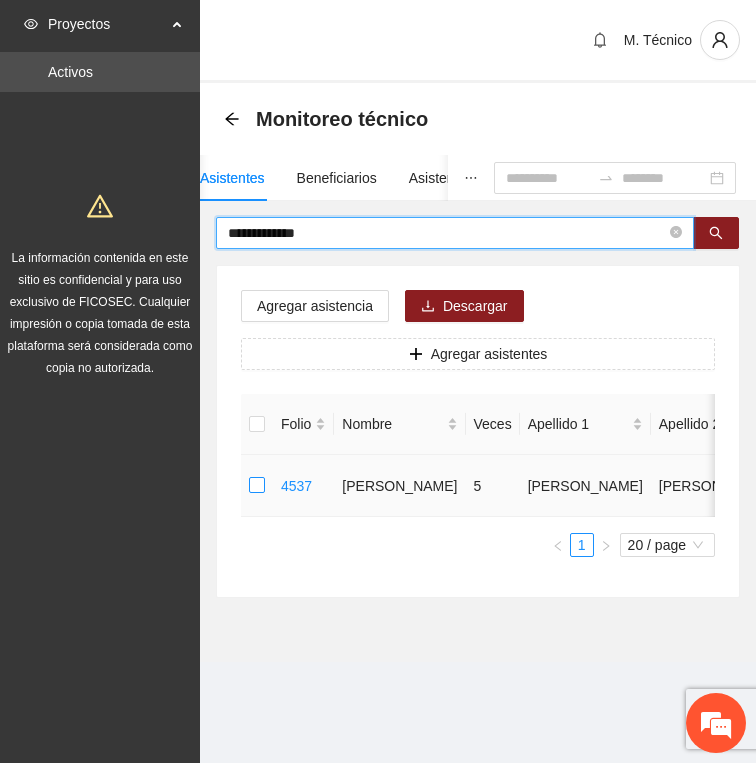 click at bounding box center (257, 486) 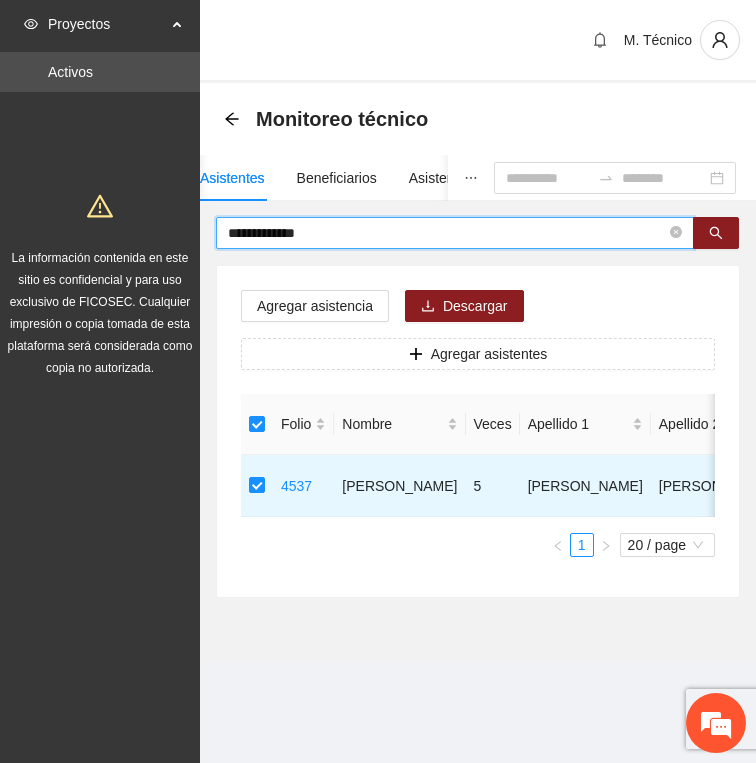 click on "**********" at bounding box center [447, 233] 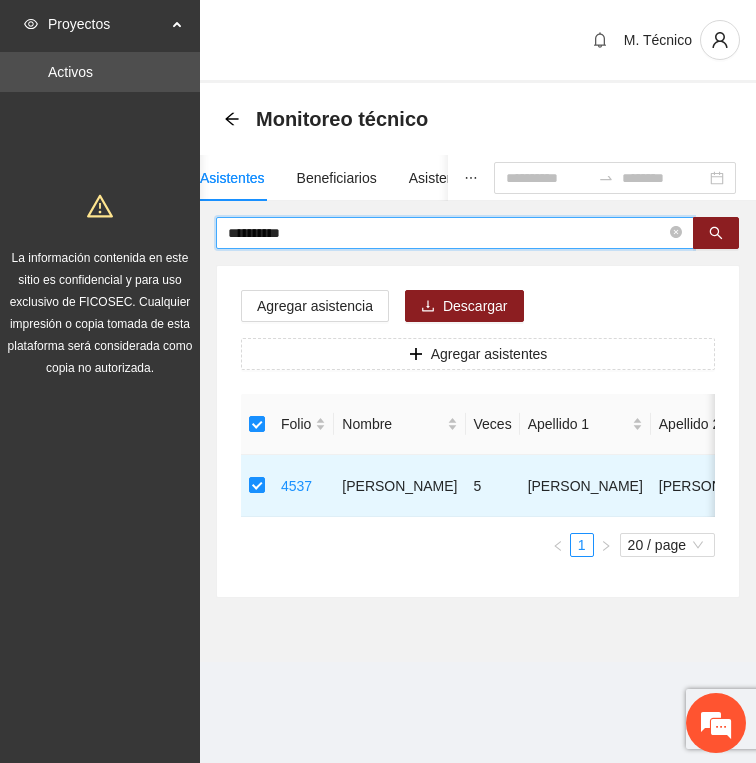 type on "**********" 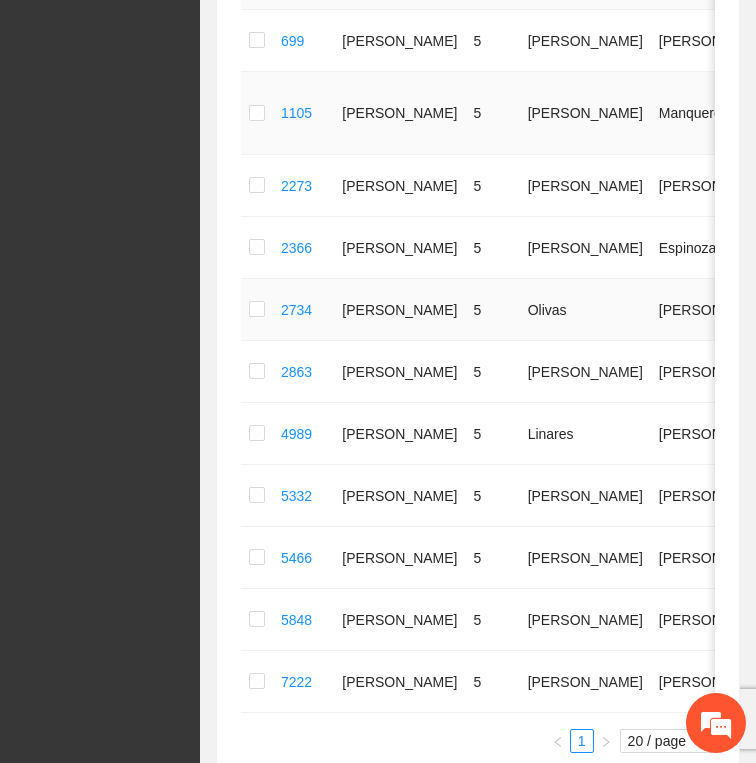 scroll, scrollTop: 461, scrollLeft: 0, axis: vertical 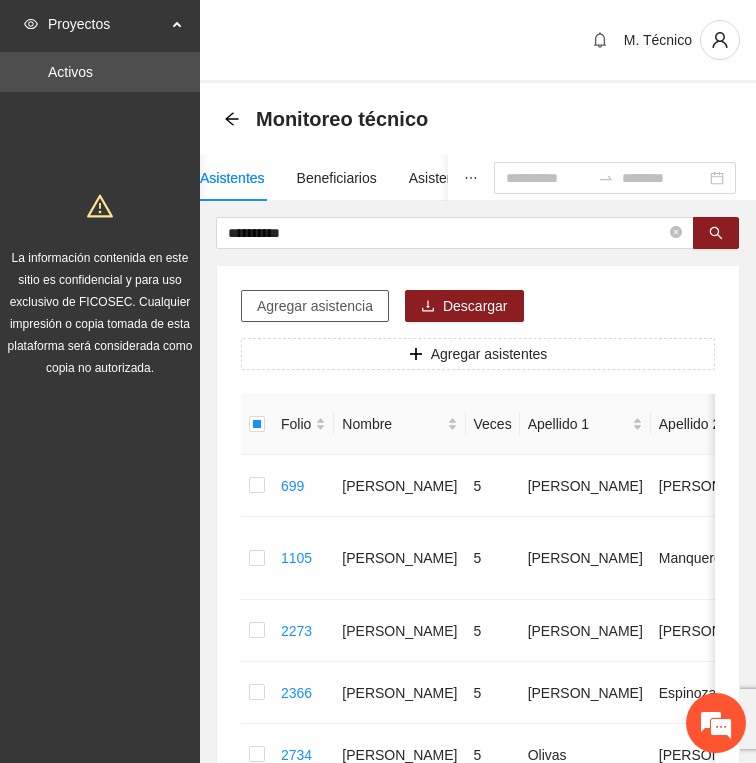 click on "Agregar asistencia" at bounding box center [315, 306] 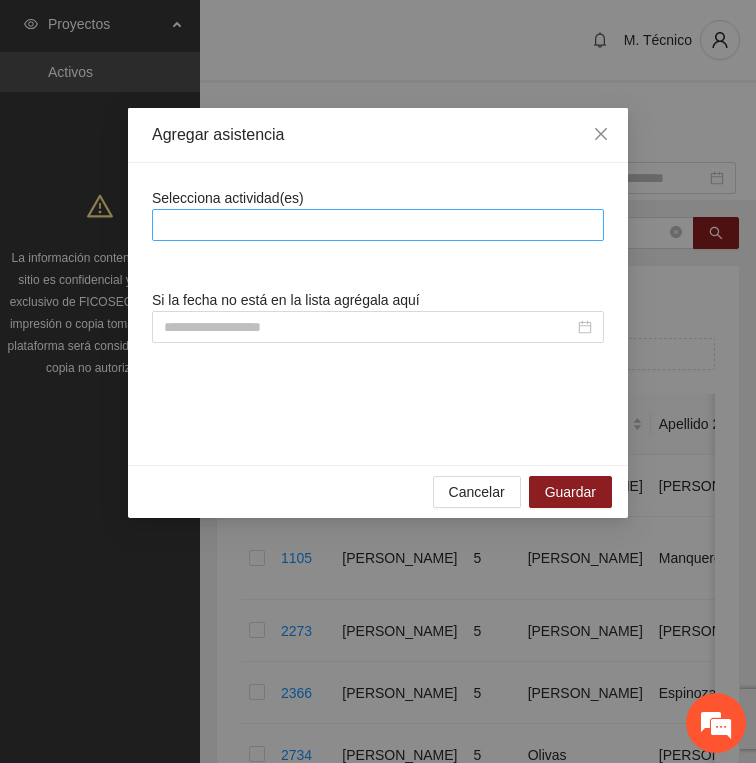 click at bounding box center (378, 225) 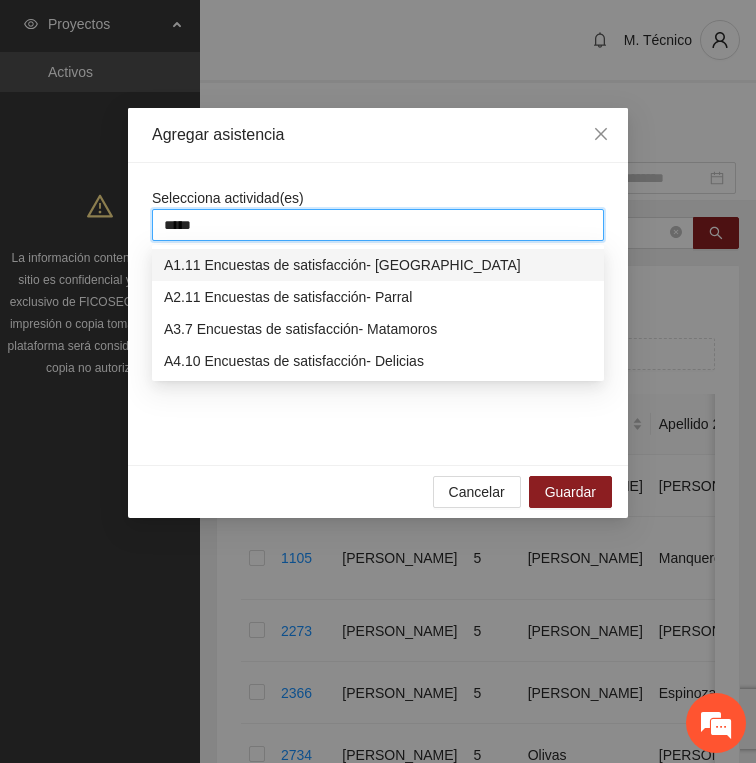 type on "******" 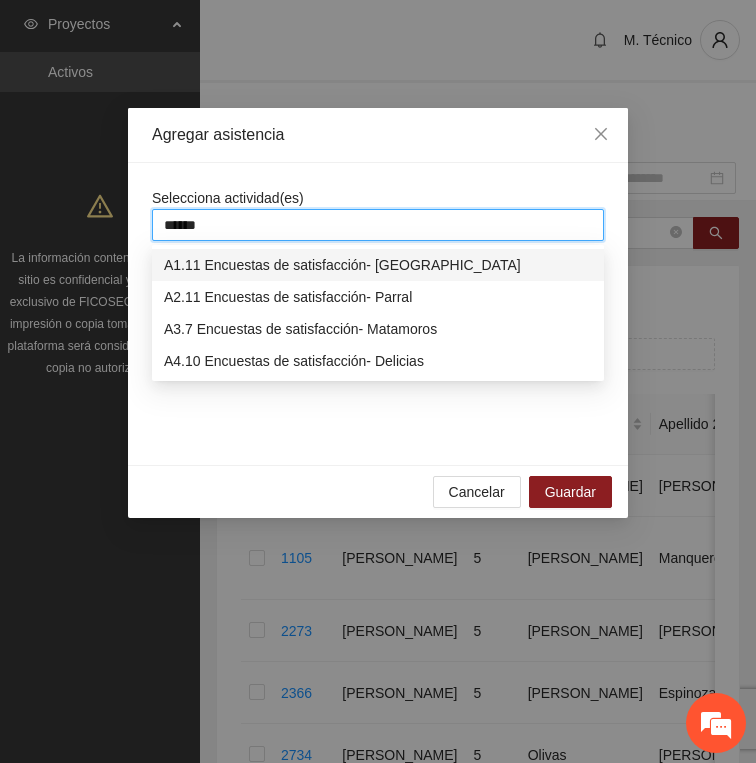 type 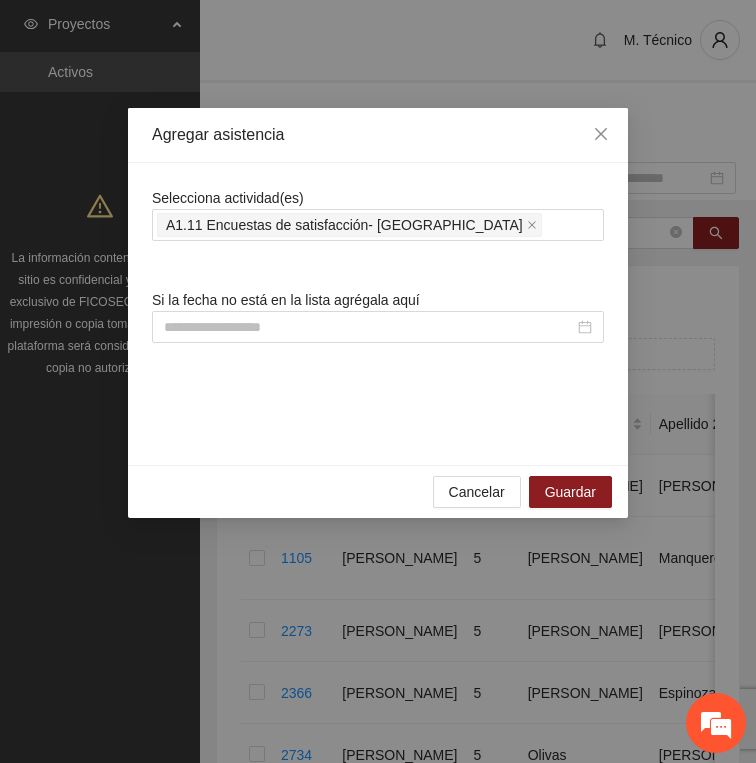 click on "Agregar asistencia" at bounding box center [378, 135] 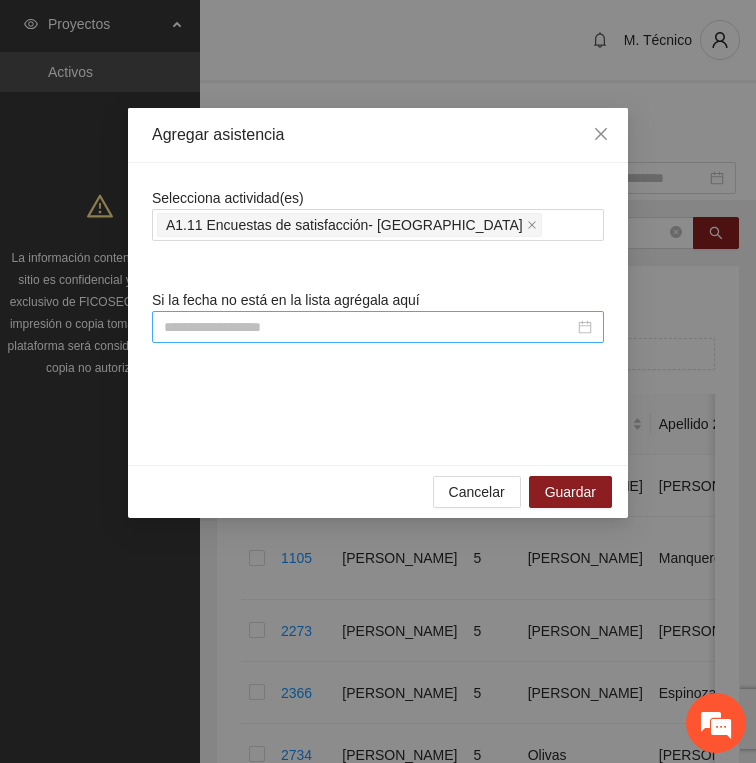click at bounding box center [369, 327] 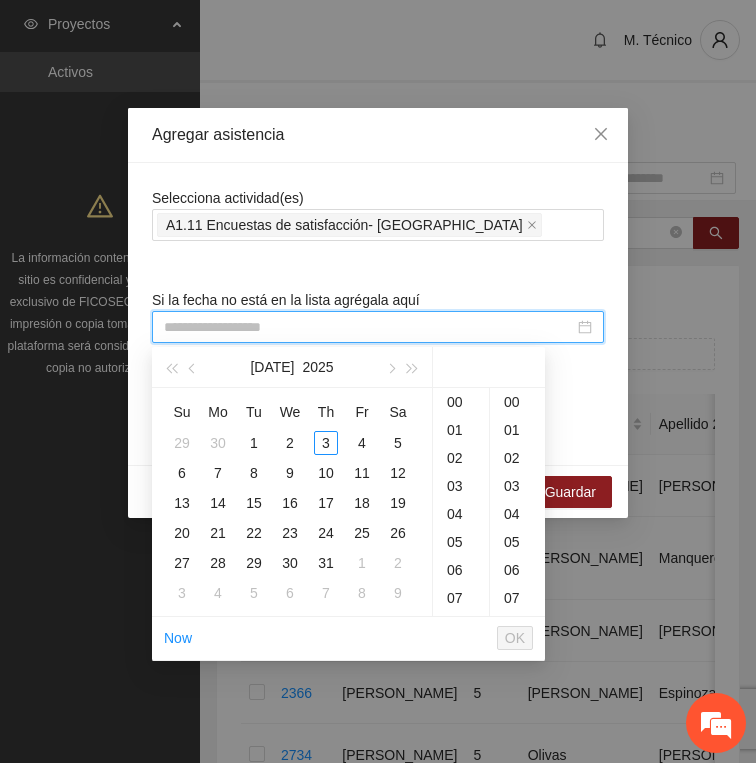 paste on "**********" 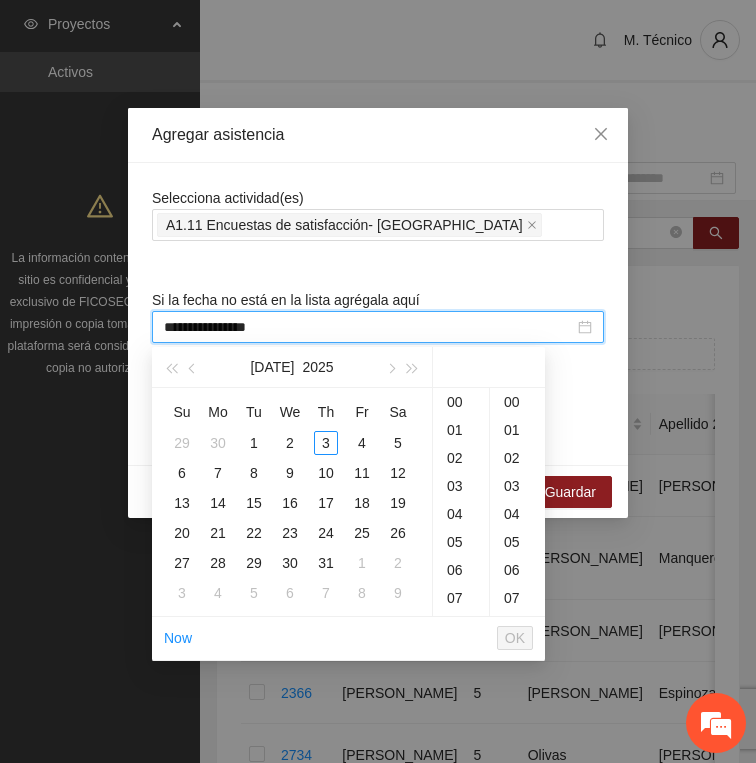 scroll, scrollTop: 364, scrollLeft: 0, axis: vertical 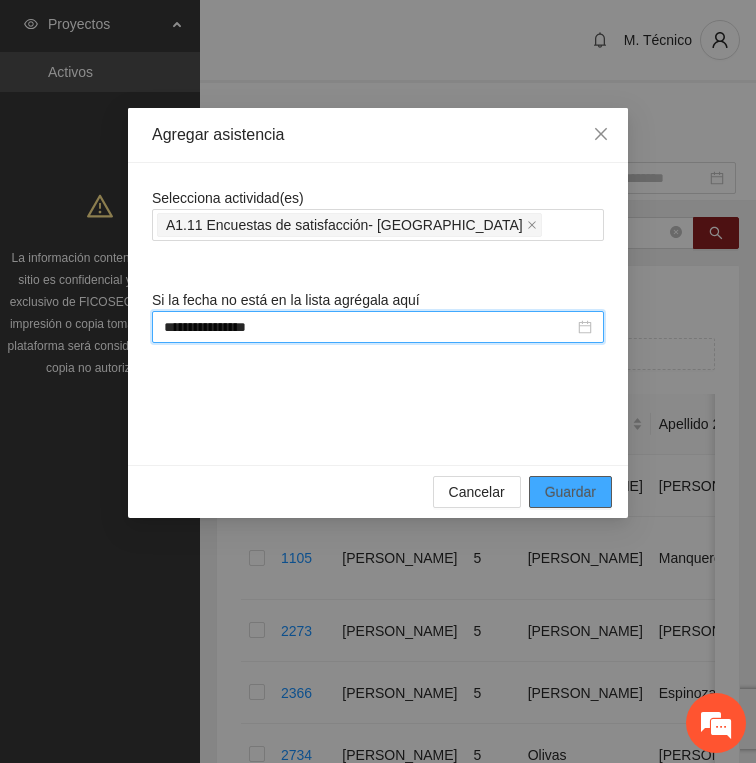 type on "**********" 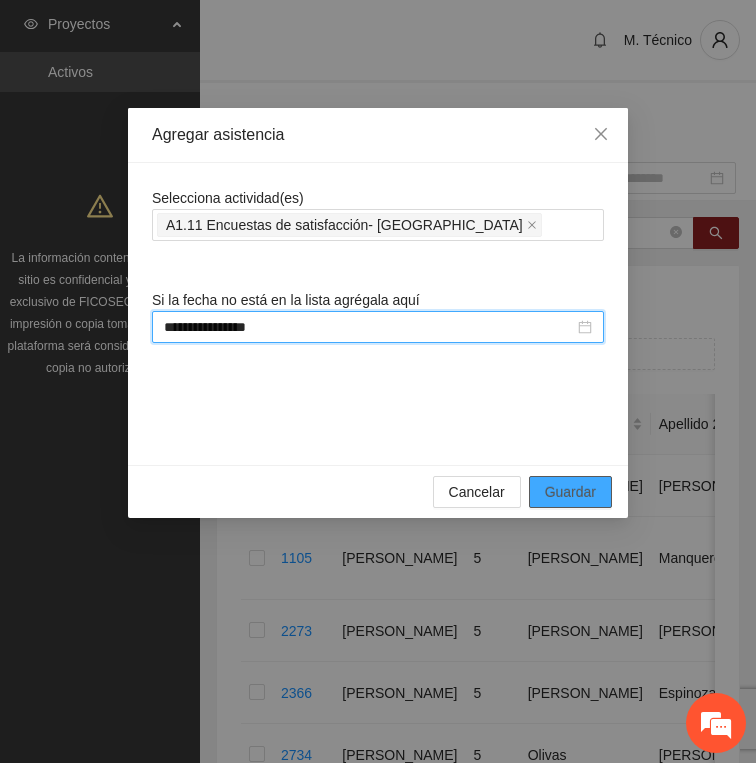 click on "Guardar" at bounding box center [570, 492] 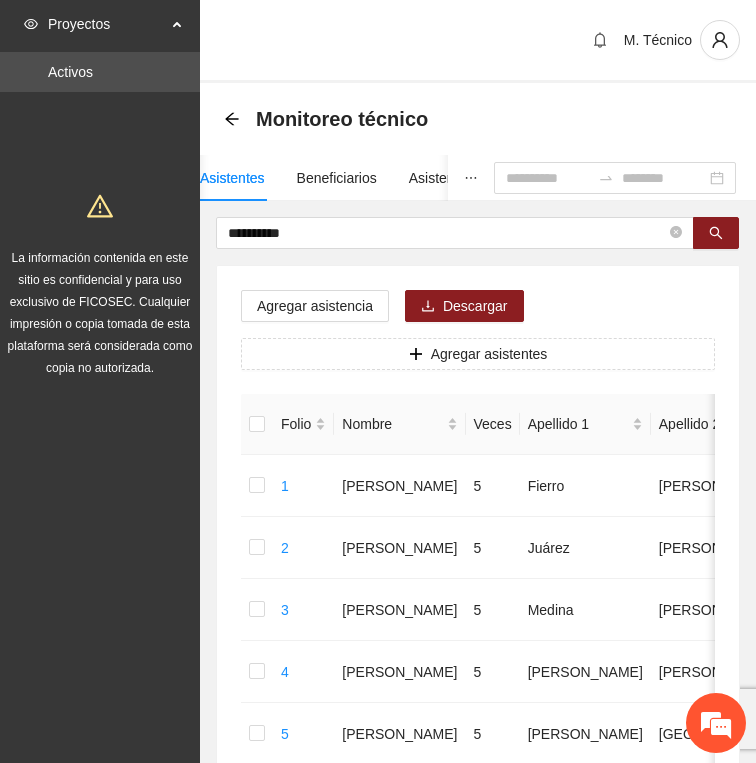 click 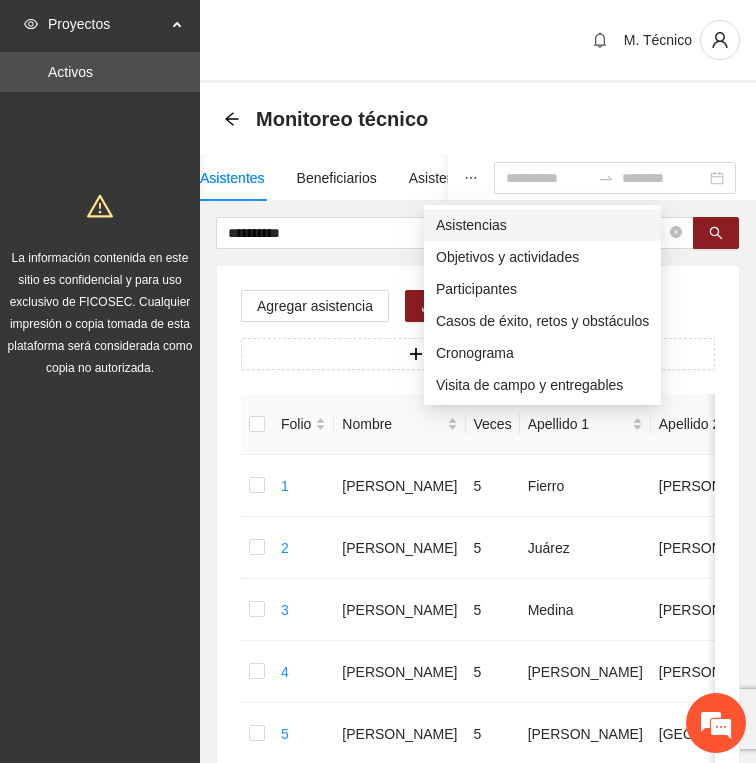 click on "Asistencias" at bounding box center (542, 225) 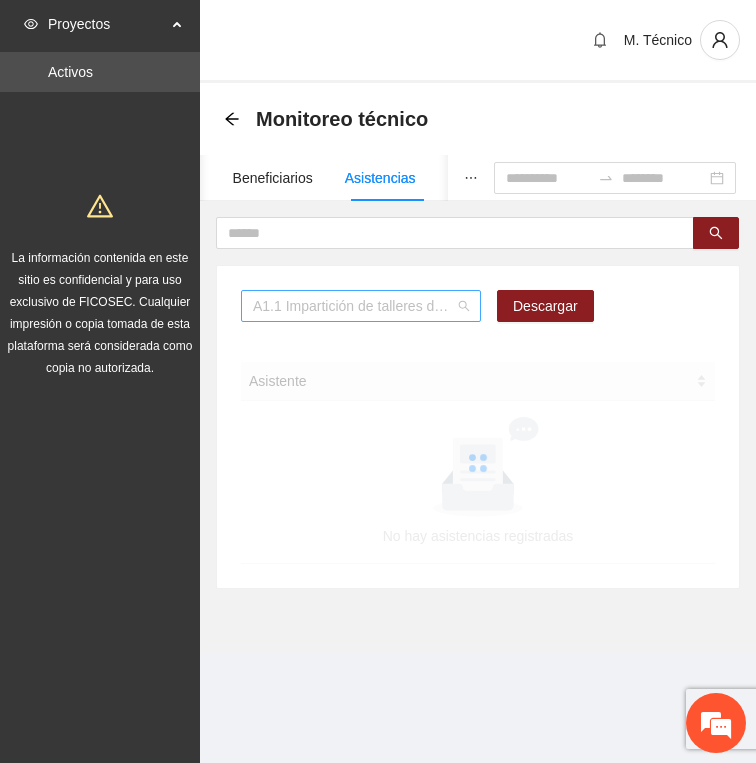 click on "A1.1 Impartición de talleres de habilidades para la vida-[GEOGRAPHIC_DATA]" at bounding box center [361, 306] 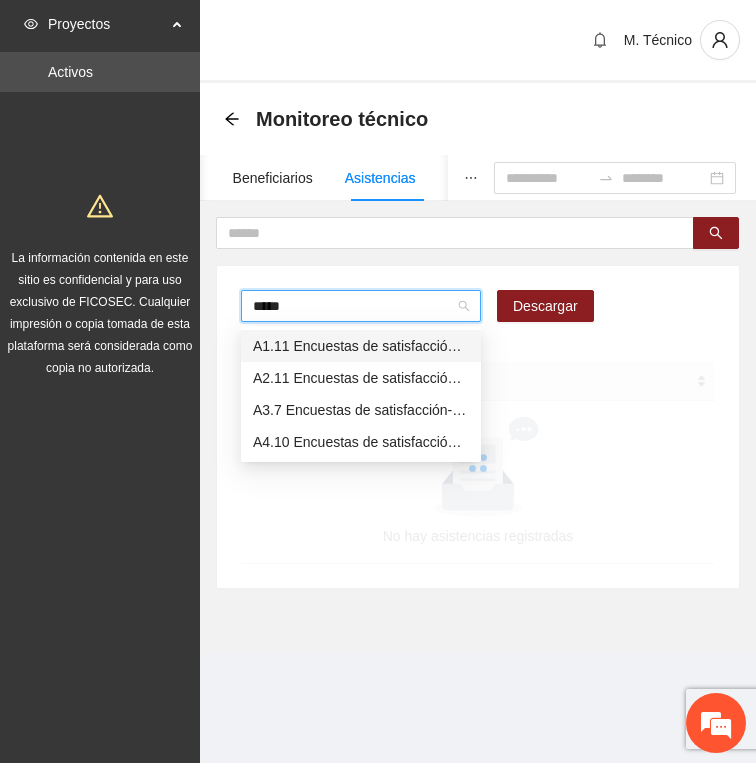 type on "******" 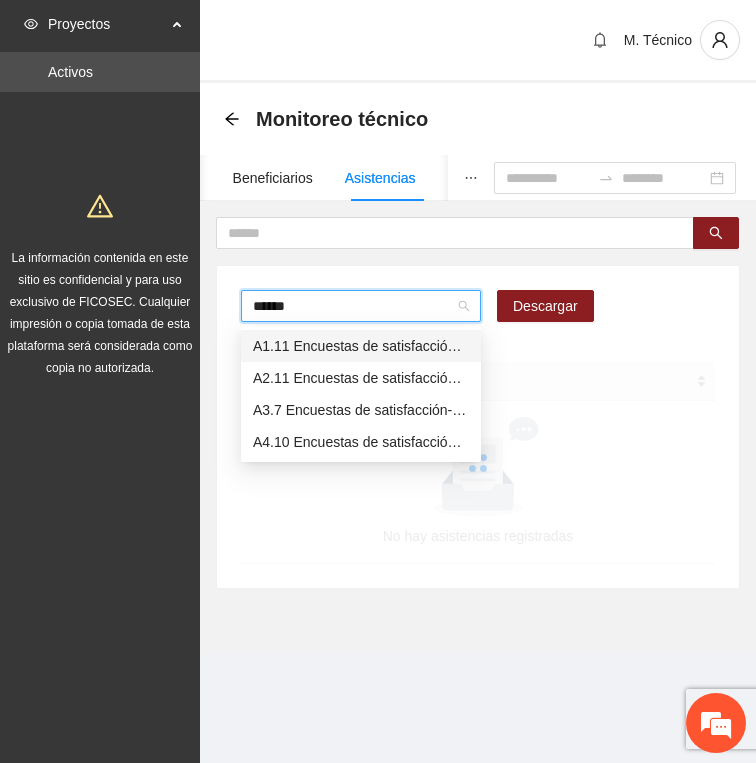type 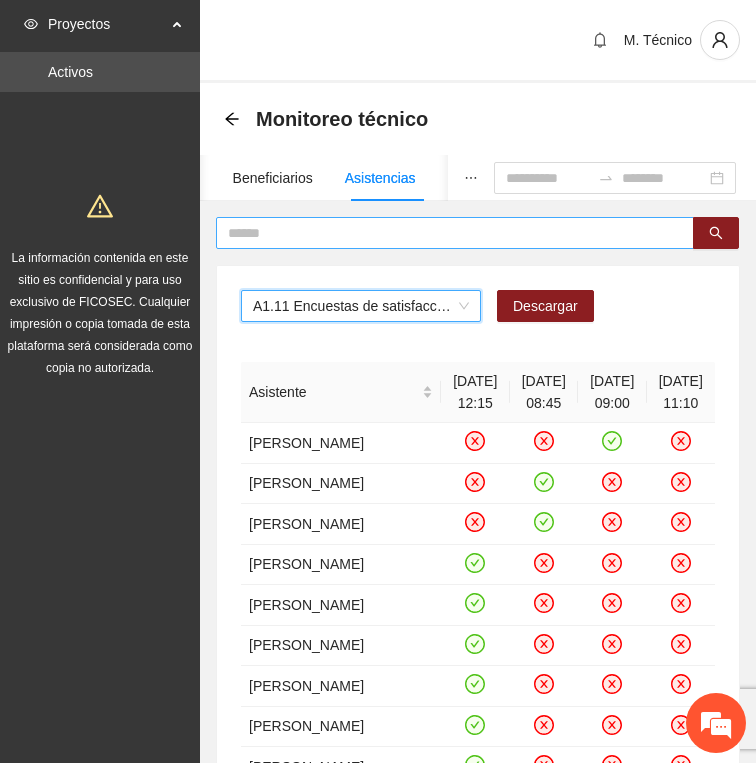click at bounding box center (447, 233) 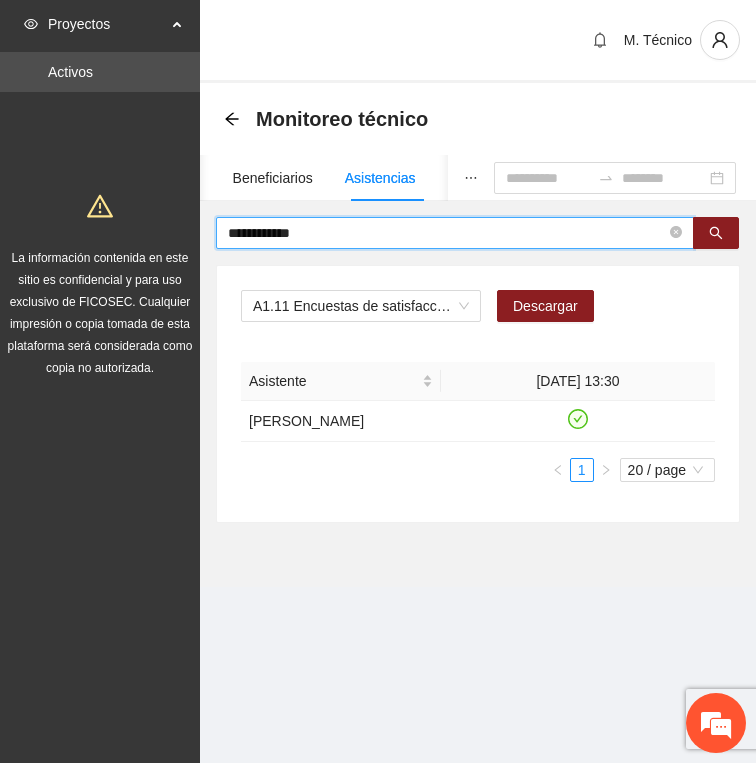 click on "**********" at bounding box center [447, 233] 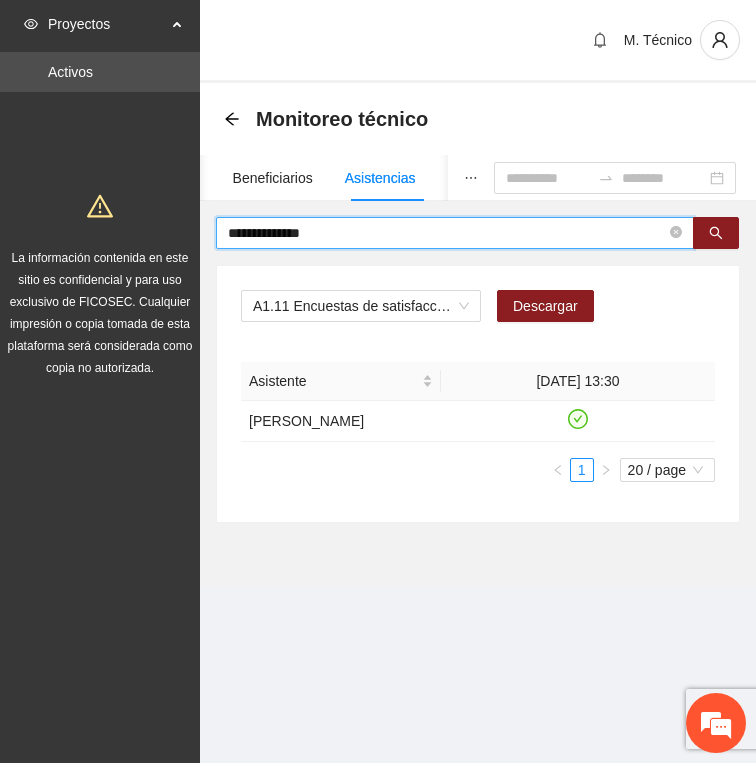 type on "**********" 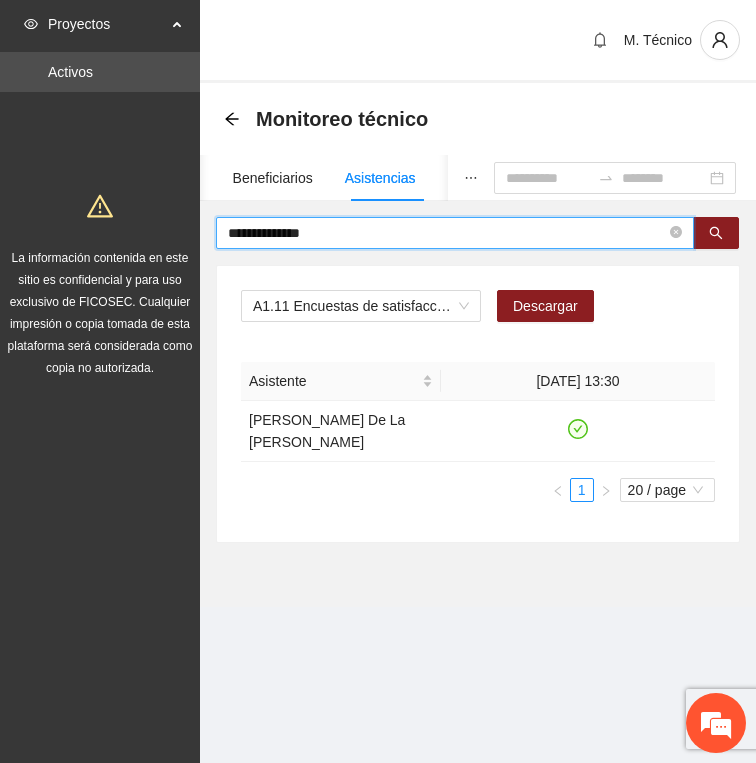 click at bounding box center (471, 178) 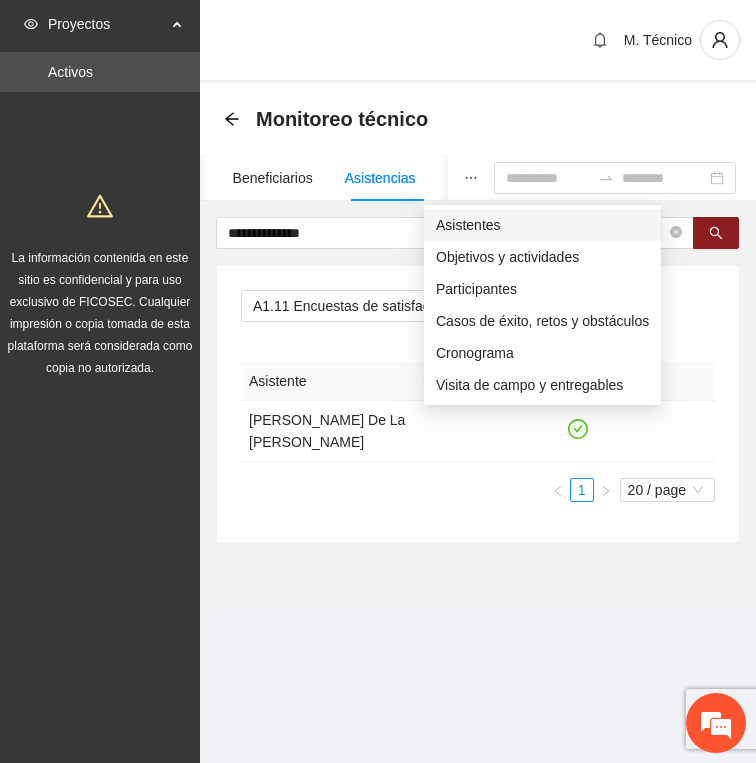 click on "Asistentes" at bounding box center [542, 225] 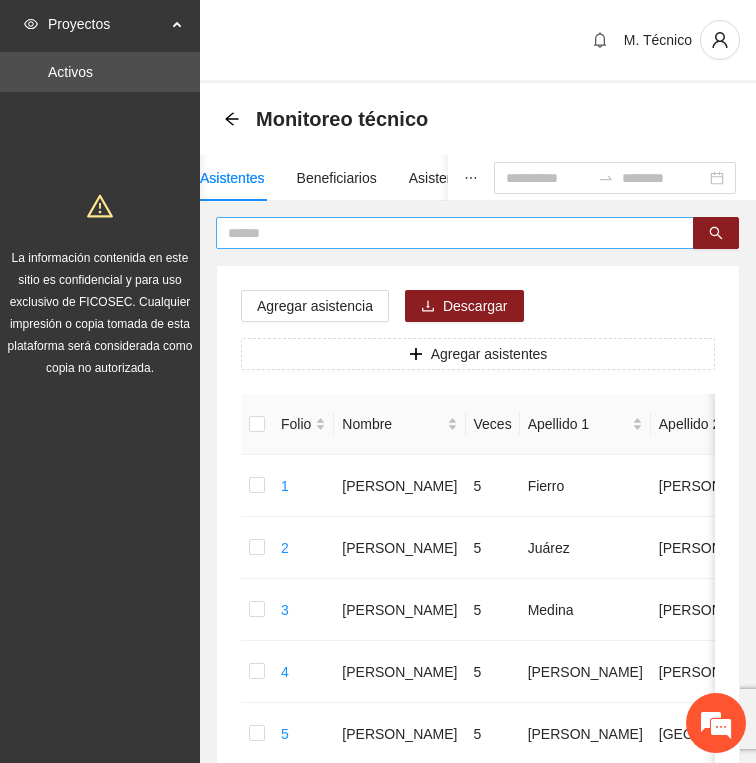 click at bounding box center [447, 233] 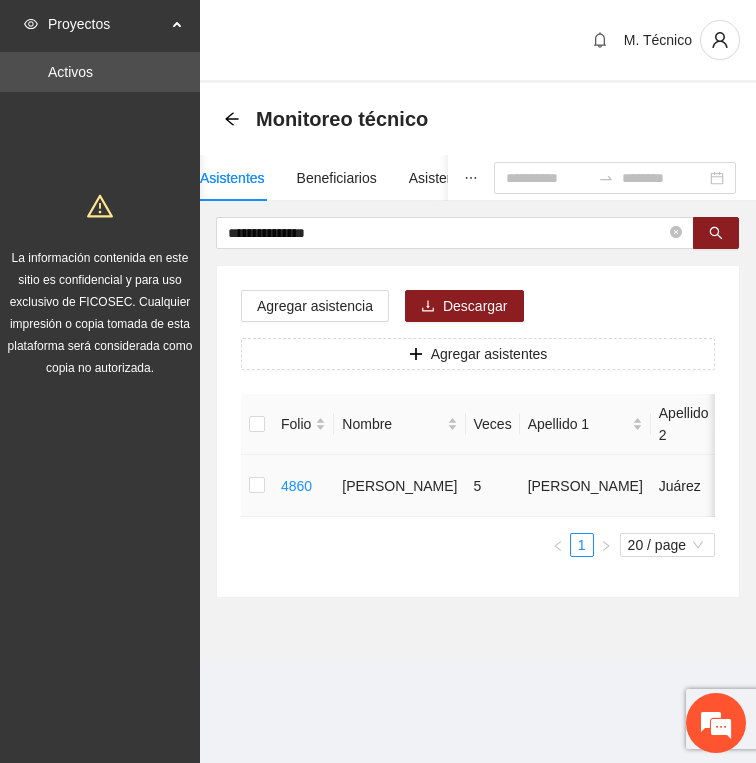 click at bounding box center (257, 486) 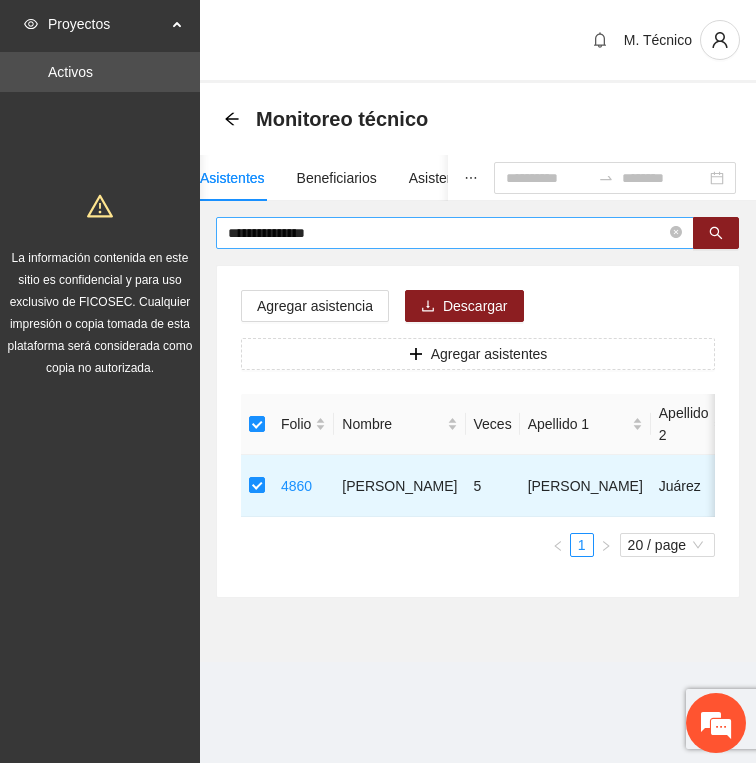 click on "**********" at bounding box center (447, 233) 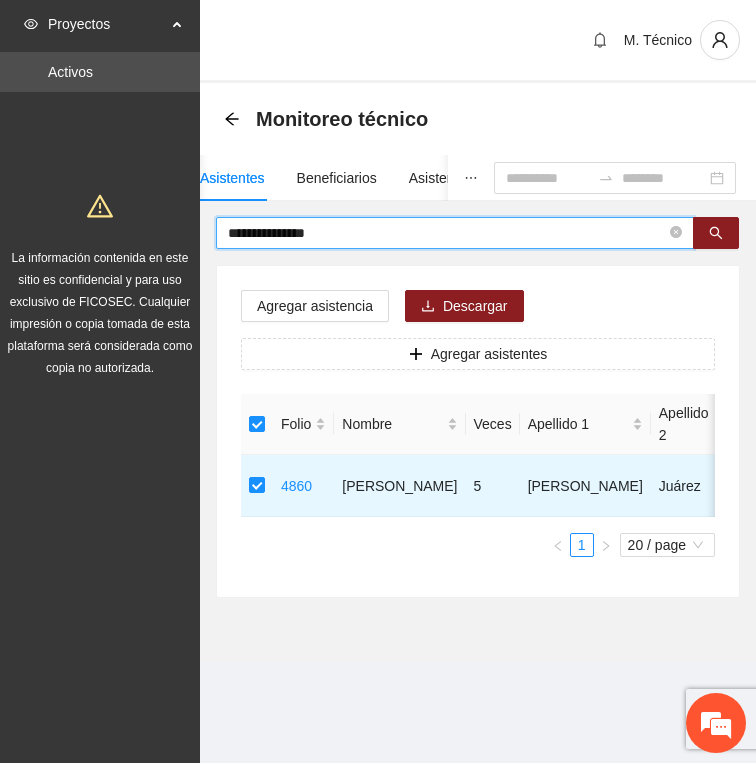 click on "**********" at bounding box center [447, 233] 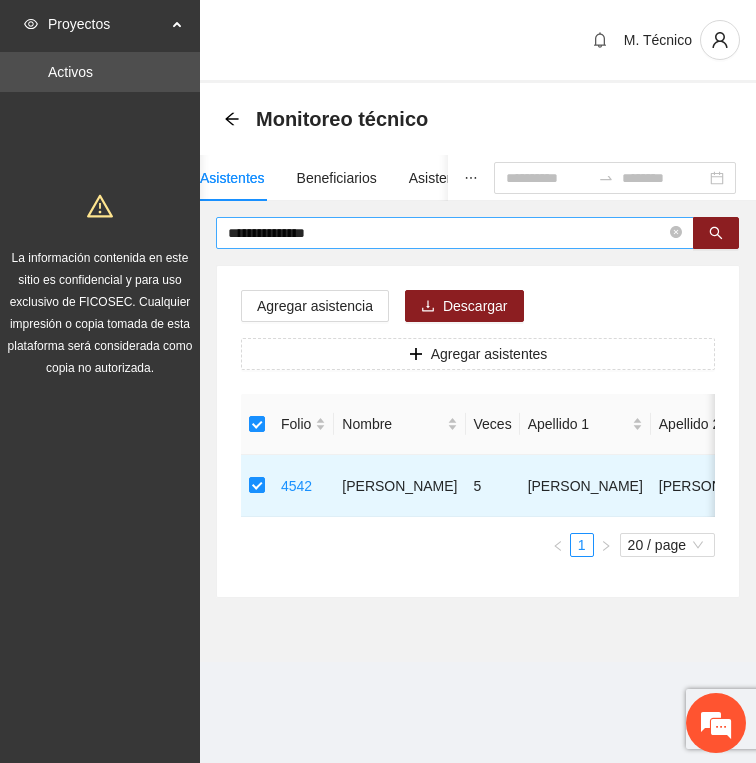 click on "**********" at bounding box center (447, 233) 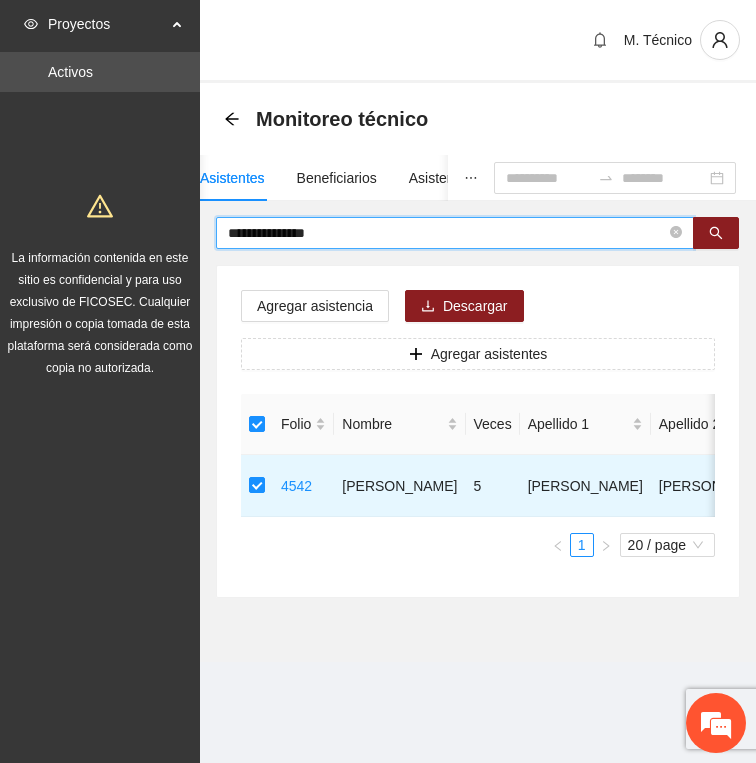 click on "**********" at bounding box center [447, 233] 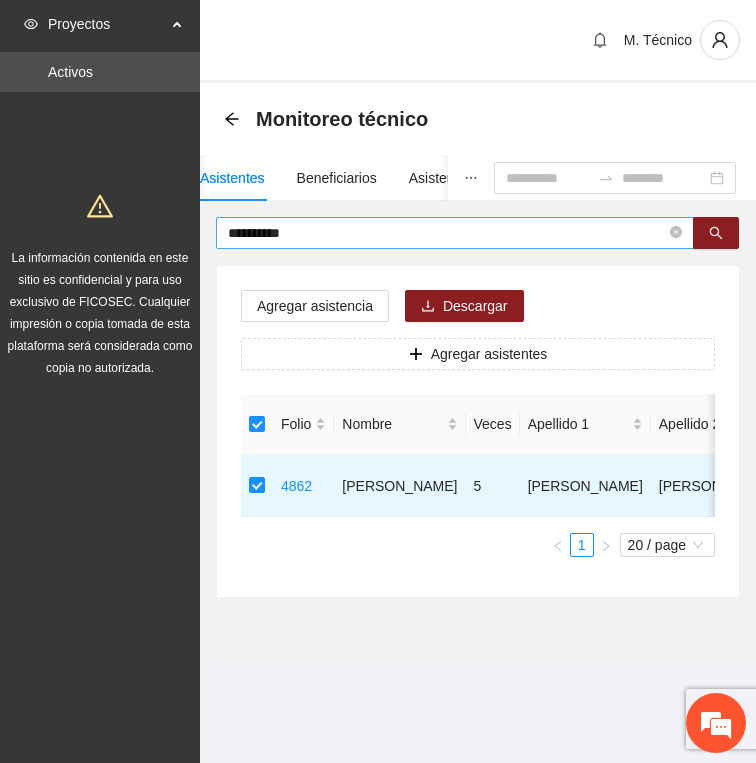 click on "**********" at bounding box center [447, 233] 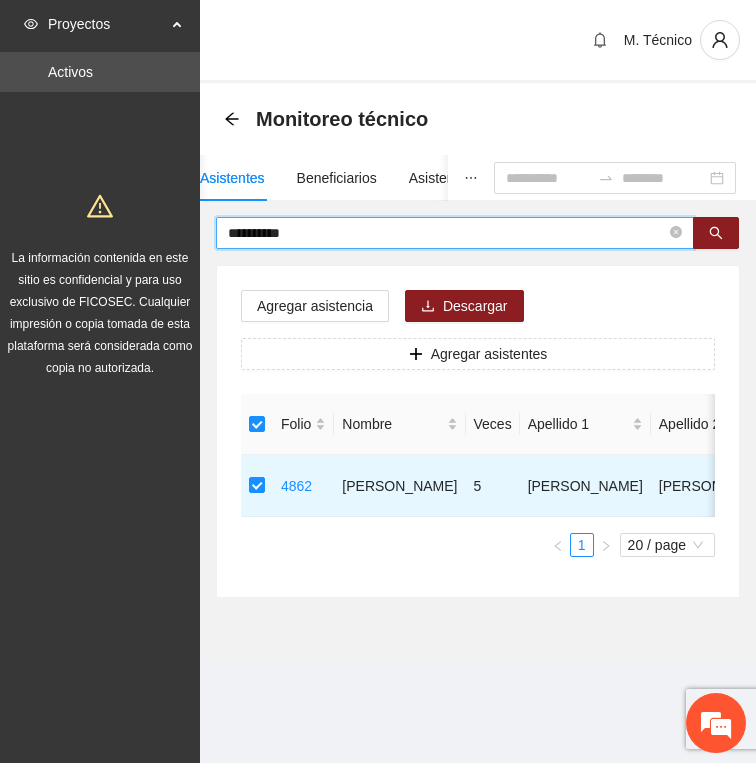 click on "**********" at bounding box center (447, 233) 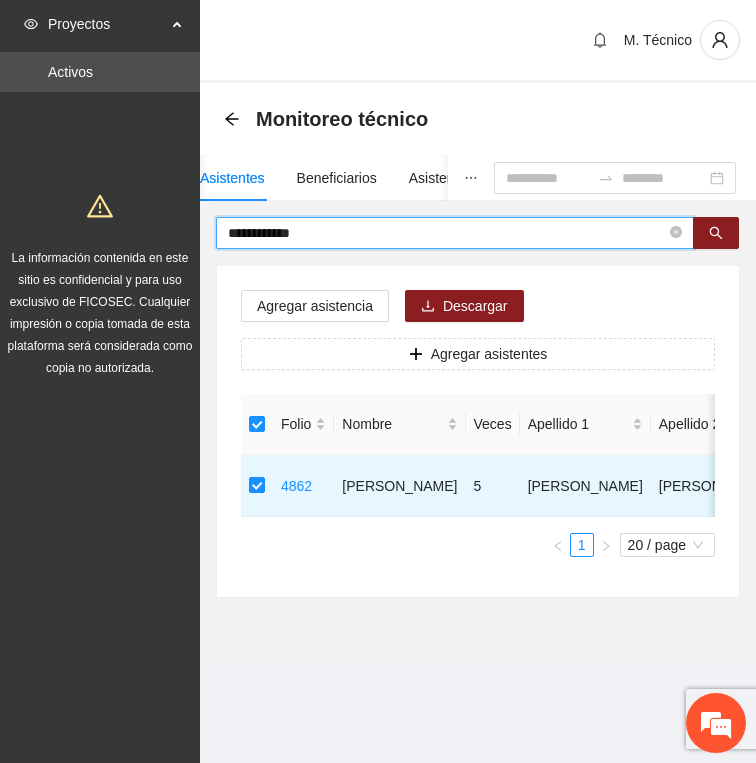 type on "**********" 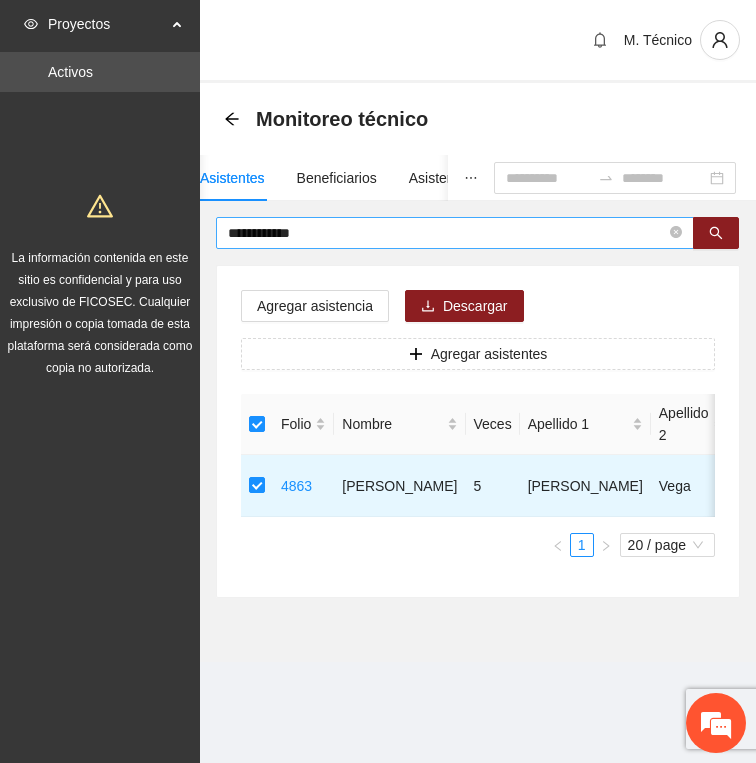 click on "**********" at bounding box center (447, 233) 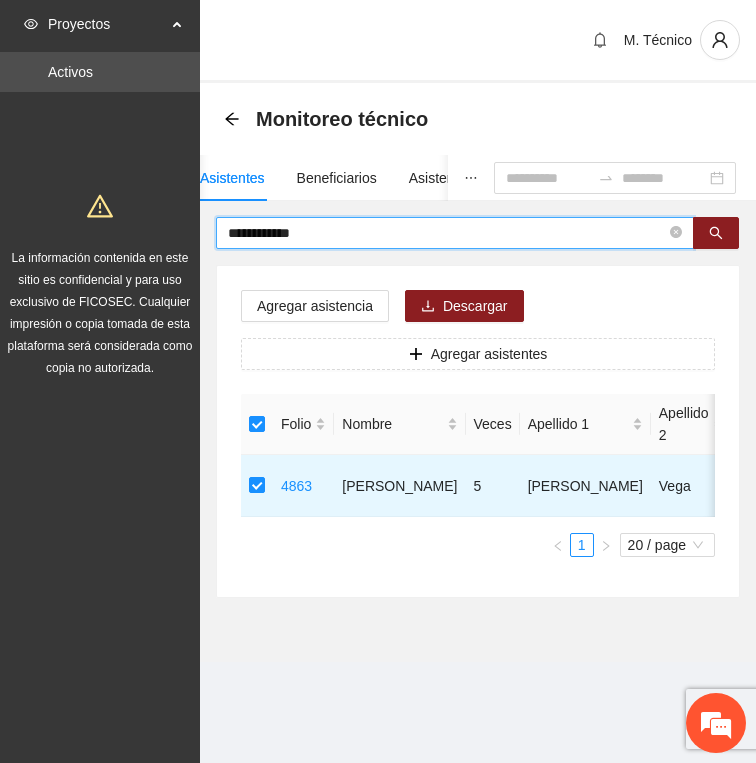 click on "**********" at bounding box center [447, 233] 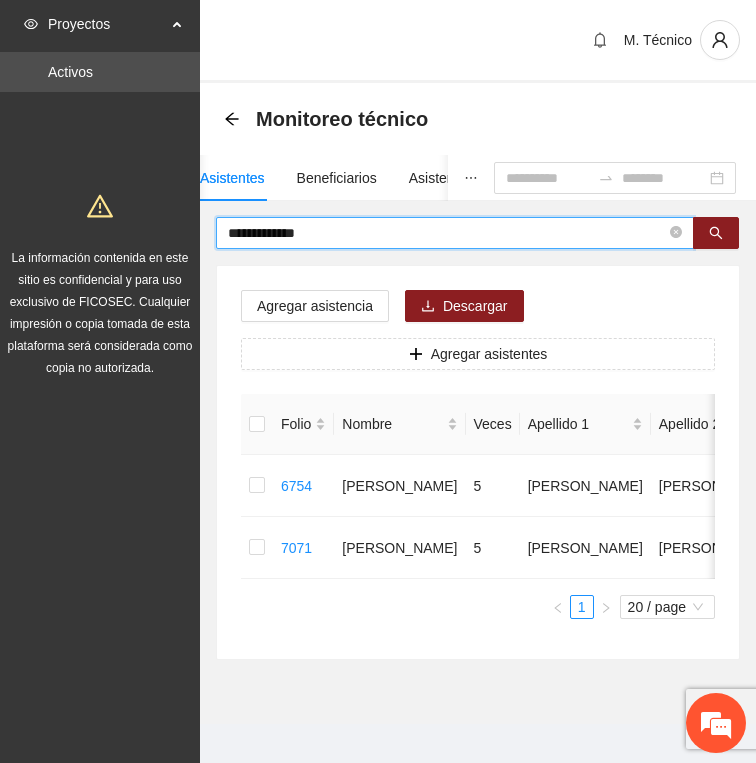 click on "**********" at bounding box center [447, 233] 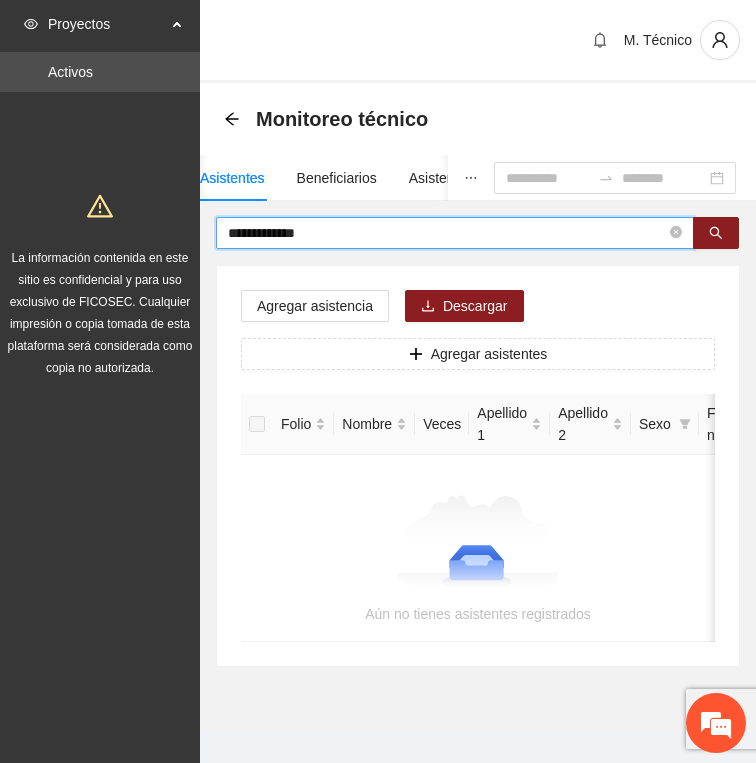 click on "**********" at bounding box center (447, 233) 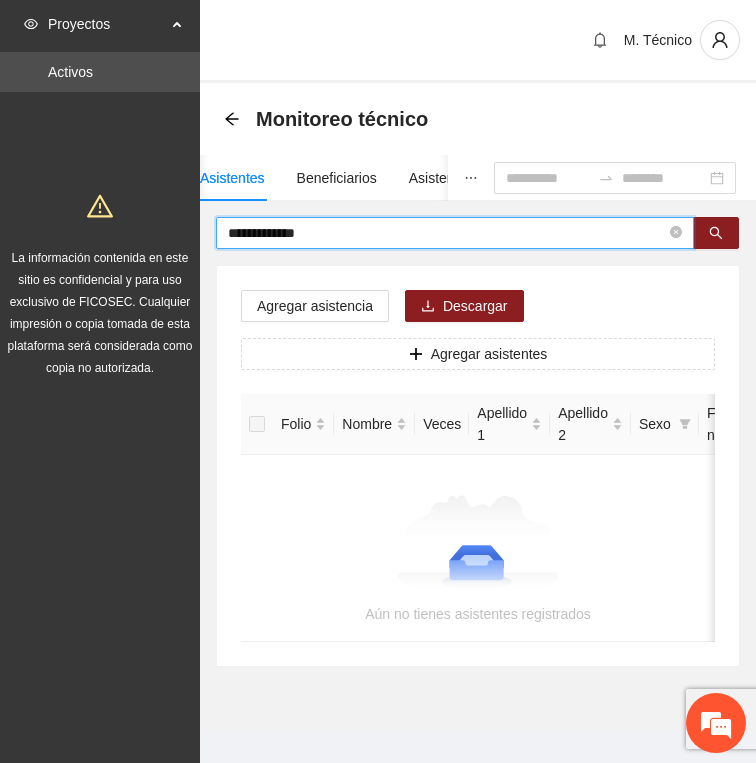 type on "**********" 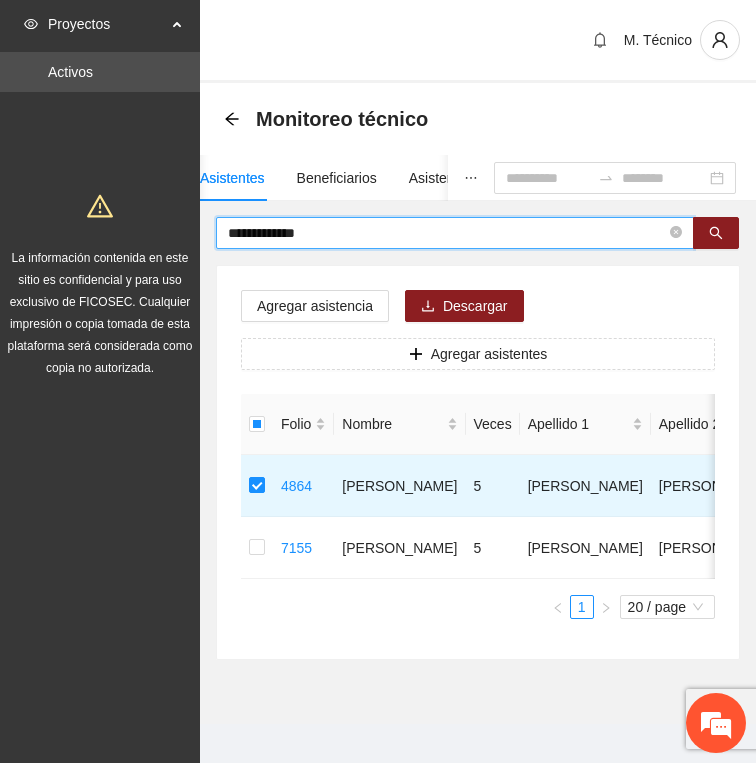 click on "**********" at bounding box center (447, 233) 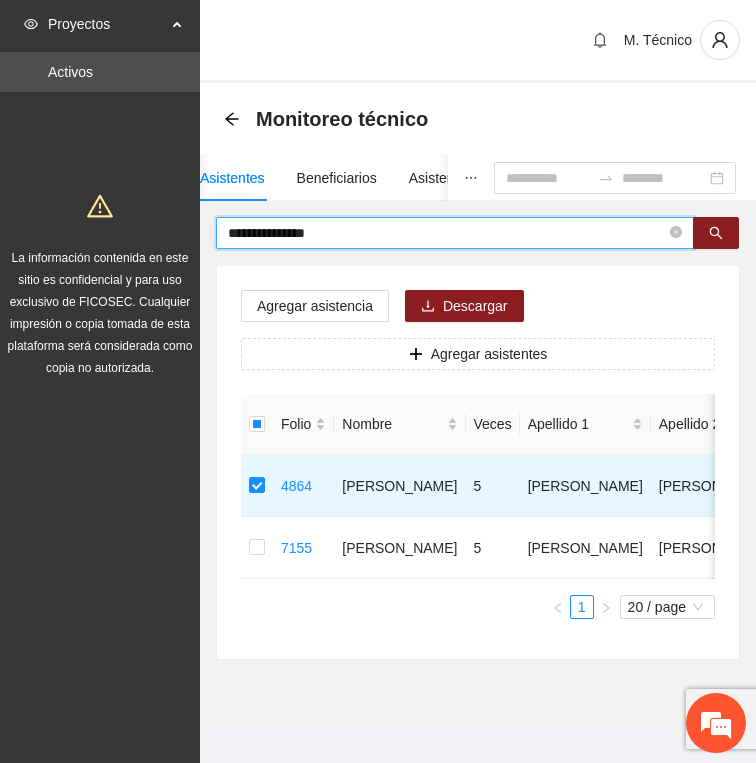 type on "**********" 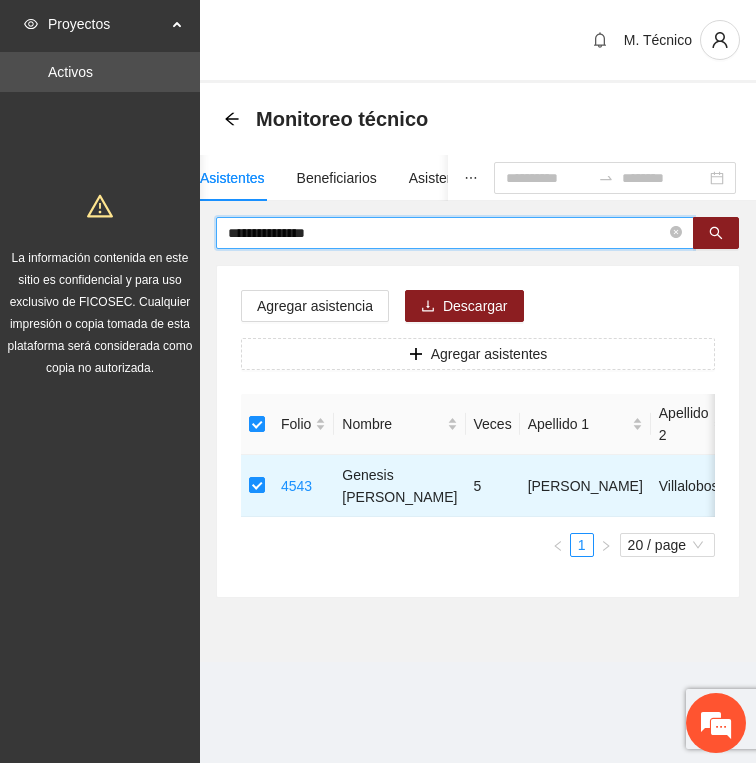 click on "**********" at bounding box center (447, 233) 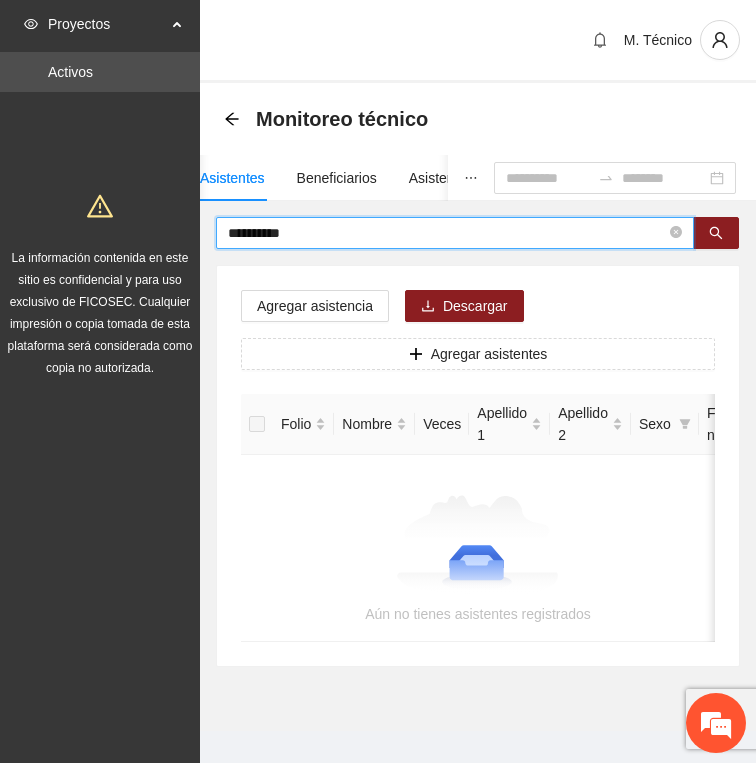 type on "**********" 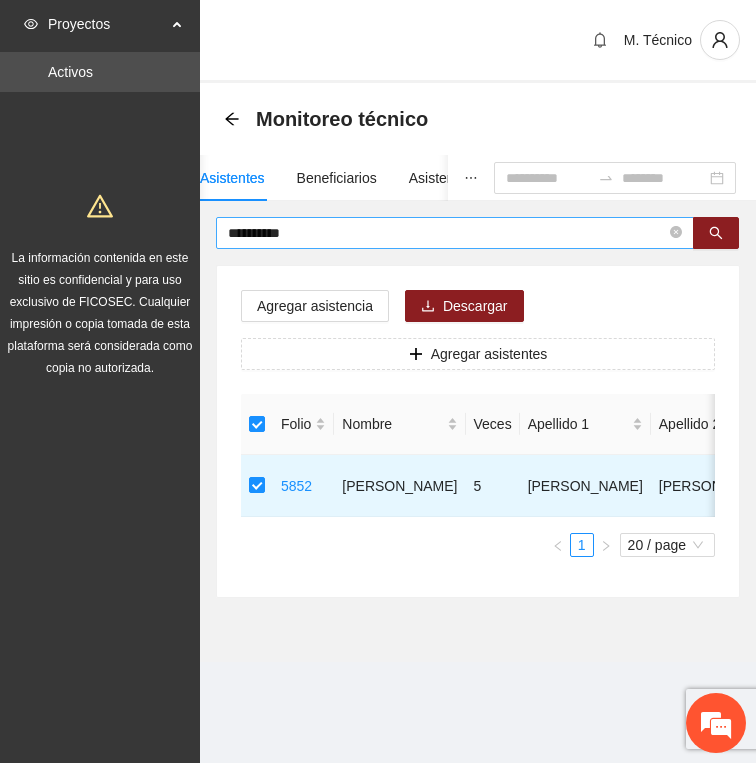 click on "**********" at bounding box center (447, 233) 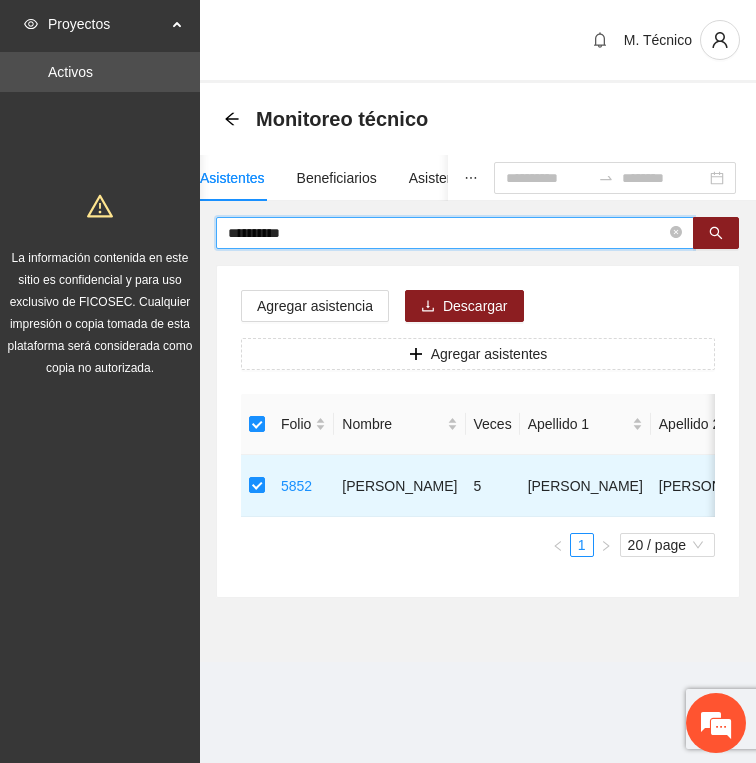 click on "**********" at bounding box center [447, 233] 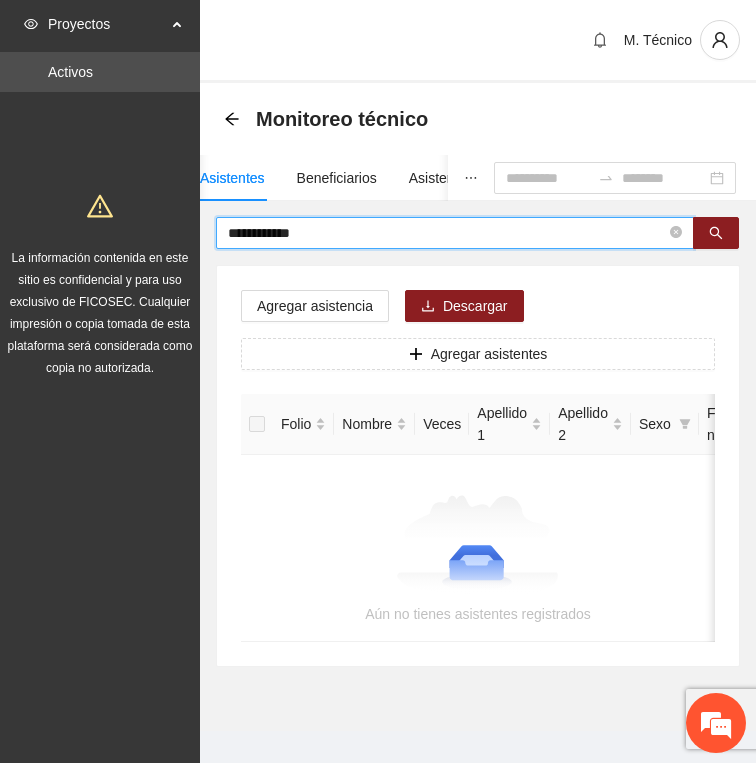 click on "**********" at bounding box center (447, 233) 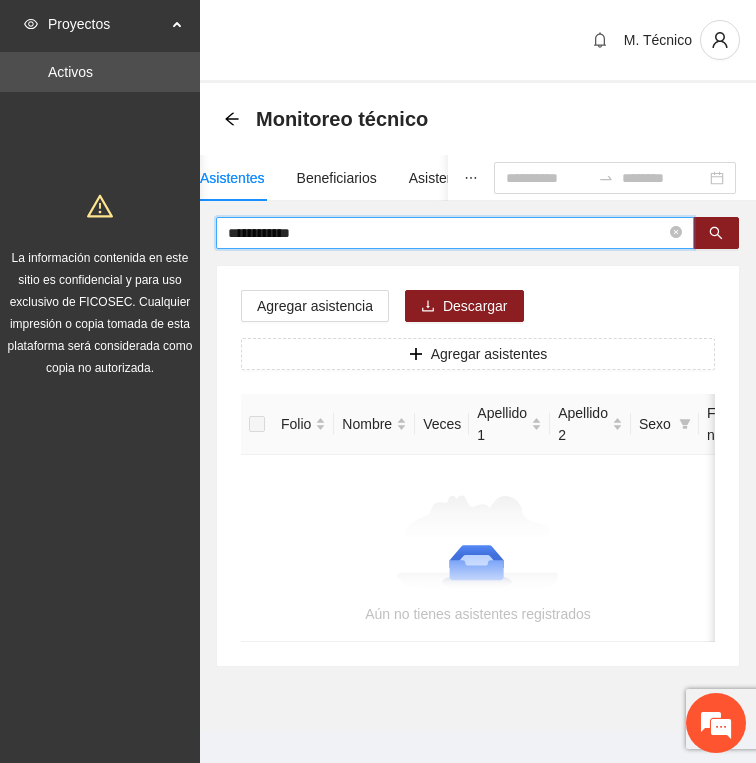 type on "**********" 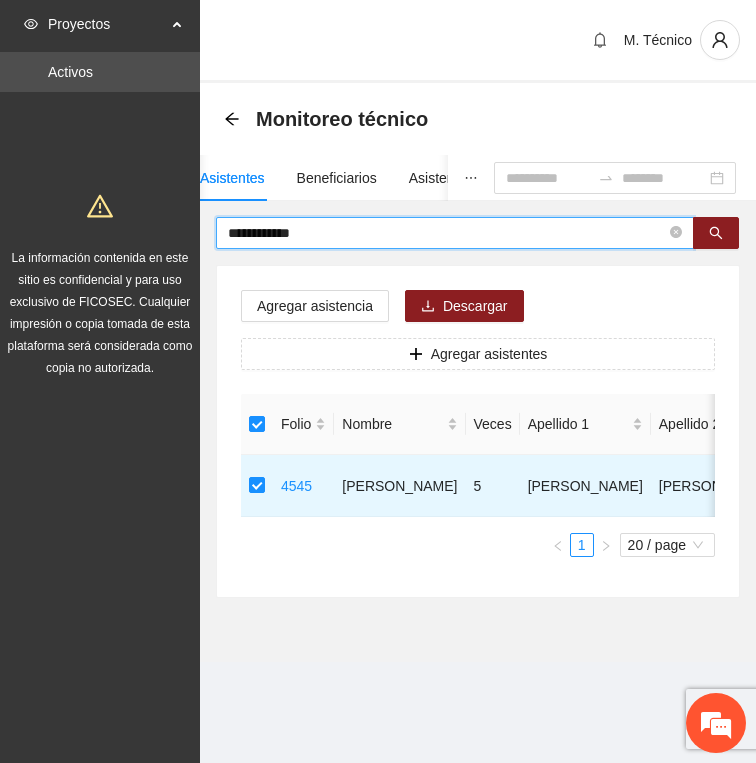 click on "**********" at bounding box center (447, 233) 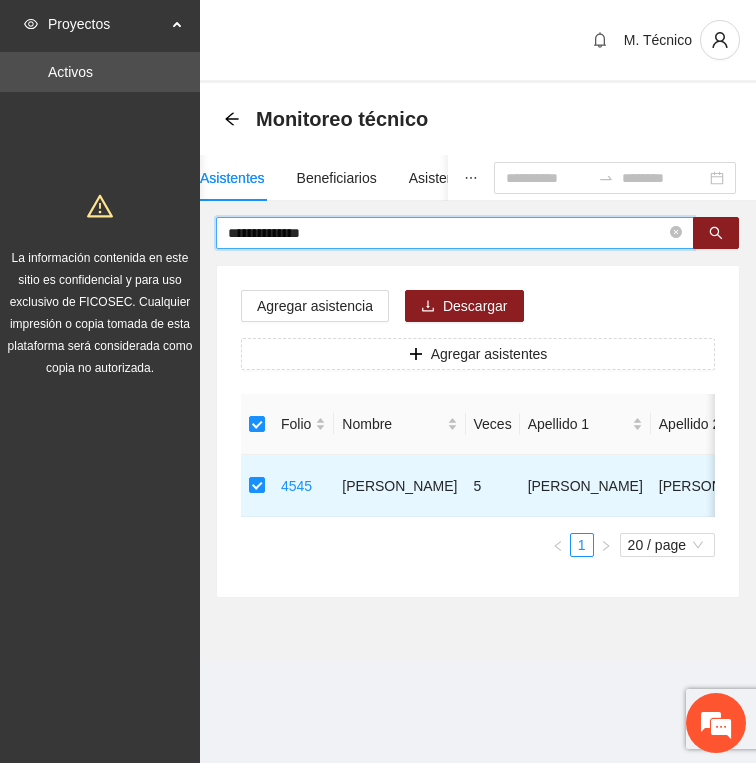 type on "**********" 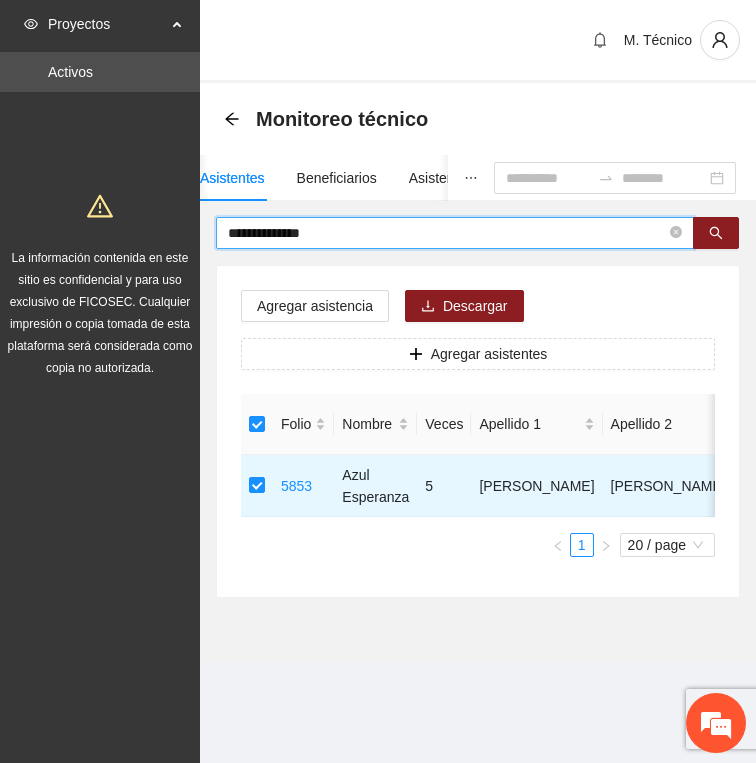 click on "**********" at bounding box center (447, 233) 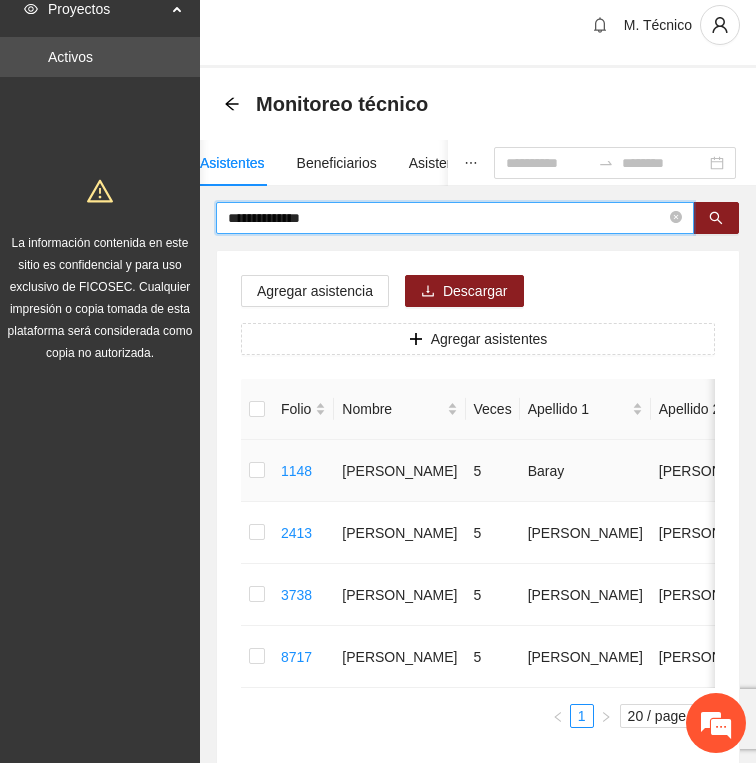 scroll, scrollTop: 21, scrollLeft: 0, axis: vertical 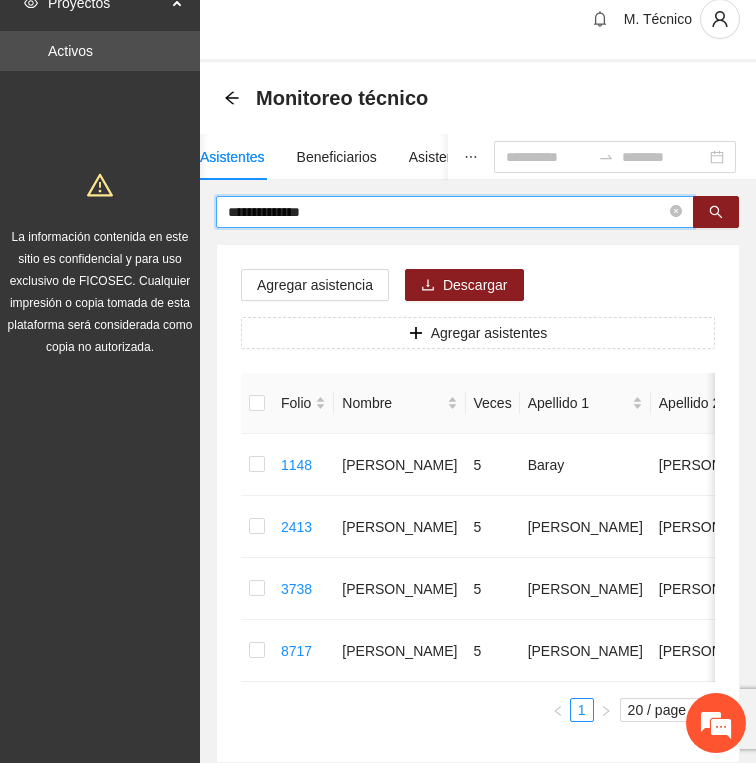 click on "**********" at bounding box center [447, 212] 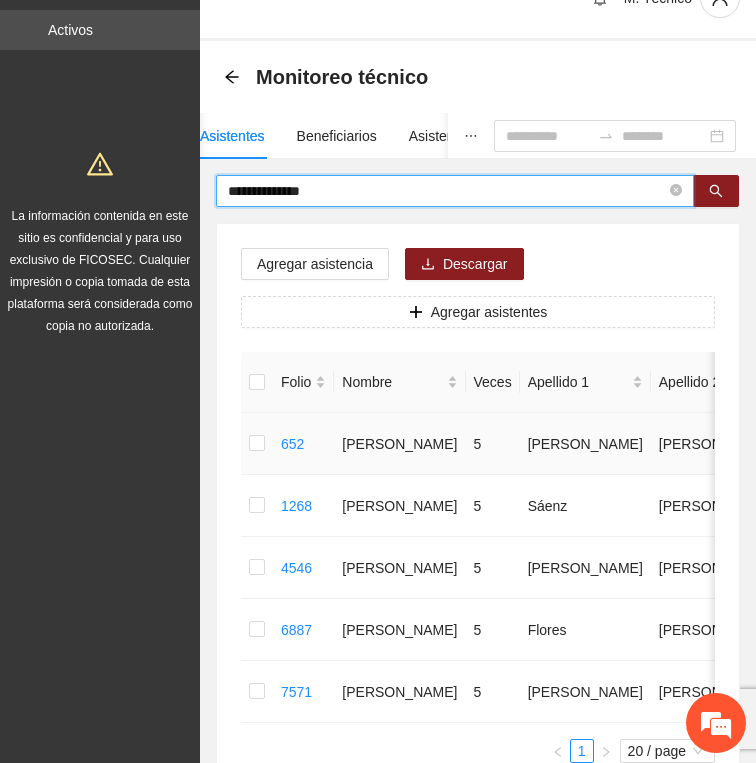 scroll, scrollTop: 71, scrollLeft: 0, axis: vertical 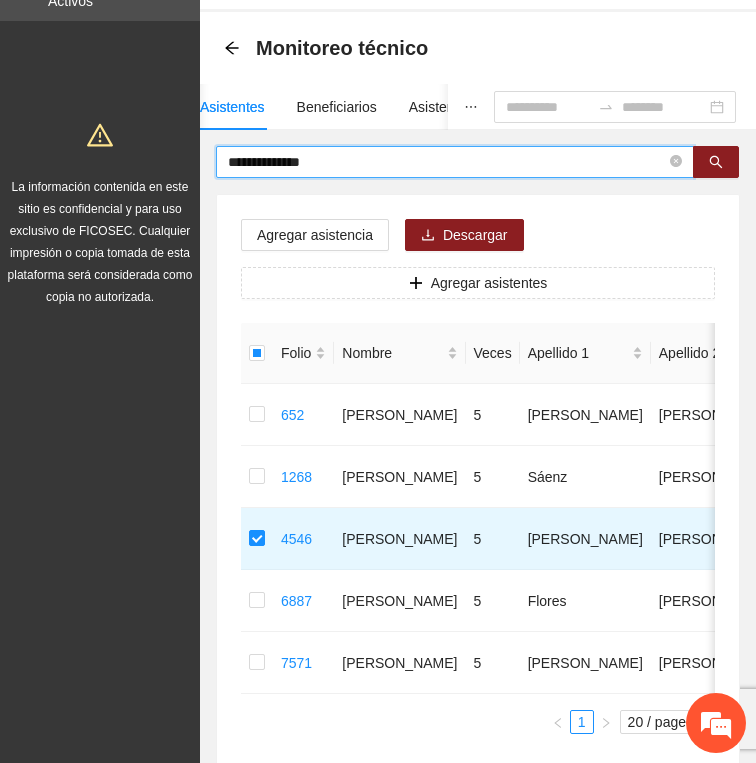 click on "**********" at bounding box center [447, 162] 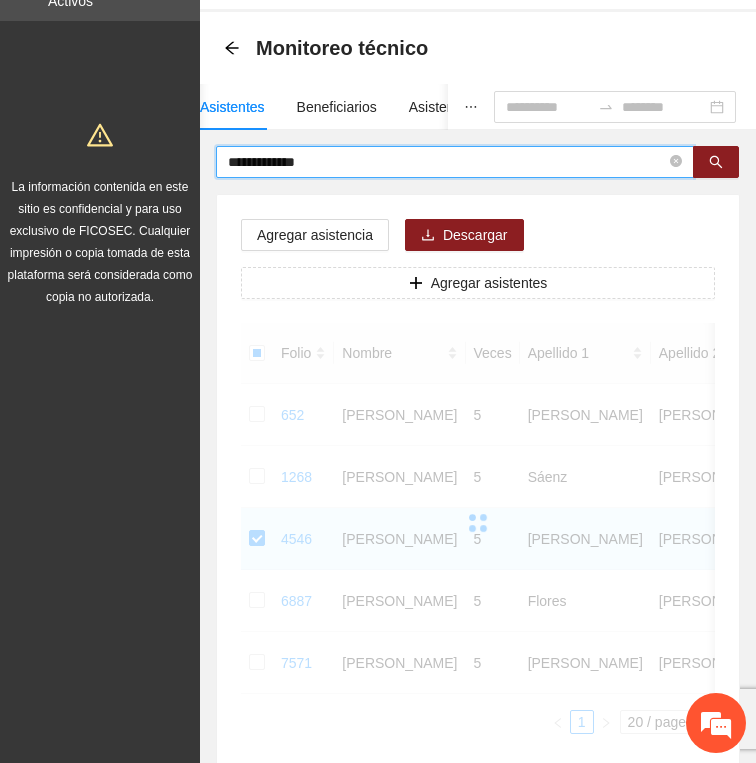 scroll, scrollTop: 24, scrollLeft: 0, axis: vertical 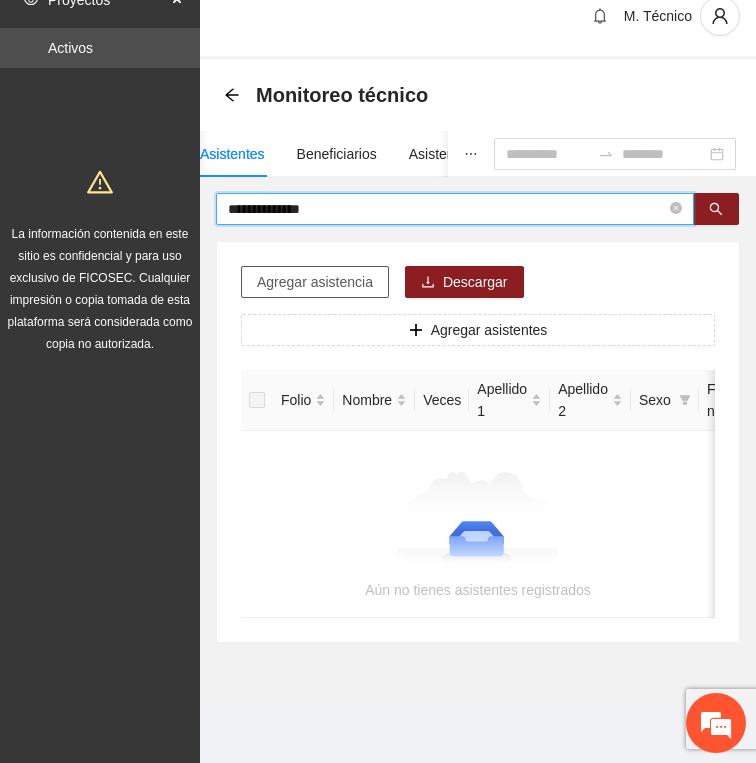 type on "**********" 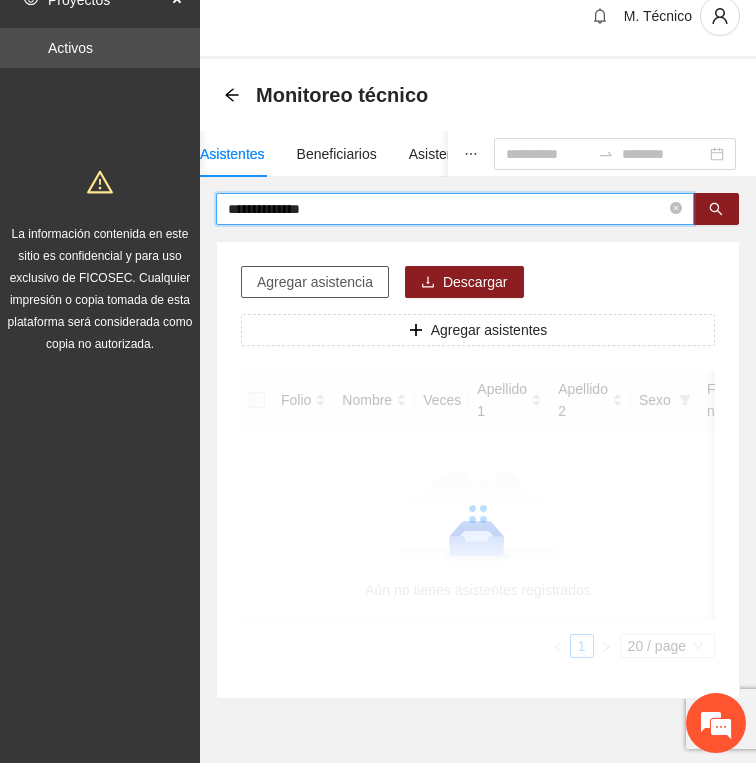 scroll, scrollTop: 71, scrollLeft: 0, axis: vertical 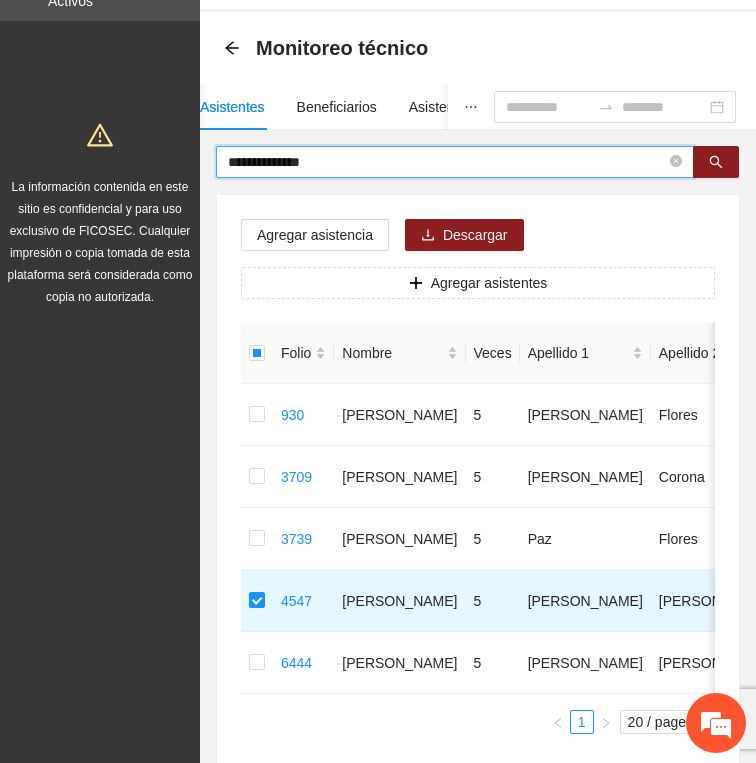 click on "**********" at bounding box center (447, 162) 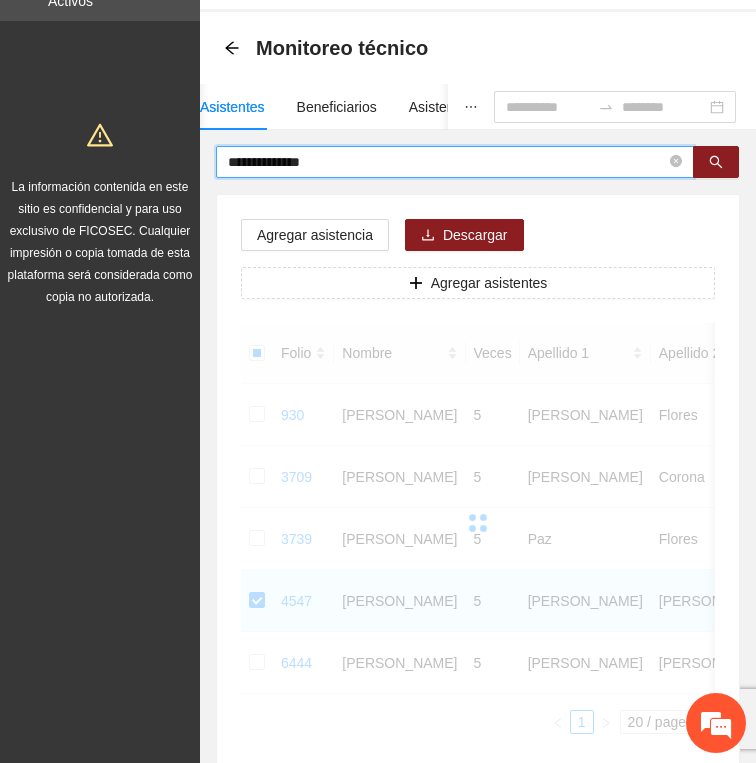 scroll, scrollTop: 16, scrollLeft: 0, axis: vertical 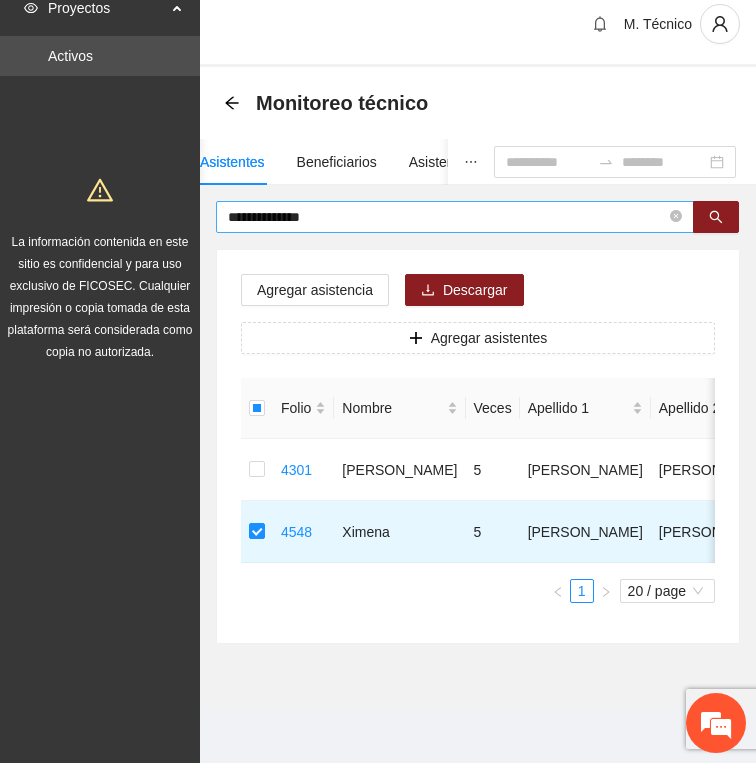 click on "**********" at bounding box center [447, 217] 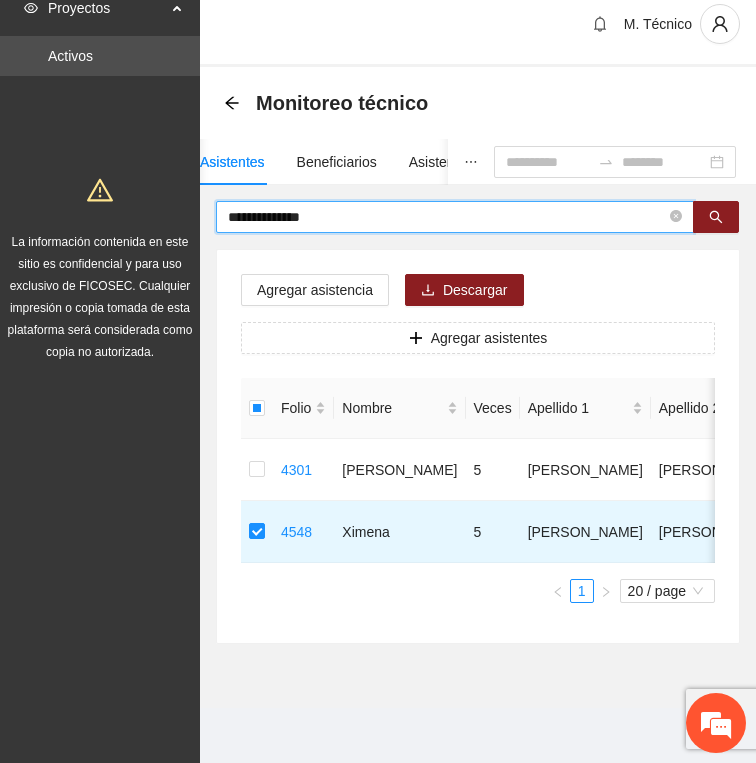 click on "**********" at bounding box center [447, 217] 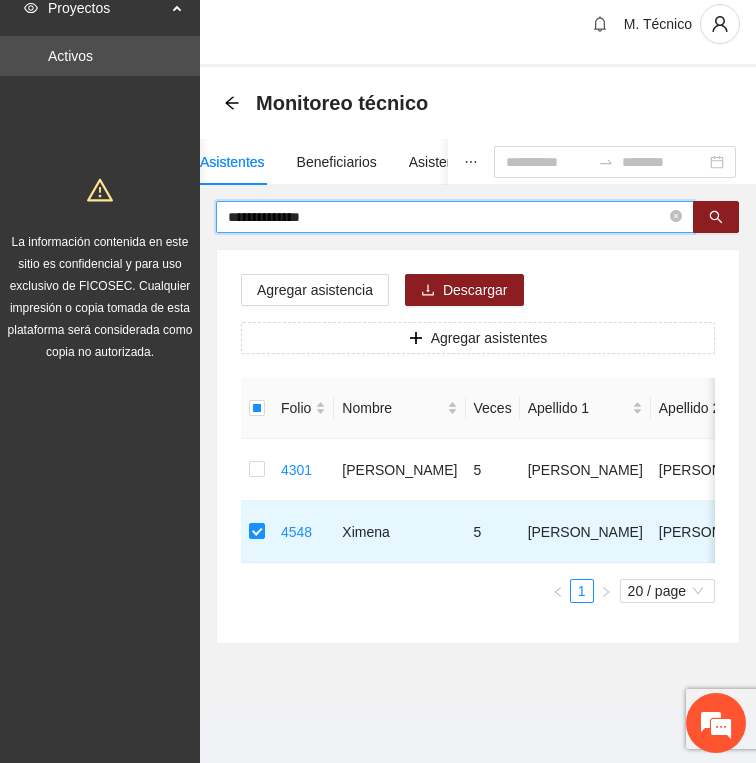 type on "**********" 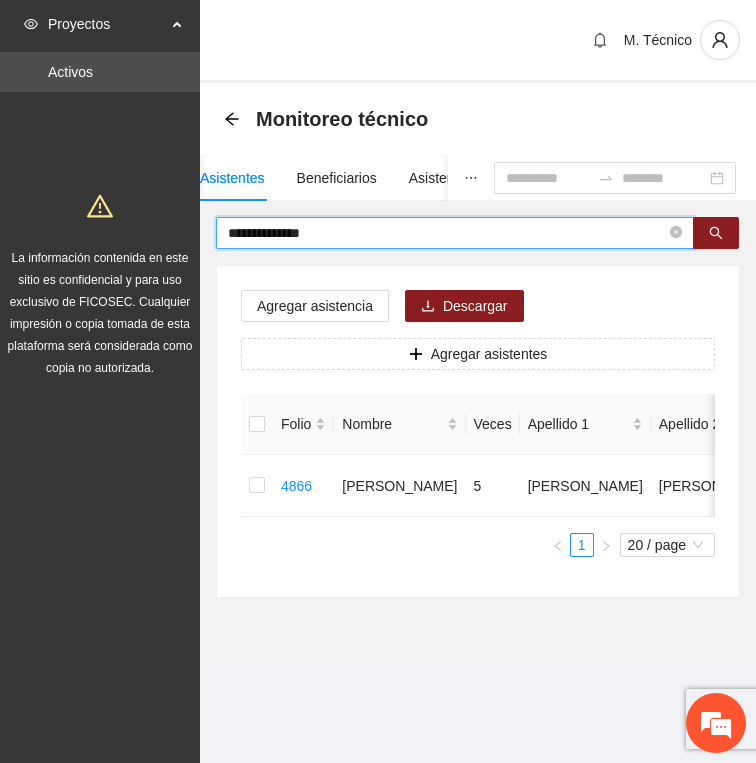 scroll, scrollTop: 0, scrollLeft: 0, axis: both 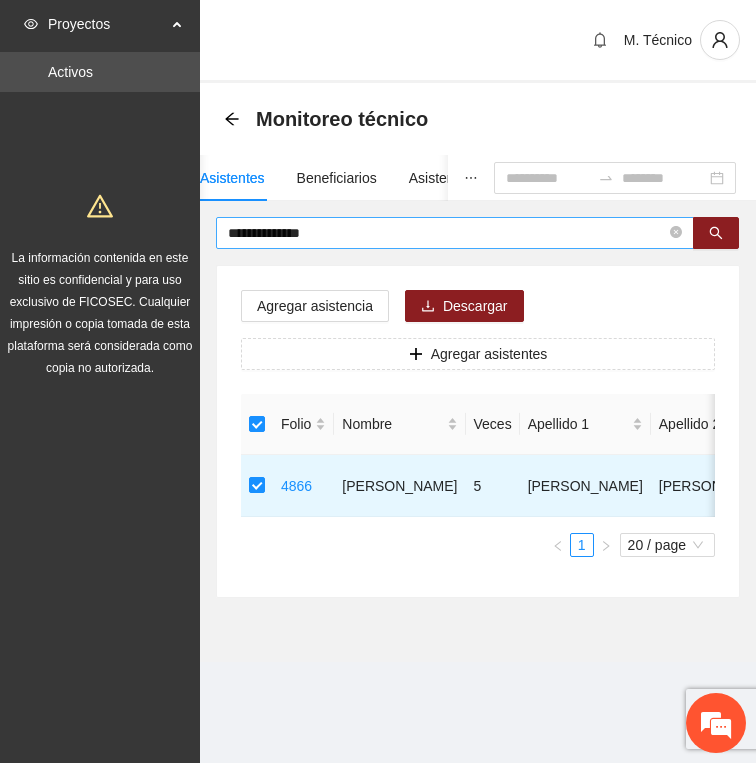 click on "**********" at bounding box center (447, 233) 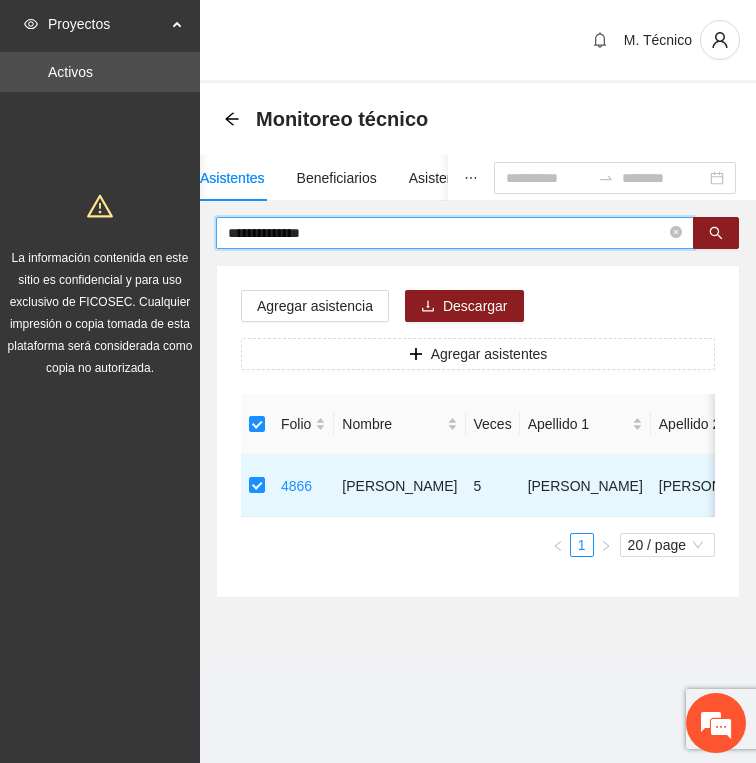 click on "**********" at bounding box center [447, 233] 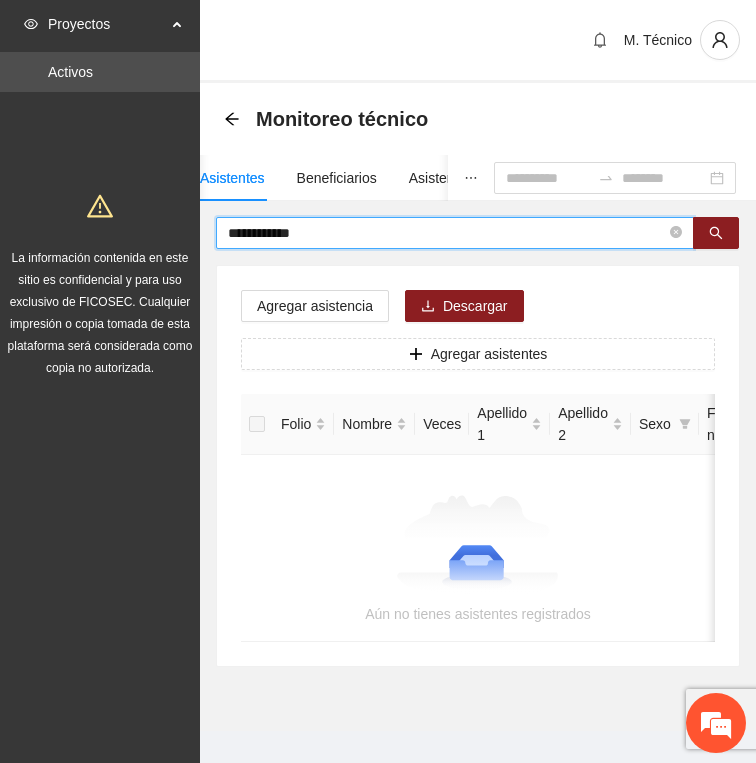 type on "**********" 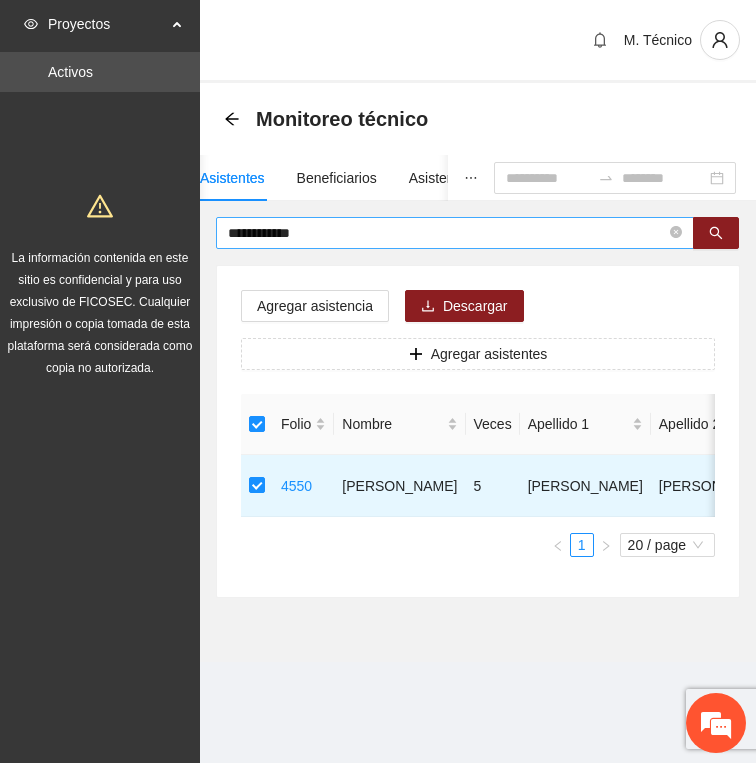 click on "**********" at bounding box center [447, 233] 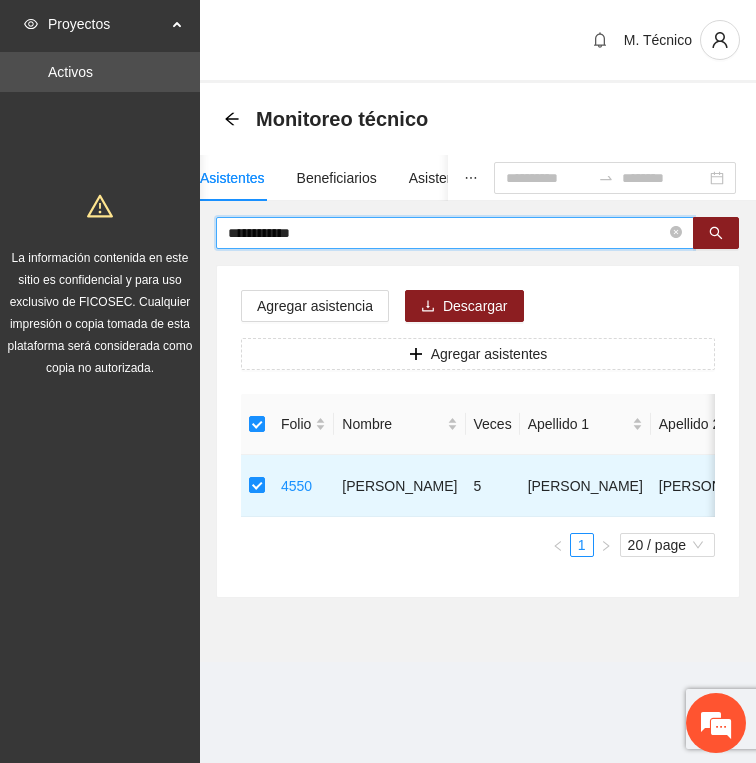 click on "**********" at bounding box center [447, 233] 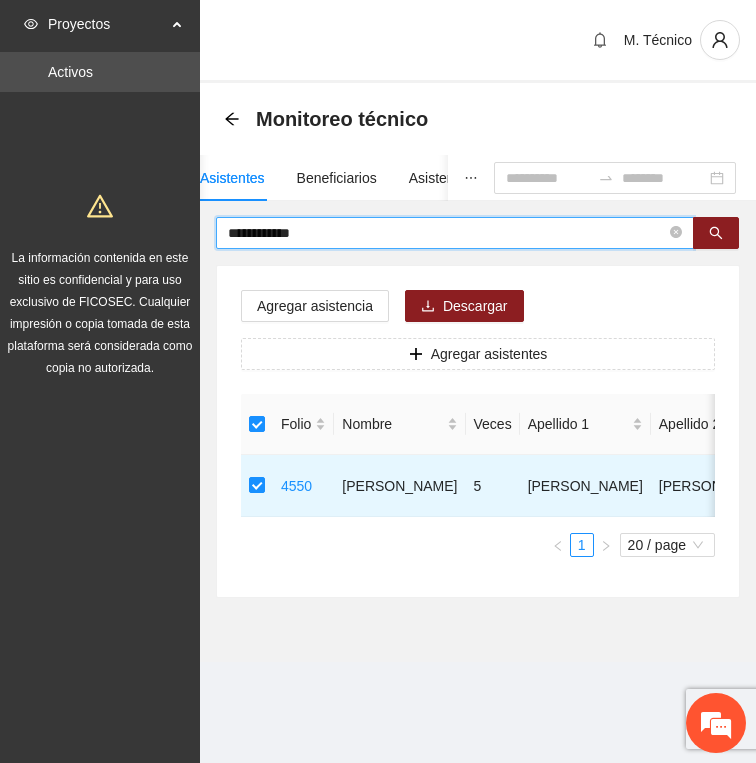 type on "**********" 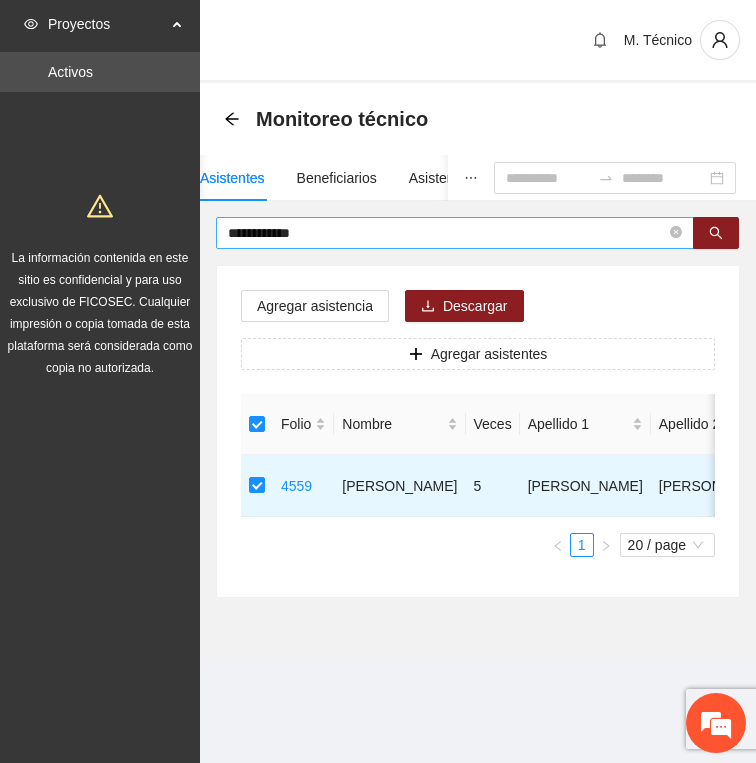 click on "**********" at bounding box center (447, 233) 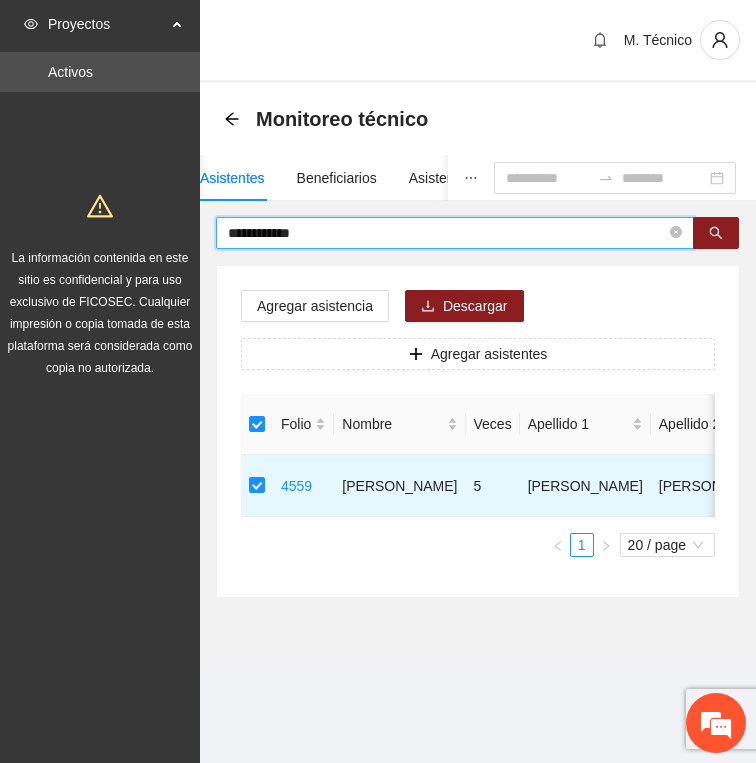 click on "**********" at bounding box center (447, 233) 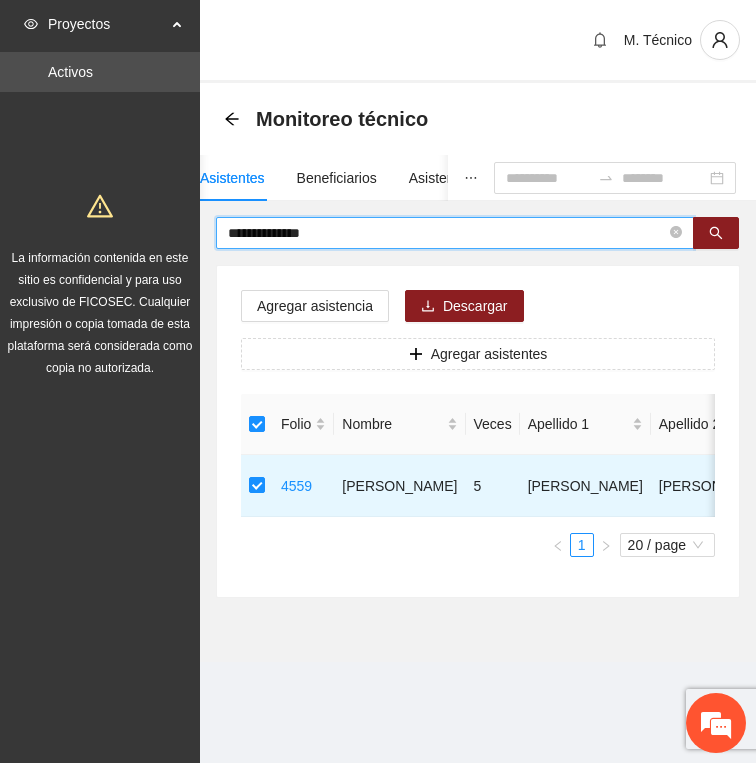 type on "**********" 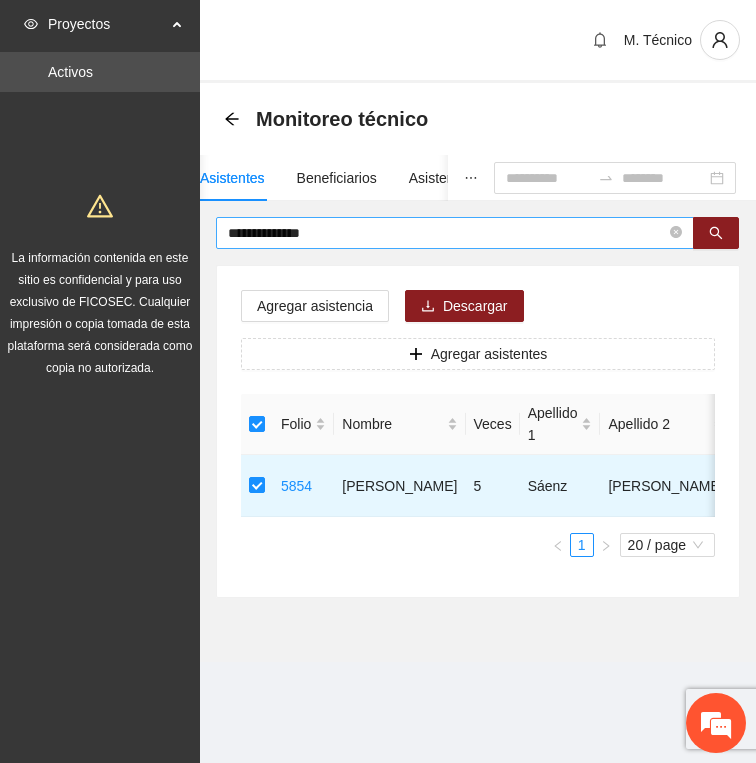 click on "**********" at bounding box center [447, 233] 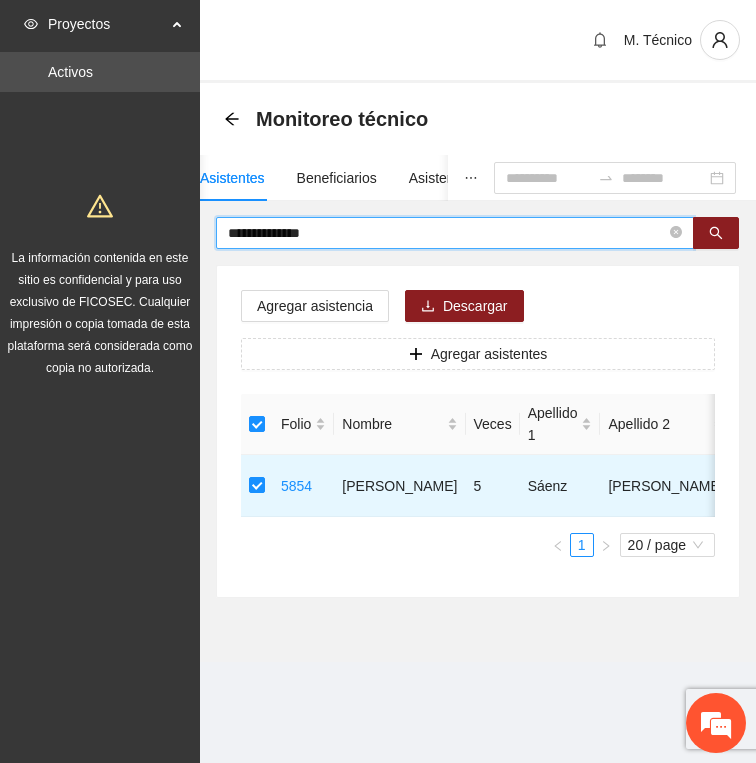 click on "**********" at bounding box center (447, 233) 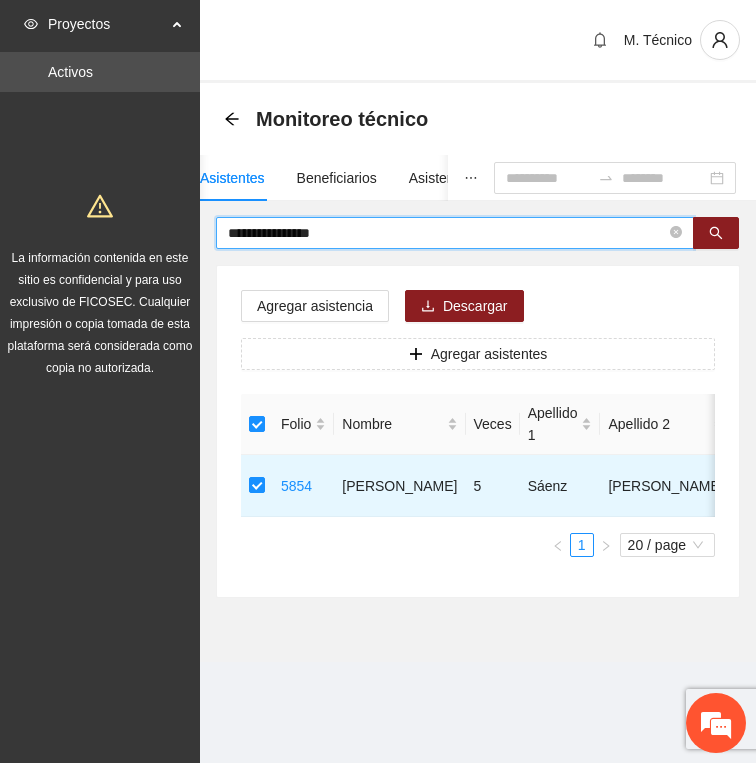 type on "**********" 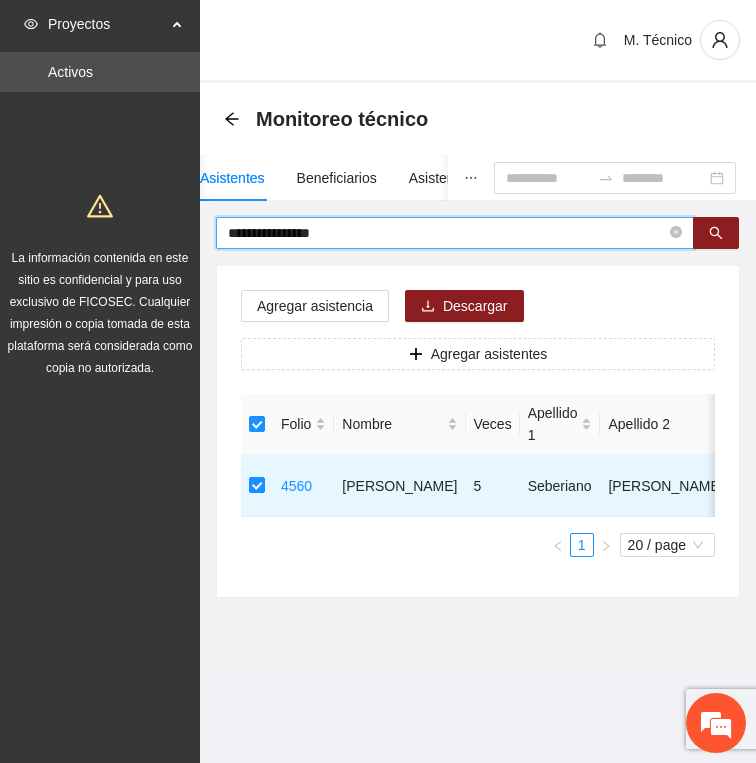 click on "**********" at bounding box center (447, 233) 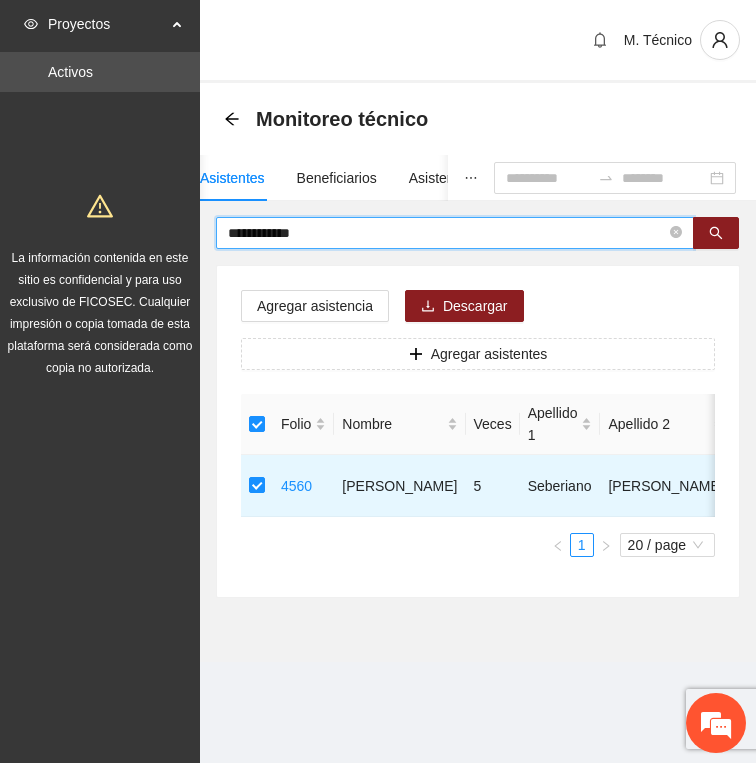 type on "**********" 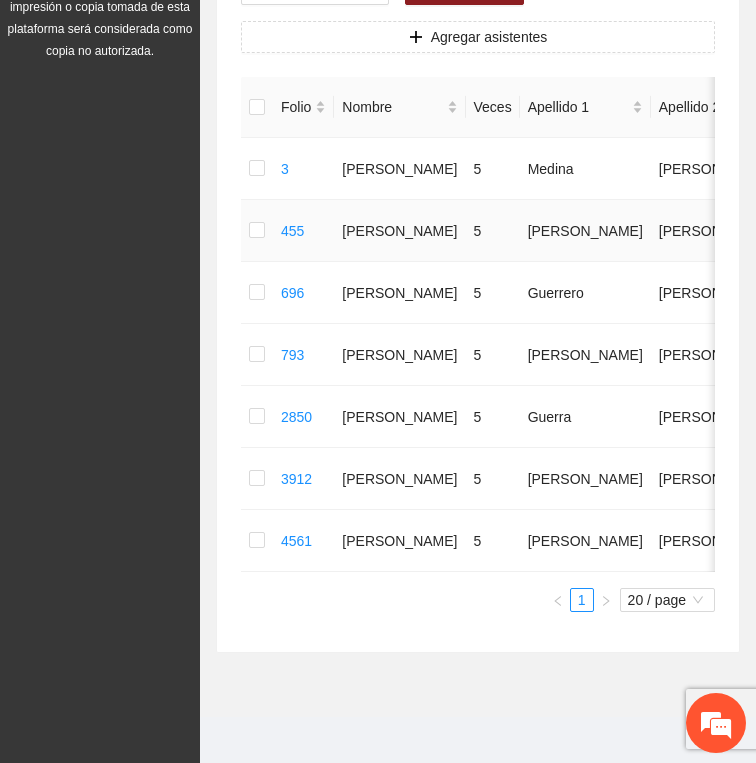 scroll, scrollTop: 319, scrollLeft: 0, axis: vertical 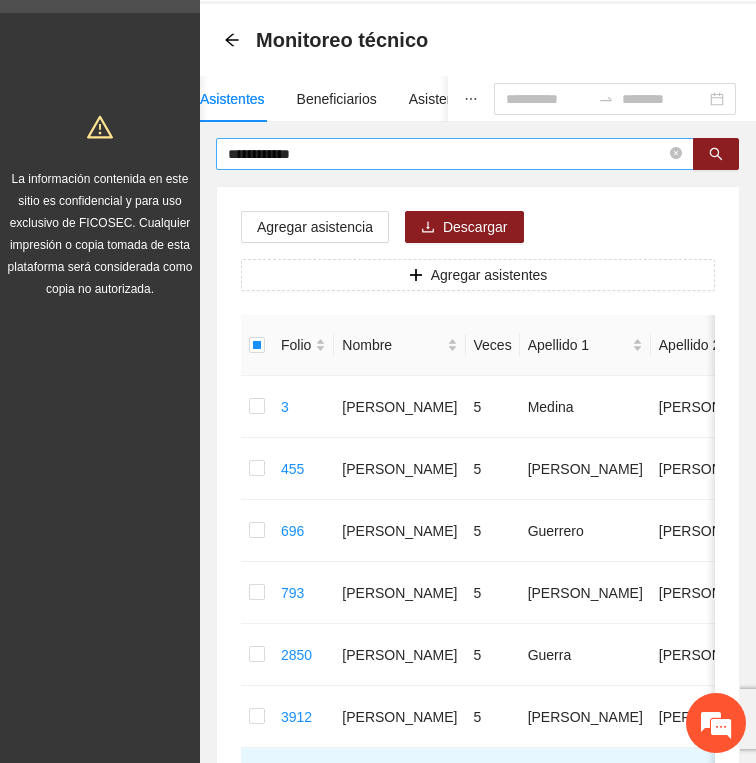 click on "**********" at bounding box center (447, 154) 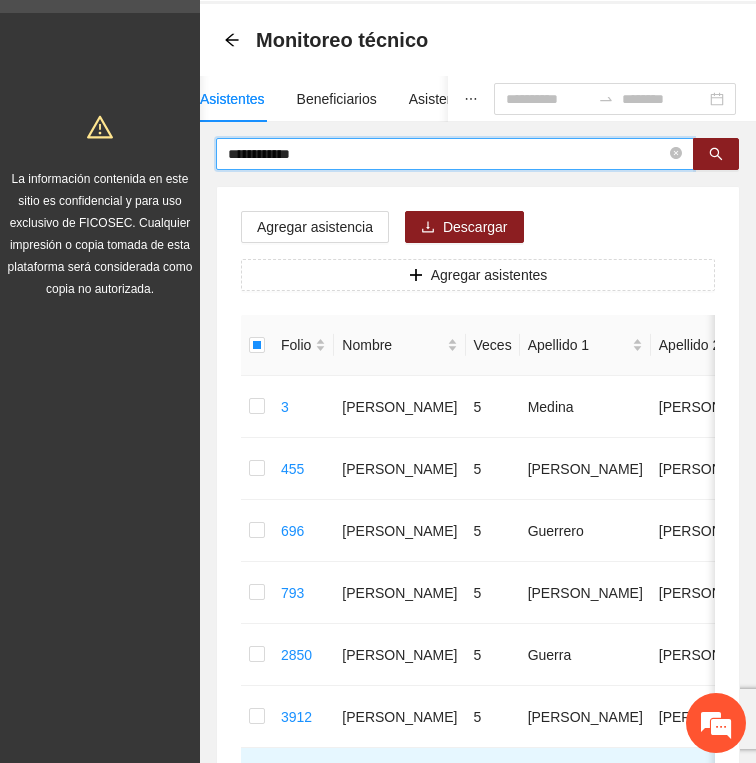 click on "**********" at bounding box center (447, 154) 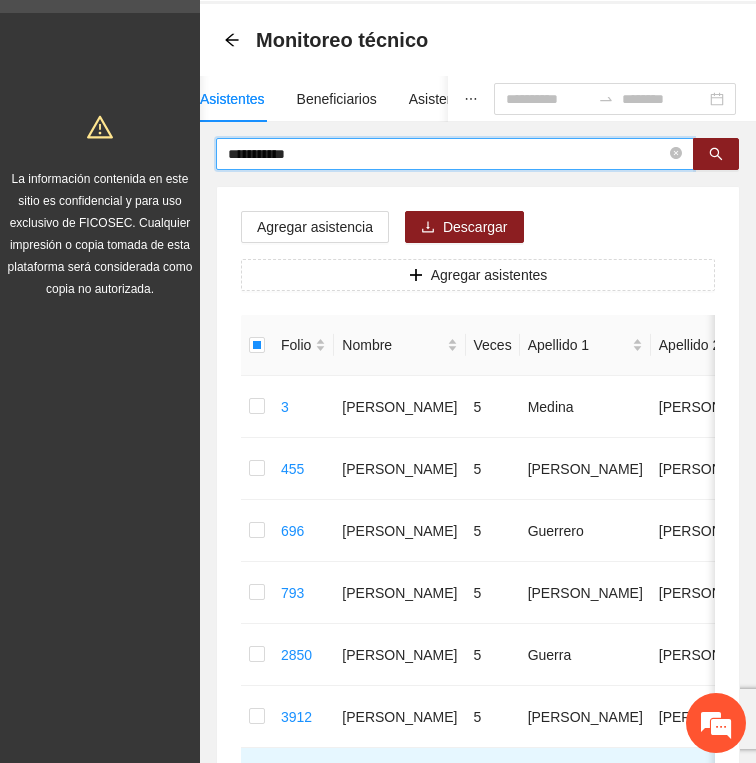 type on "**********" 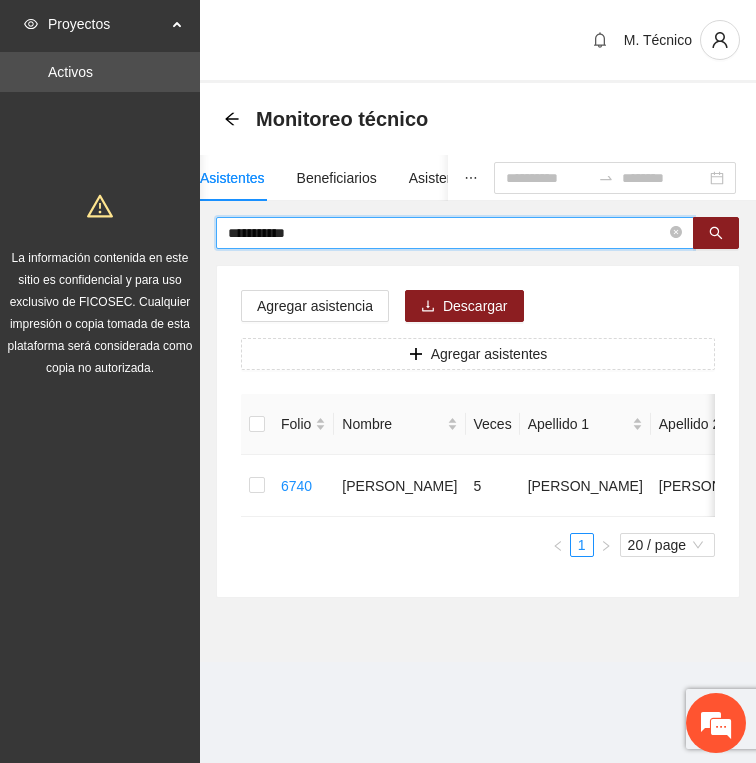 scroll, scrollTop: 0, scrollLeft: 0, axis: both 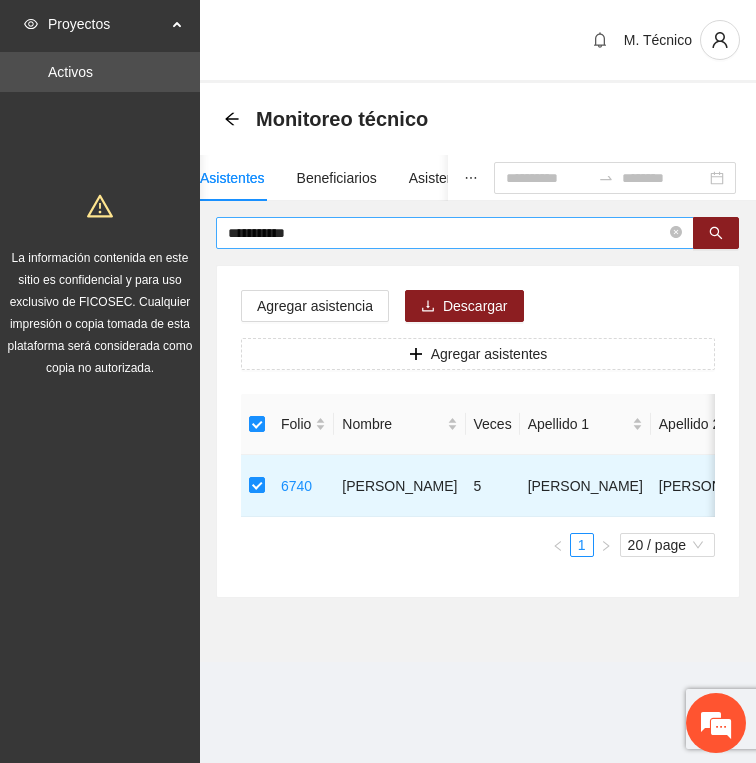 click on "**********" at bounding box center (447, 233) 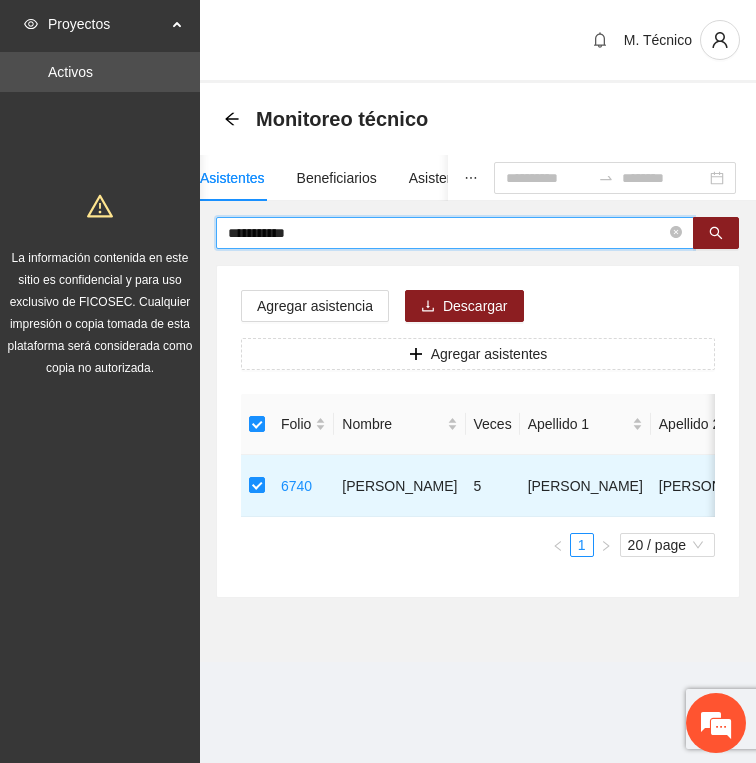 click on "**********" at bounding box center (447, 233) 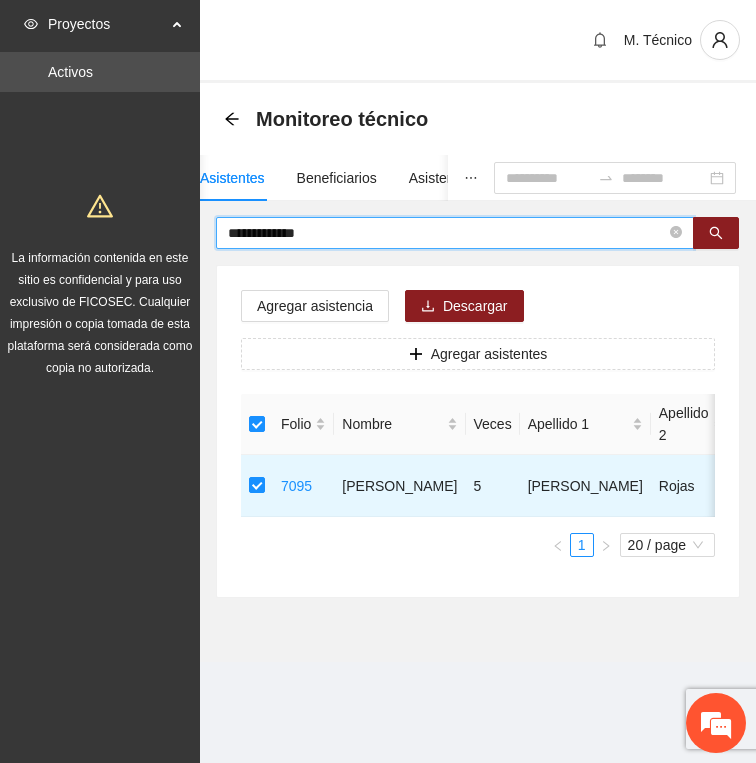 click on "**********" at bounding box center (447, 233) 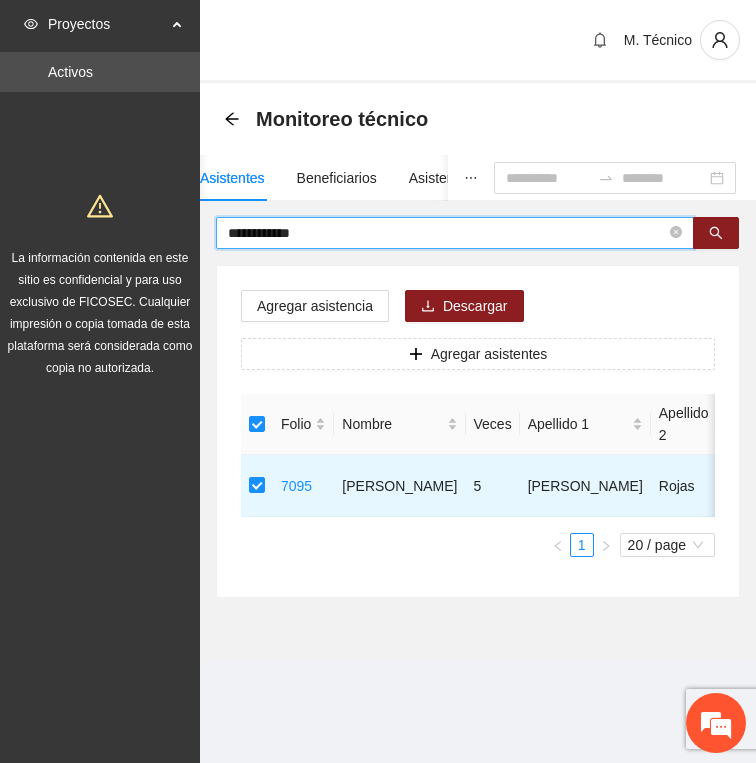 type on "**********" 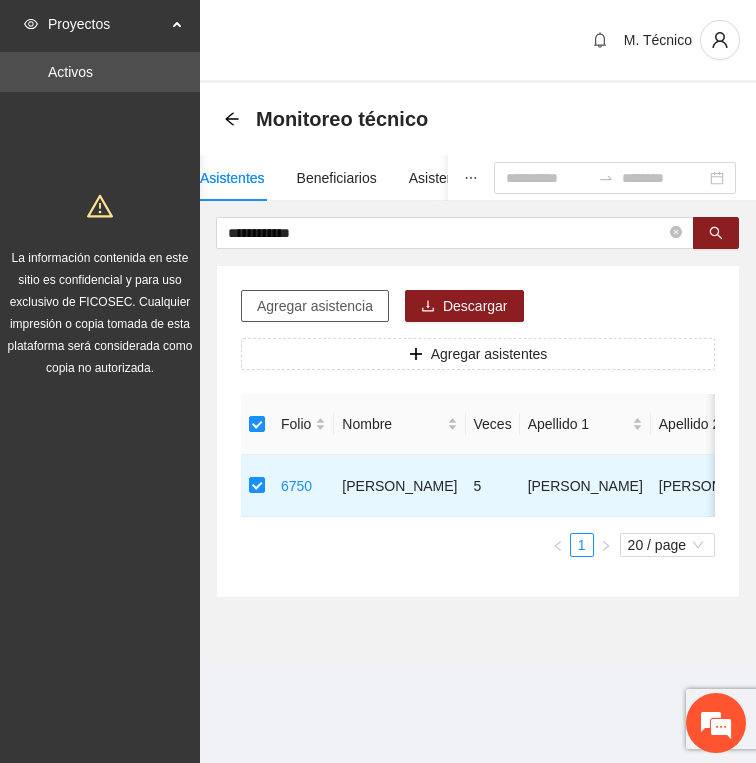 click on "Agregar asistencia" at bounding box center [315, 306] 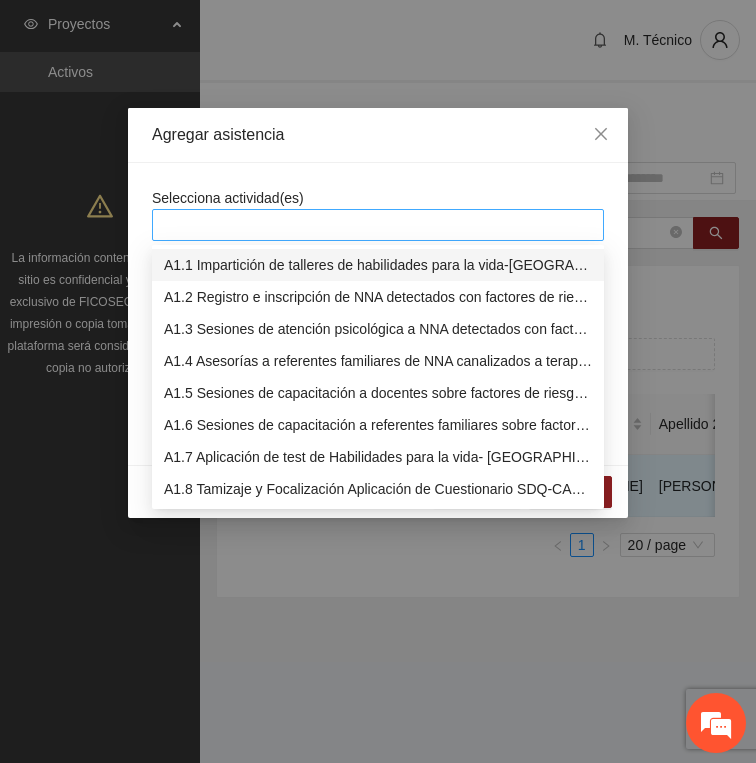 click at bounding box center (378, 225) 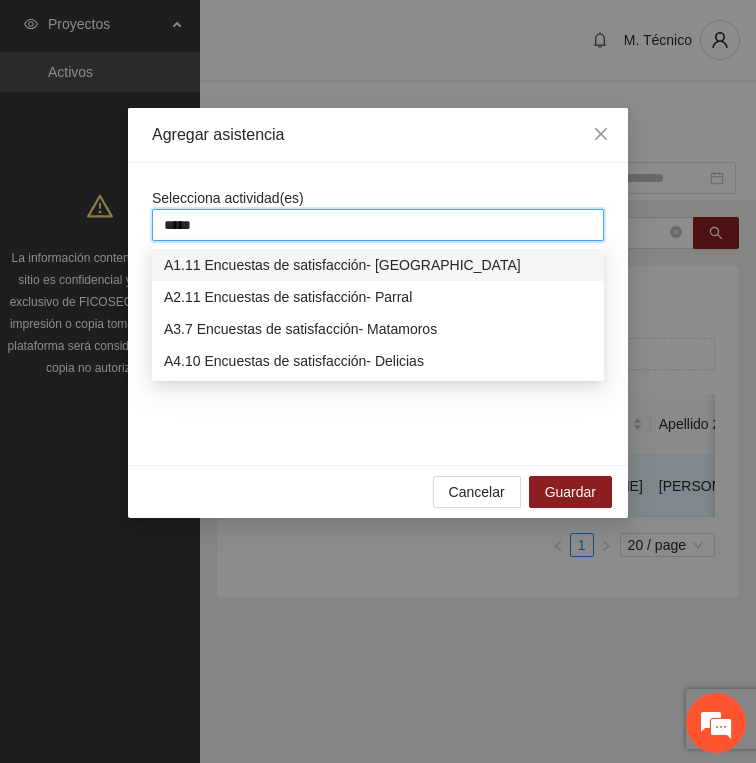 type on "******" 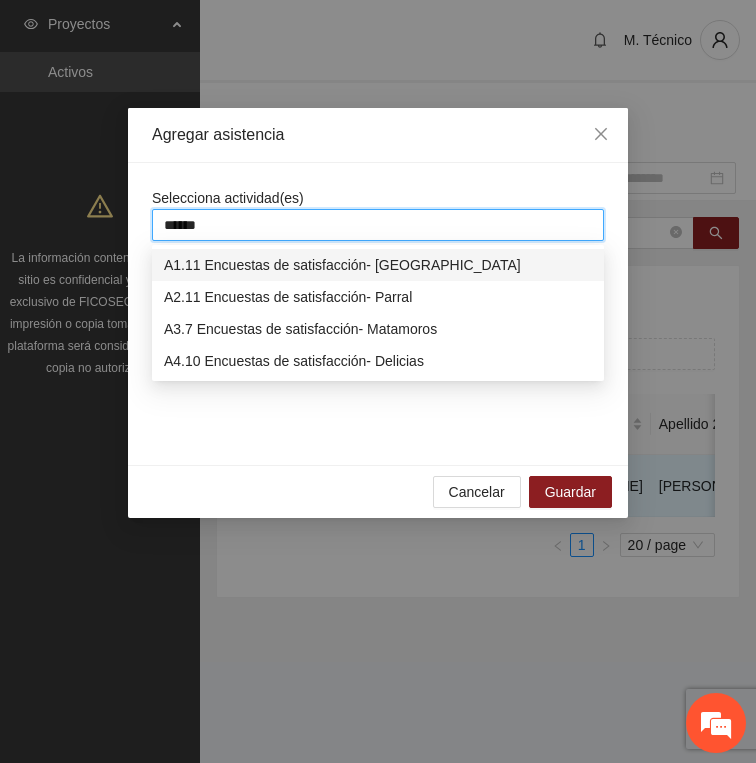 type 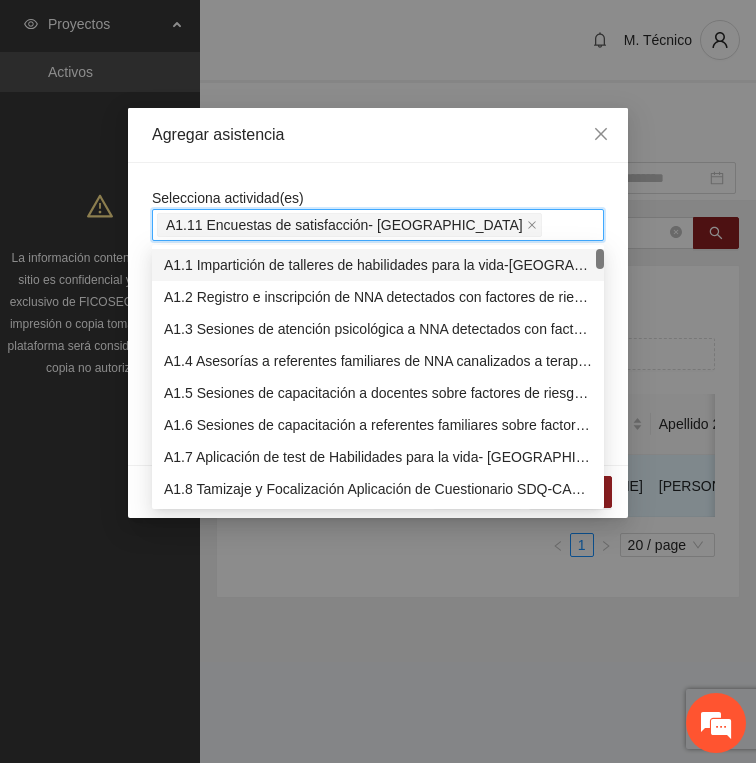 click on "Agregar asistencia" at bounding box center [378, 135] 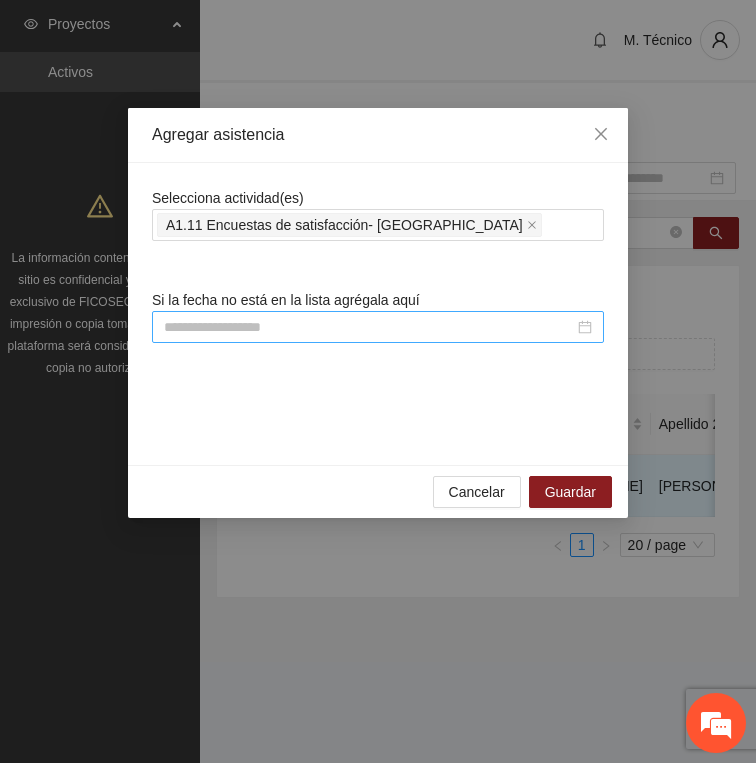 click at bounding box center (369, 327) 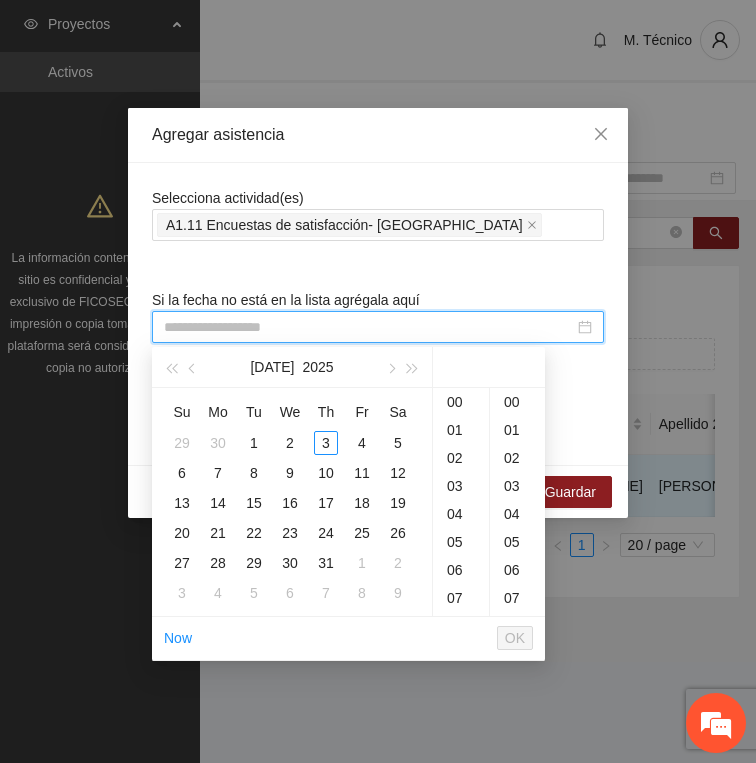 paste on "**********" 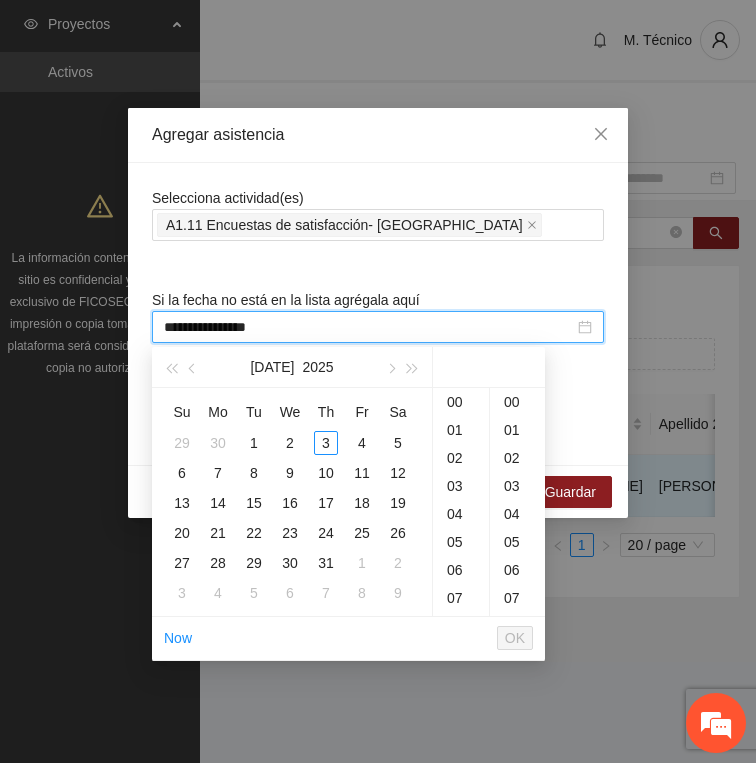 scroll, scrollTop: 261, scrollLeft: 0, axis: vertical 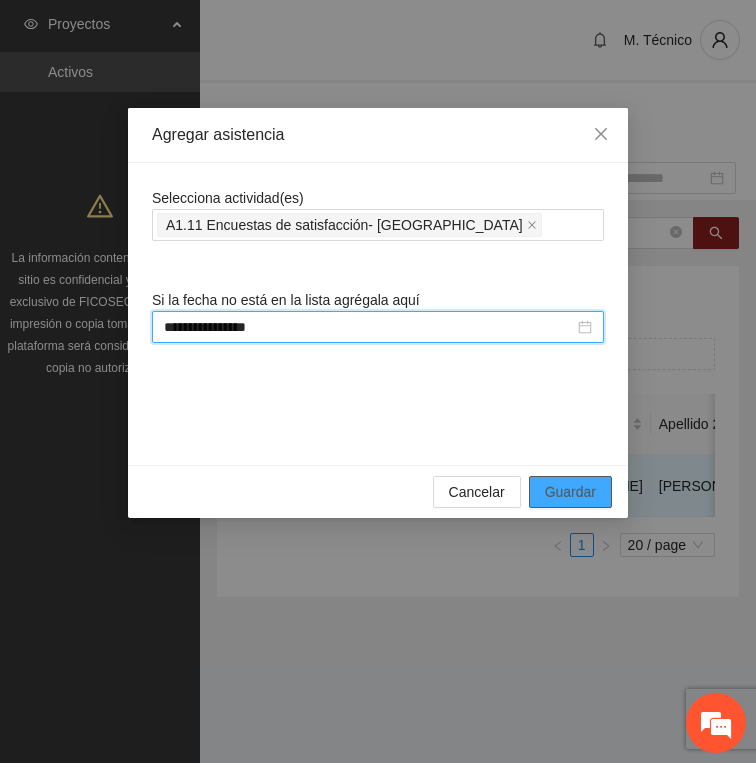 type on "**********" 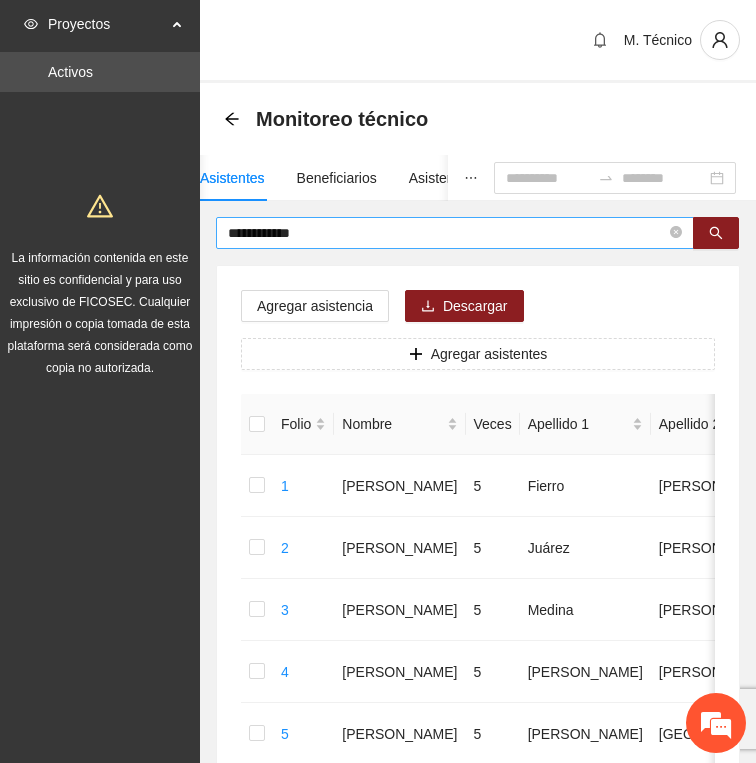 click on "**********" at bounding box center [447, 233] 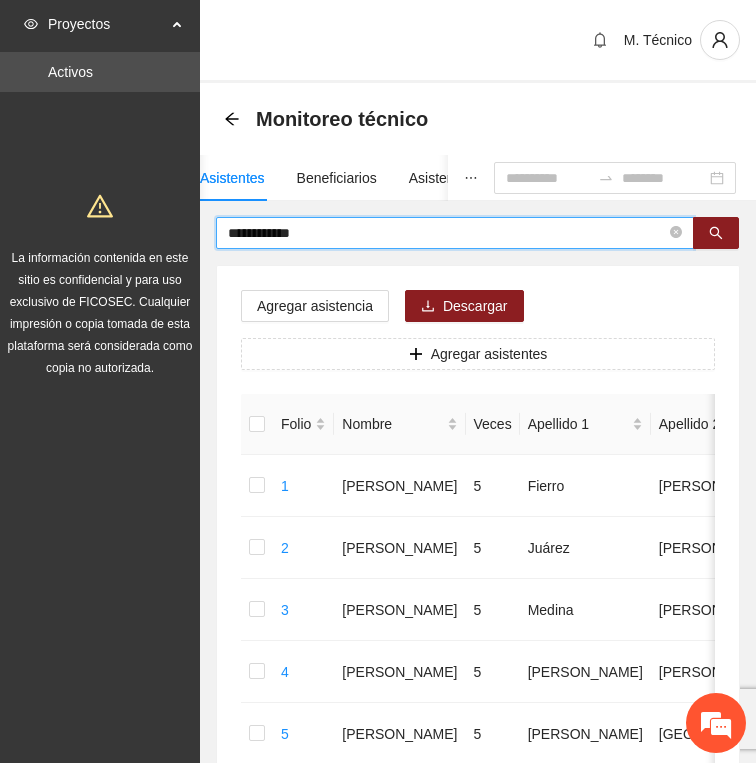 click on "**********" at bounding box center (447, 233) 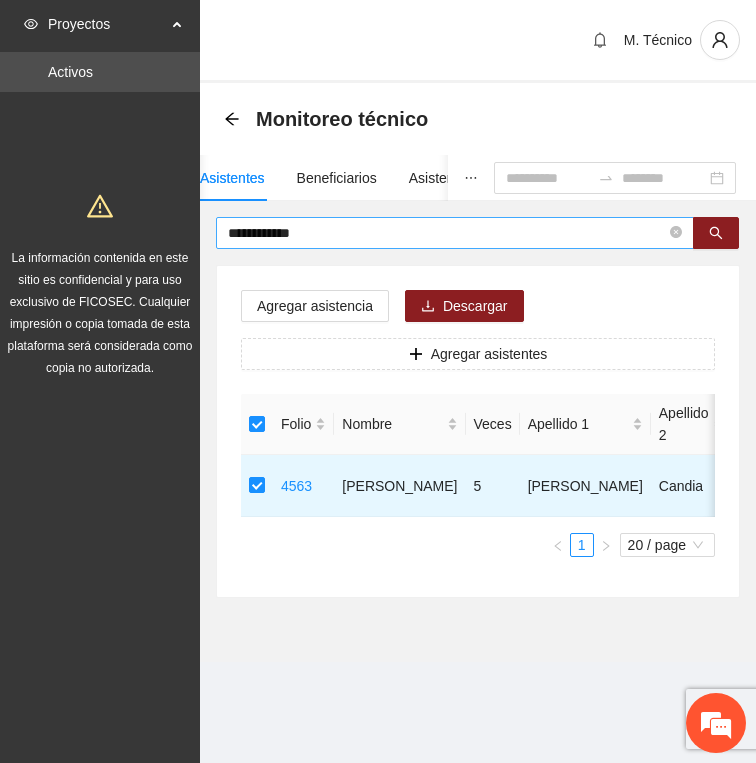 click on "**********" at bounding box center (447, 233) 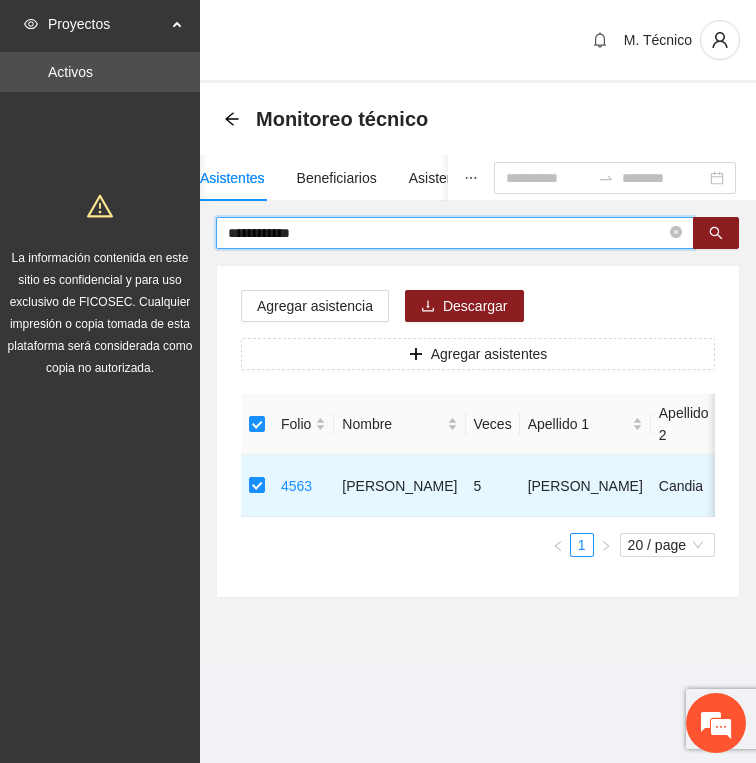 click on "**********" at bounding box center [447, 233] 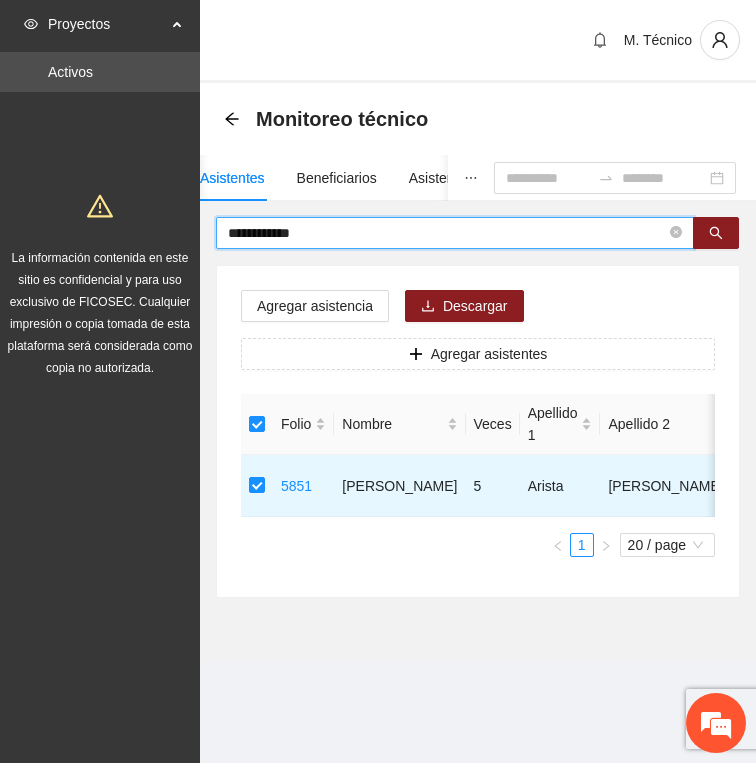 click on "**********" at bounding box center (447, 233) 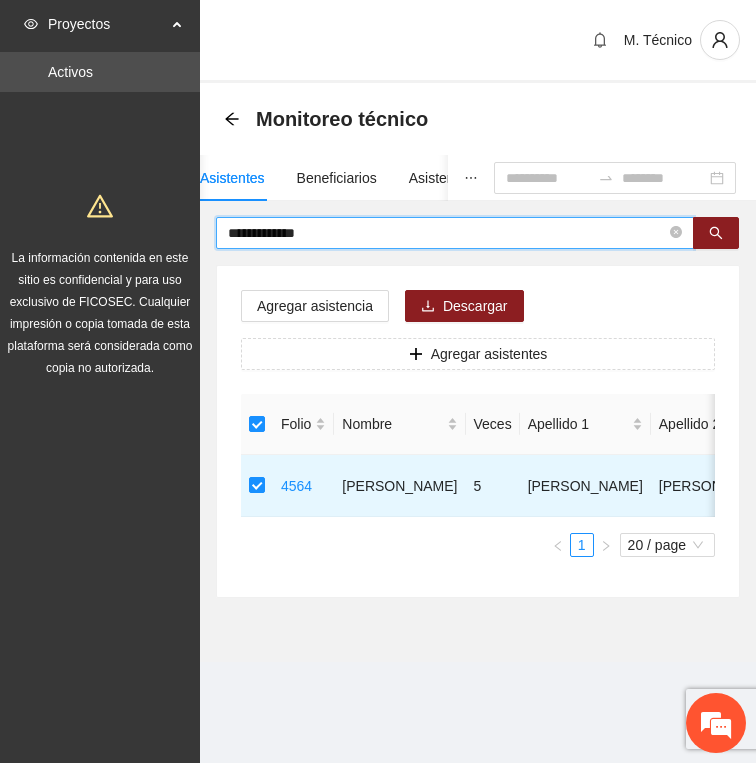 click on "**********" at bounding box center (447, 233) 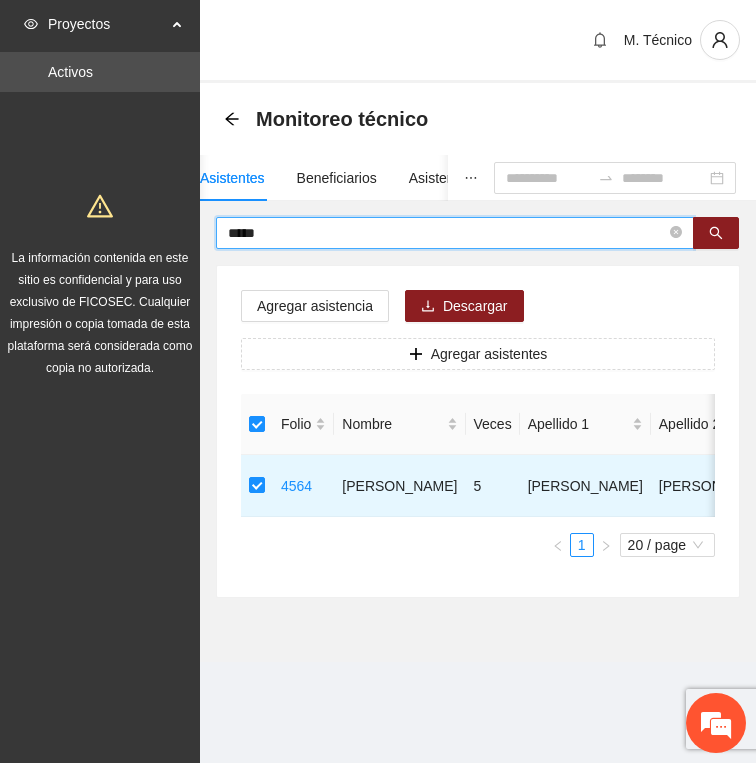 type on "*****" 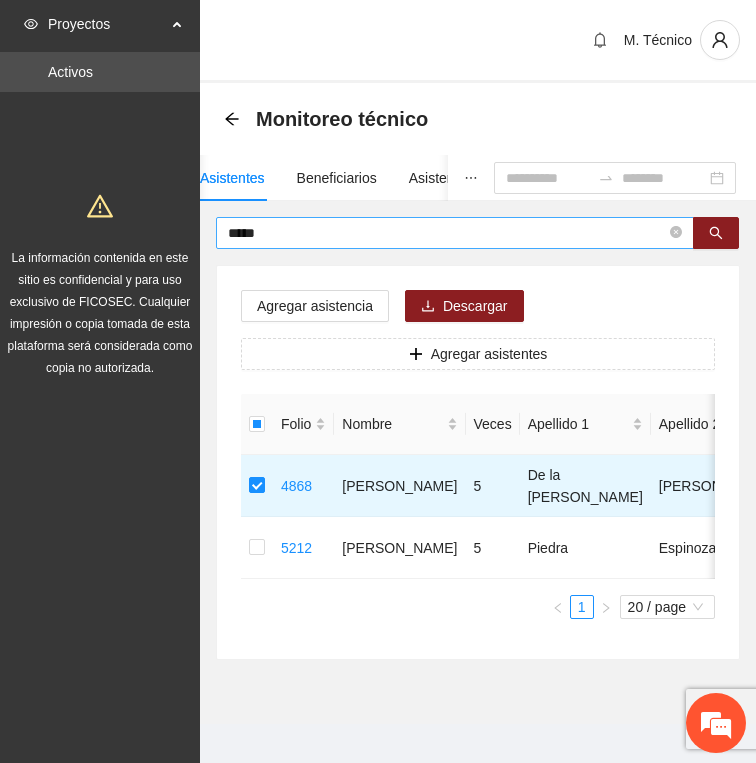click on "*****" at bounding box center (447, 233) 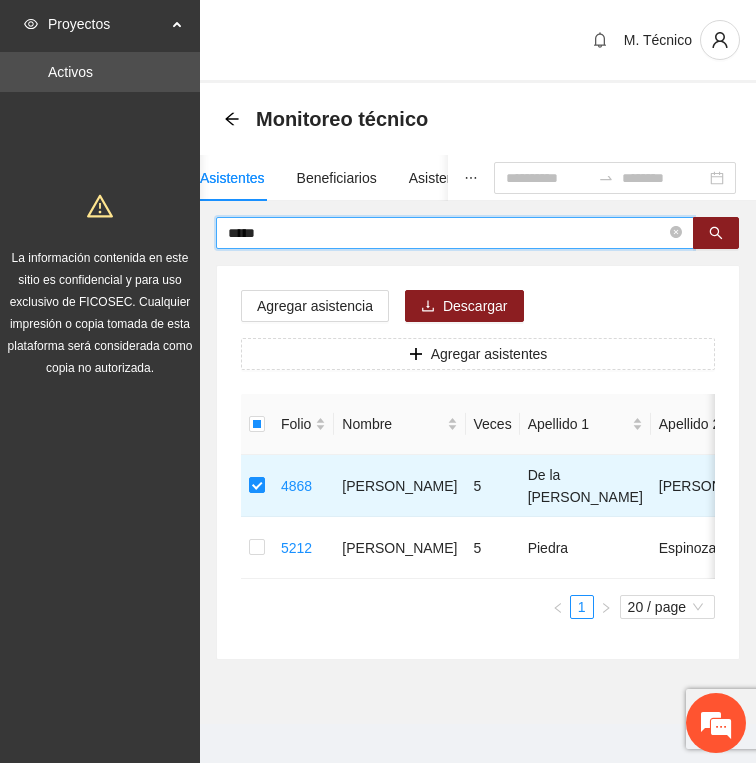 click on "*****" at bounding box center (447, 233) 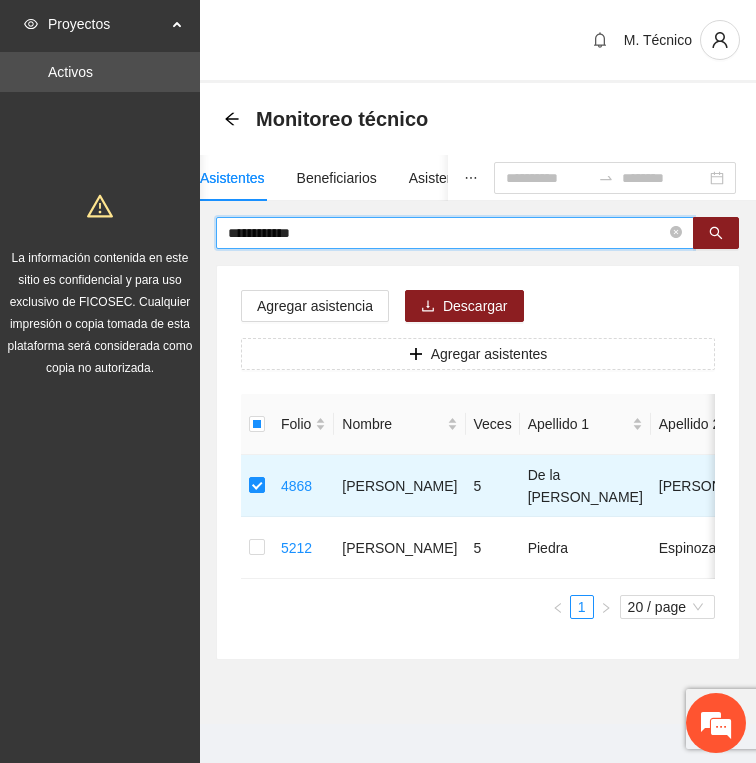 type on "**********" 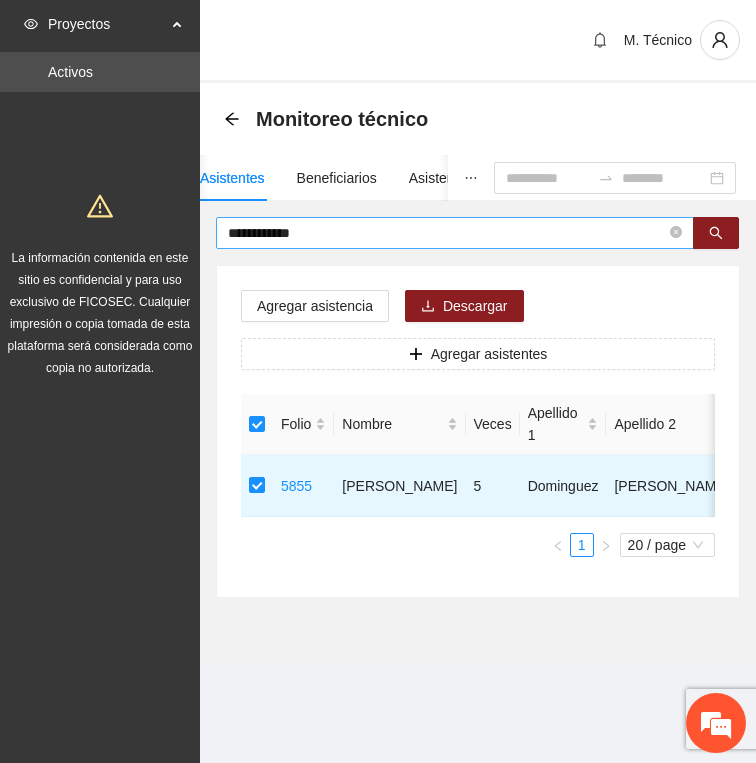 click on "**********" at bounding box center [447, 233] 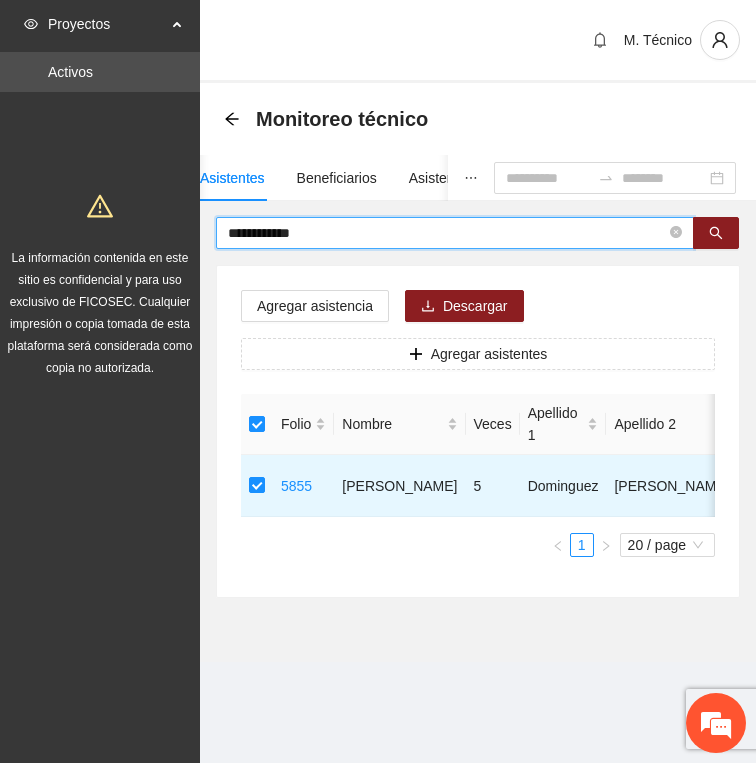 click on "**********" at bounding box center (447, 233) 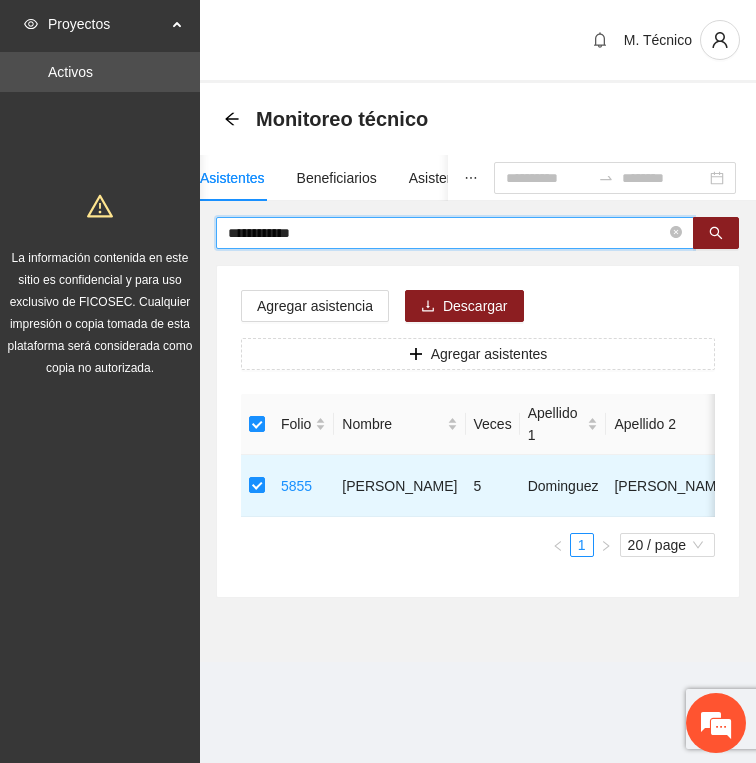type on "**********" 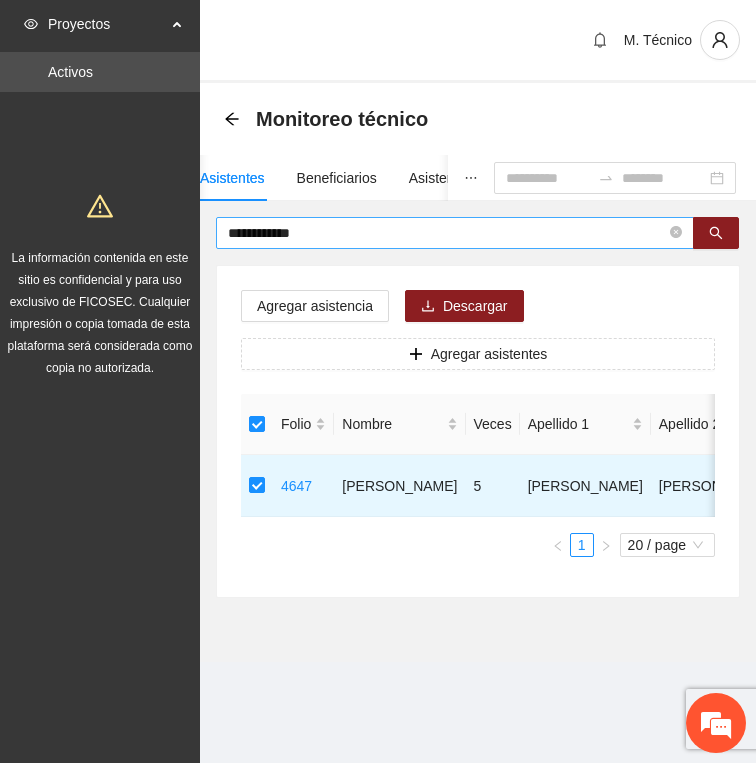 click on "**********" at bounding box center [447, 233] 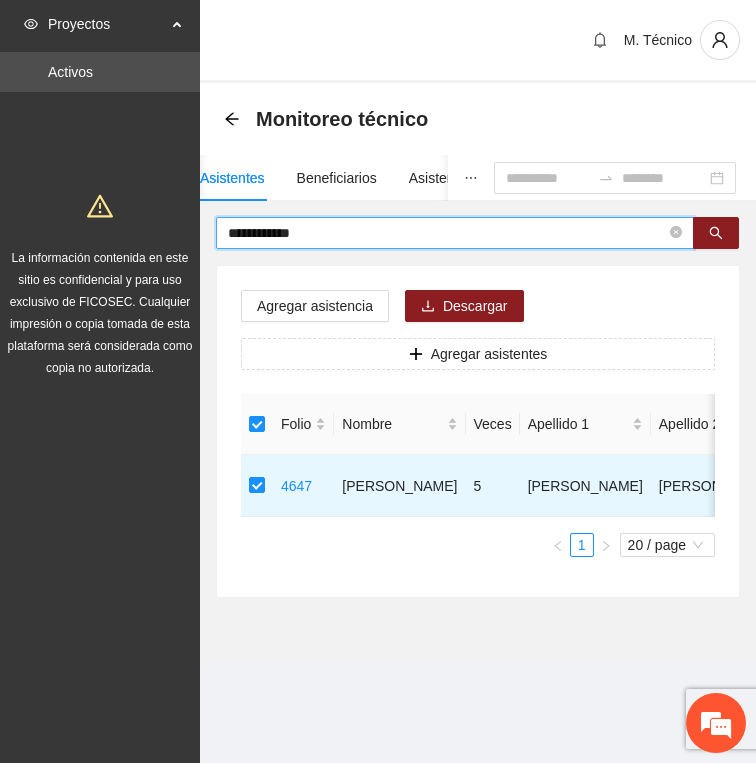 click on "**********" at bounding box center (447, 233) 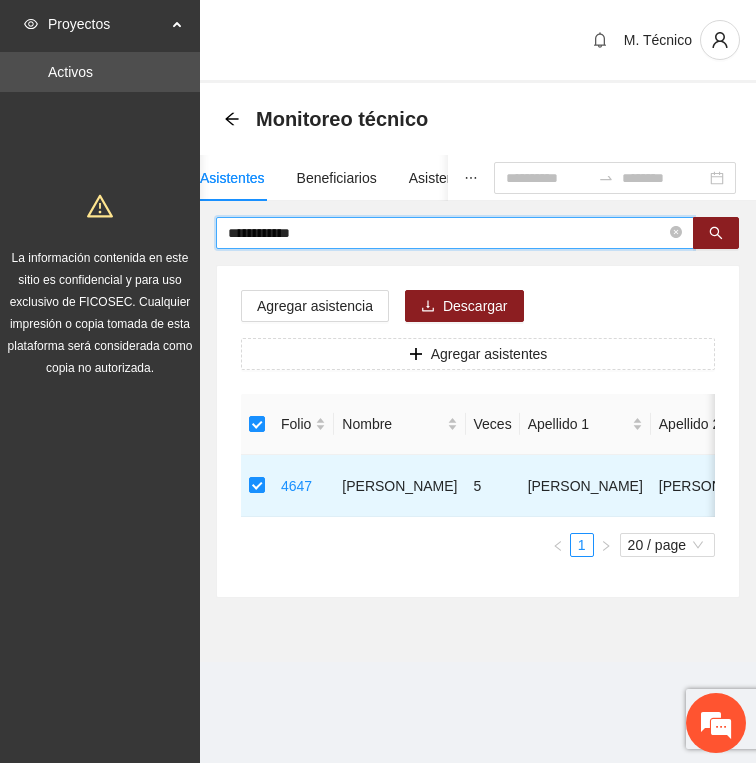 type on "**********" 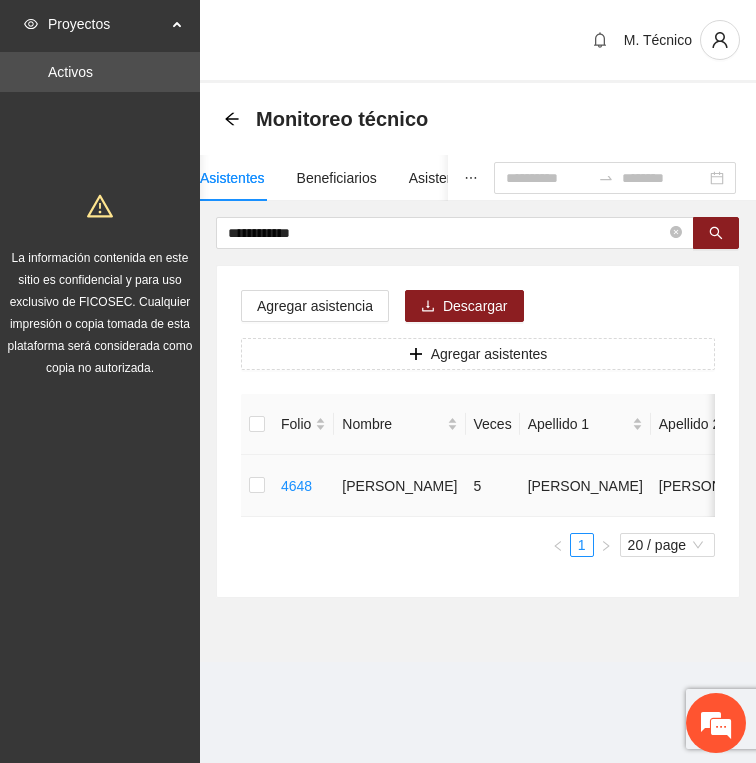 click at bounding box center [257, 486] 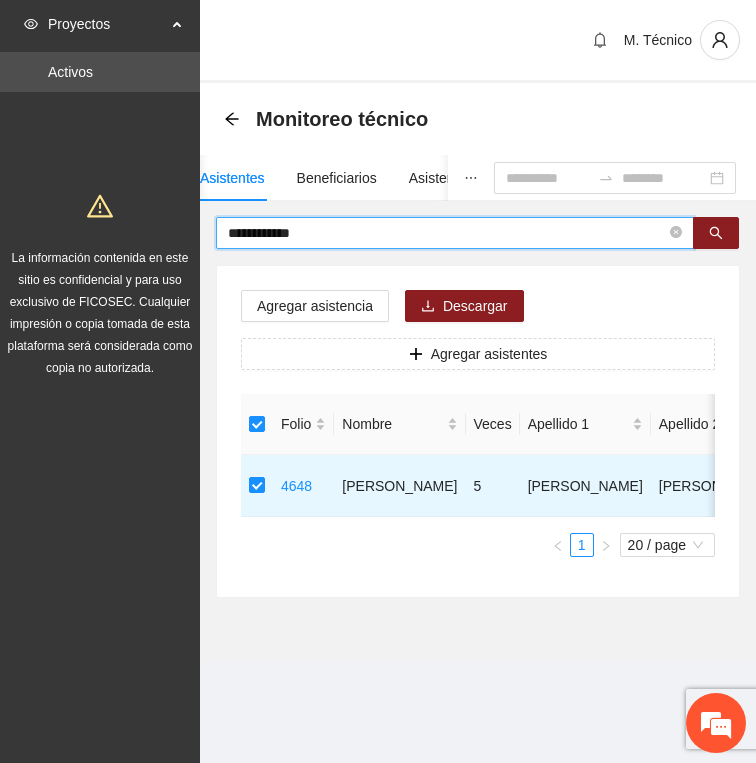 click on "**********" at bounding box center (447, 233) 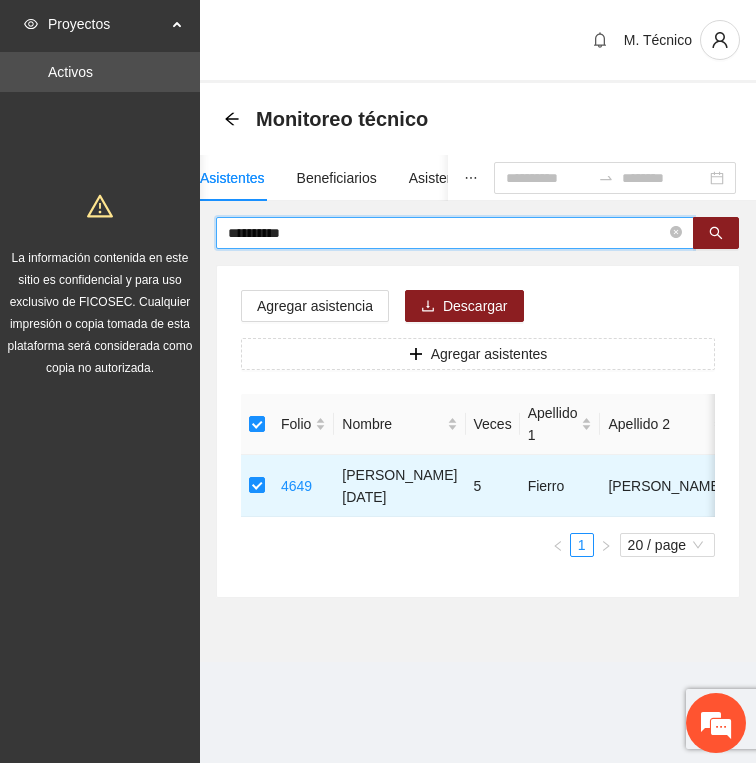 click on "**********" at bounding box center (447, 233) 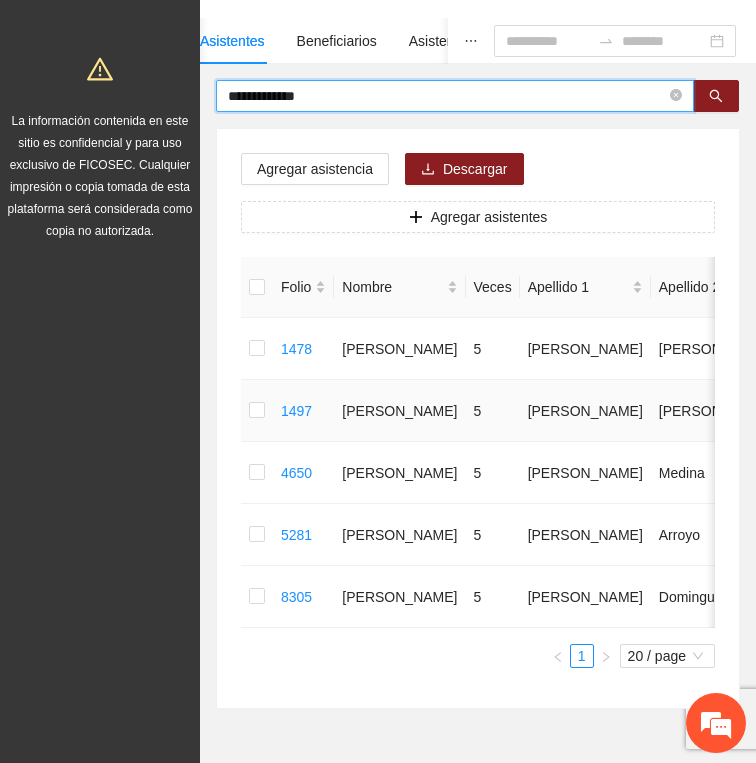 scroll, scrollTop: 145, scrollLeft: 0, axis: vertical 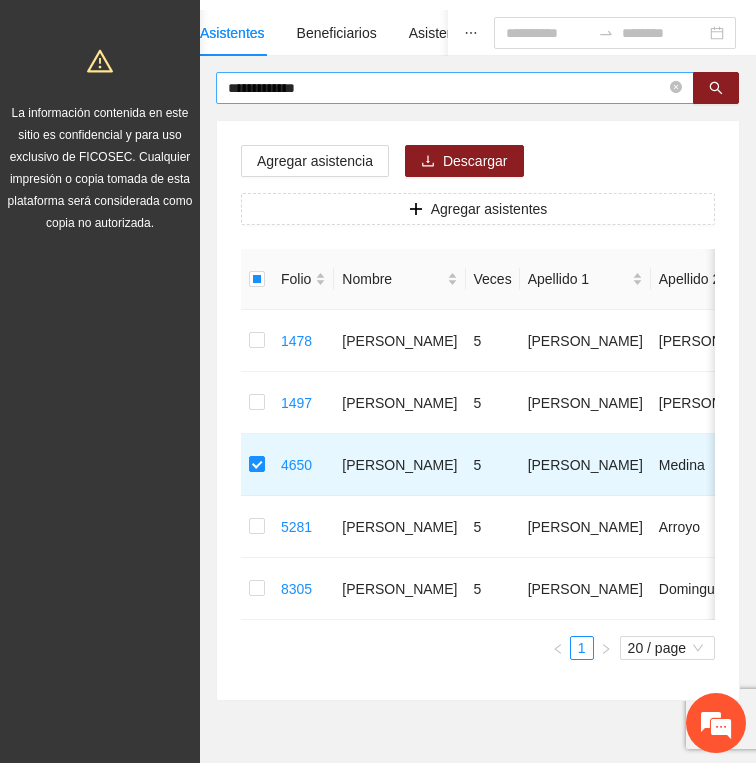 click on "**********" at bounding box center (447, 88) 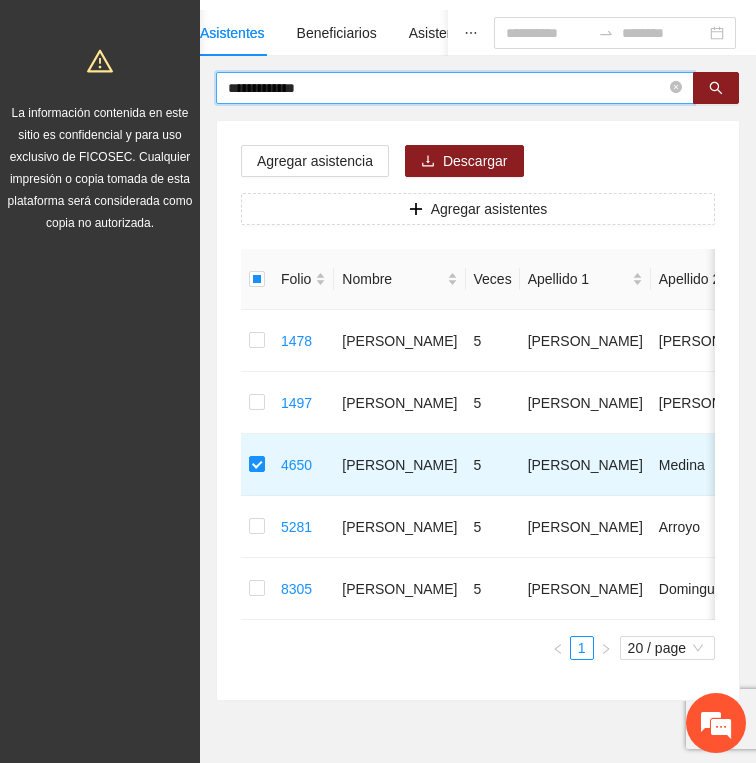 click on "**********" at bounding box center (447, 88) 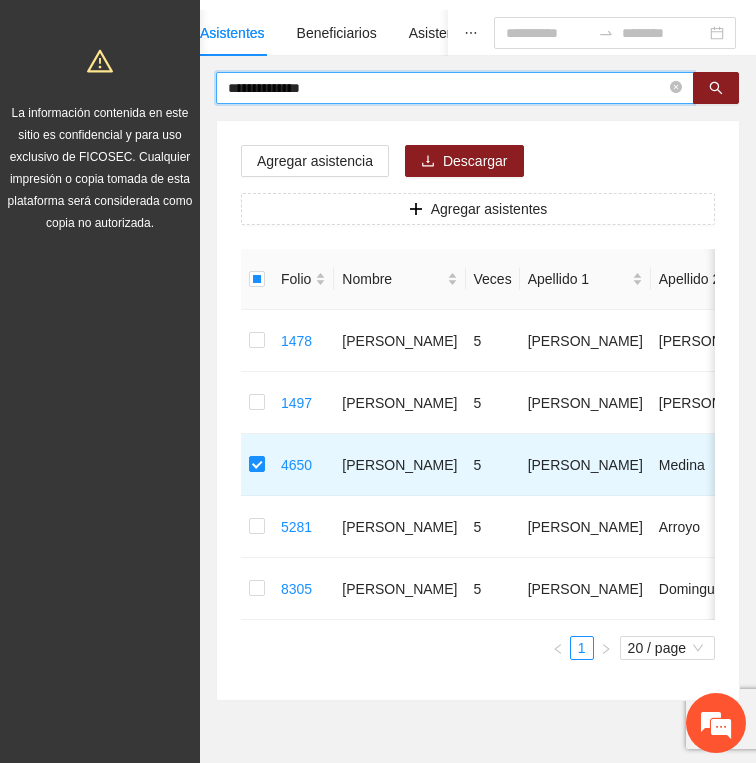 type on "**********" 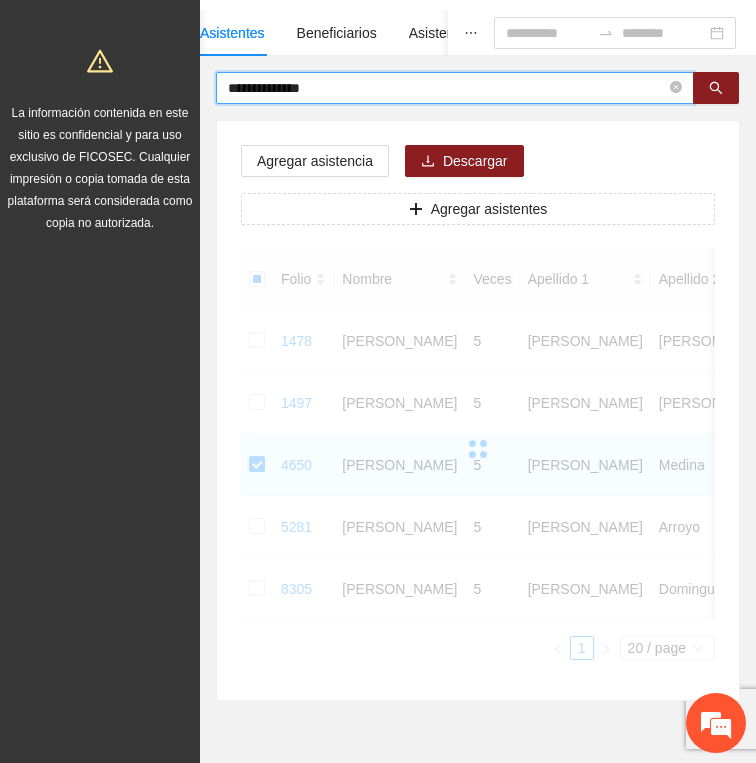 scroll, scrollTop: 0, scrollLeft: 0, axis: both 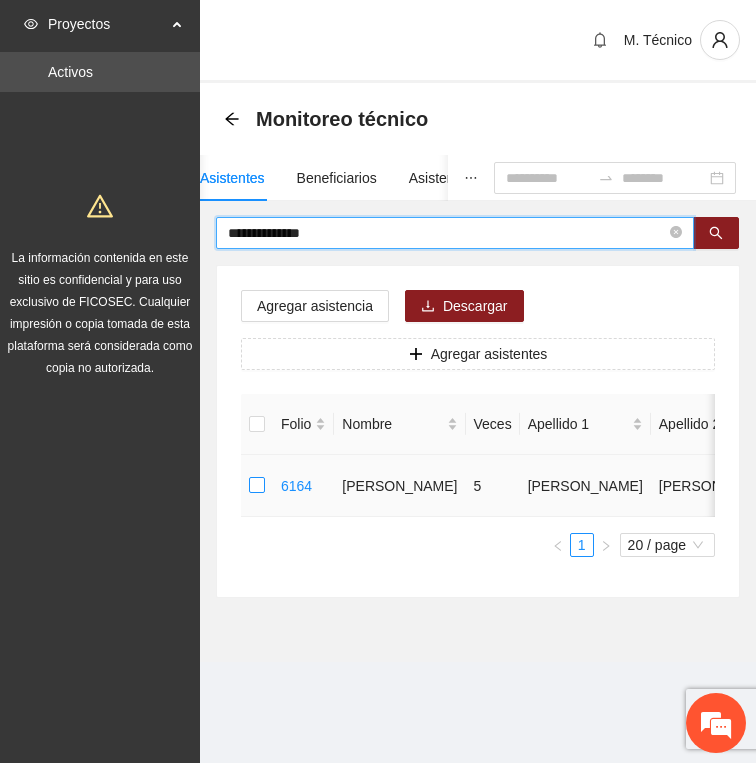 click at bounding box center (257, 486) 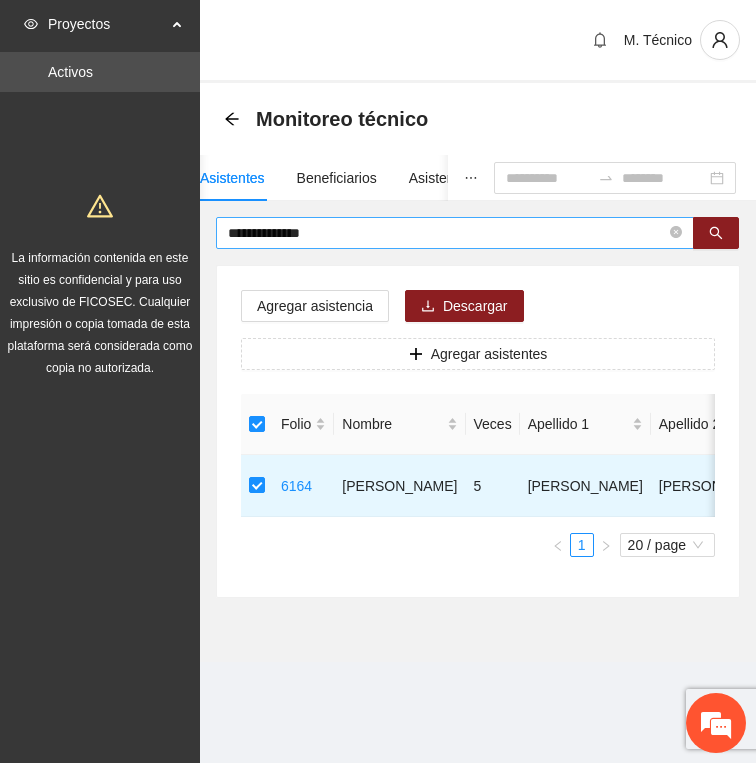 click on "**********" at bounding box center (447, 233) 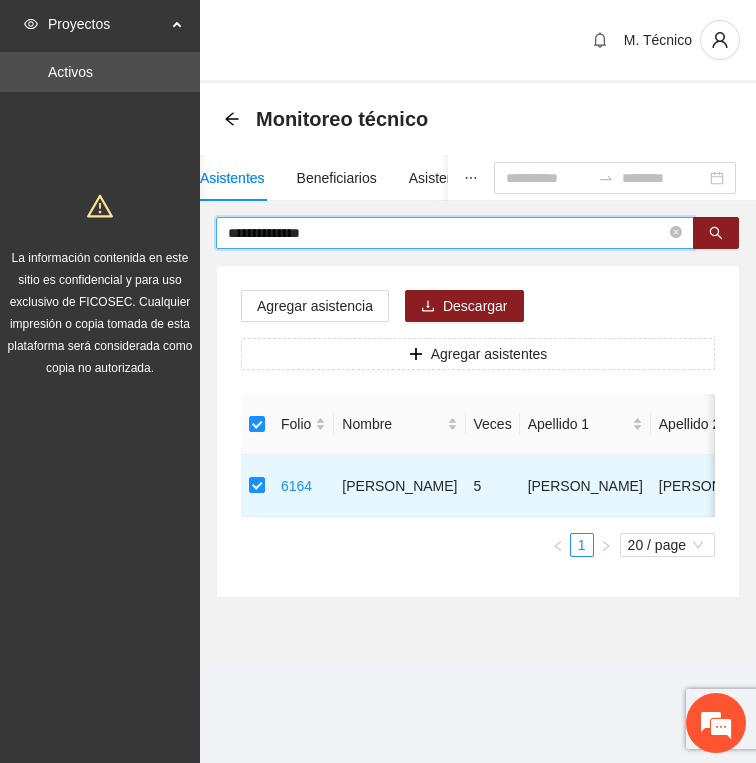 click on "**********" at bounding box center (447, 233) 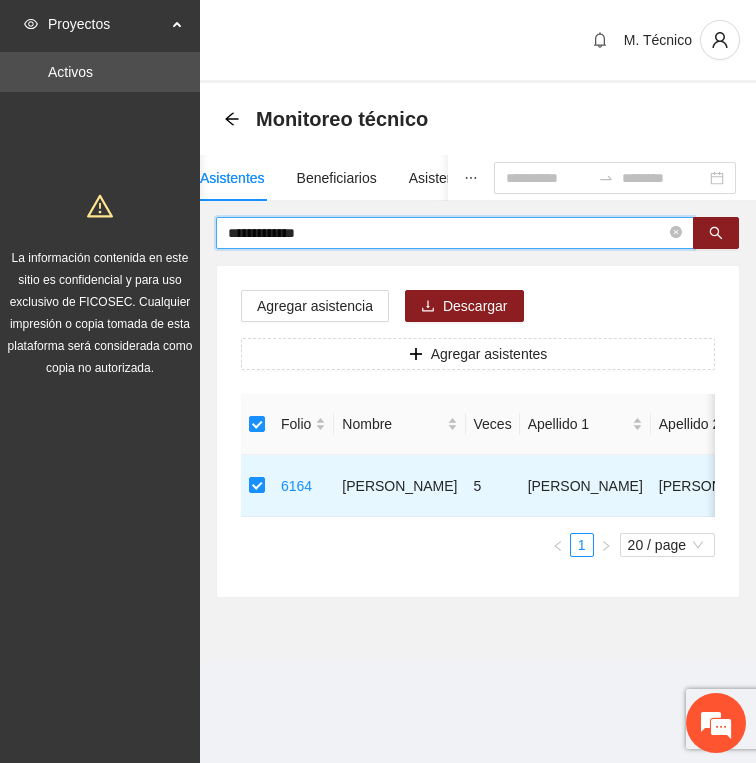 type on "**********" 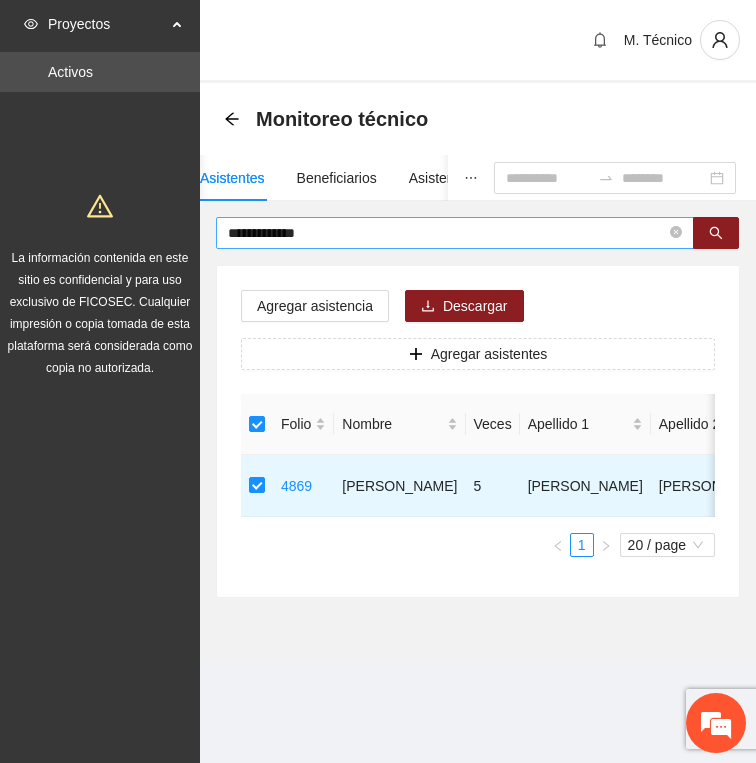 click on "**********" at bounding box center (447, 233) 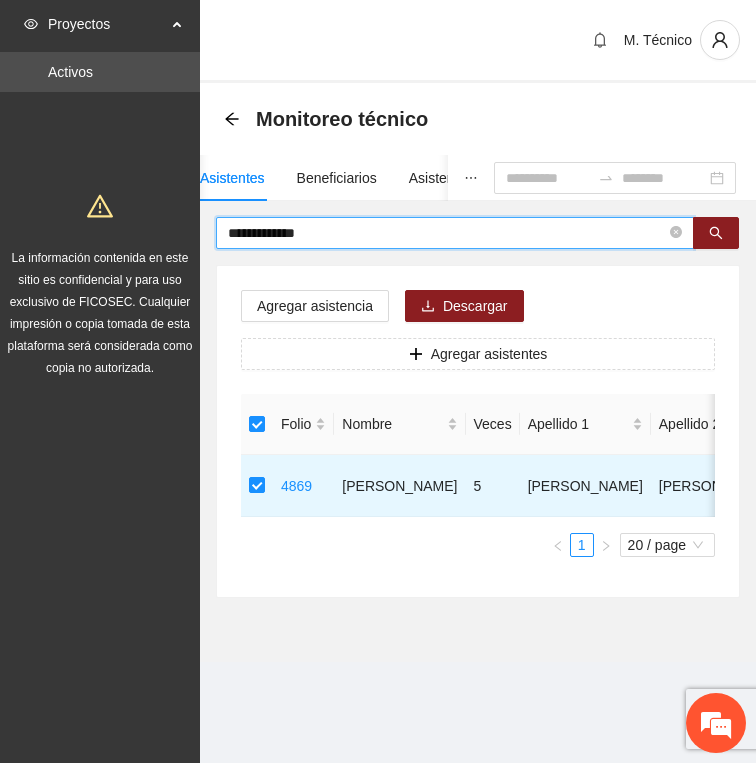 click on "**********" at bounding box center [447, 233] 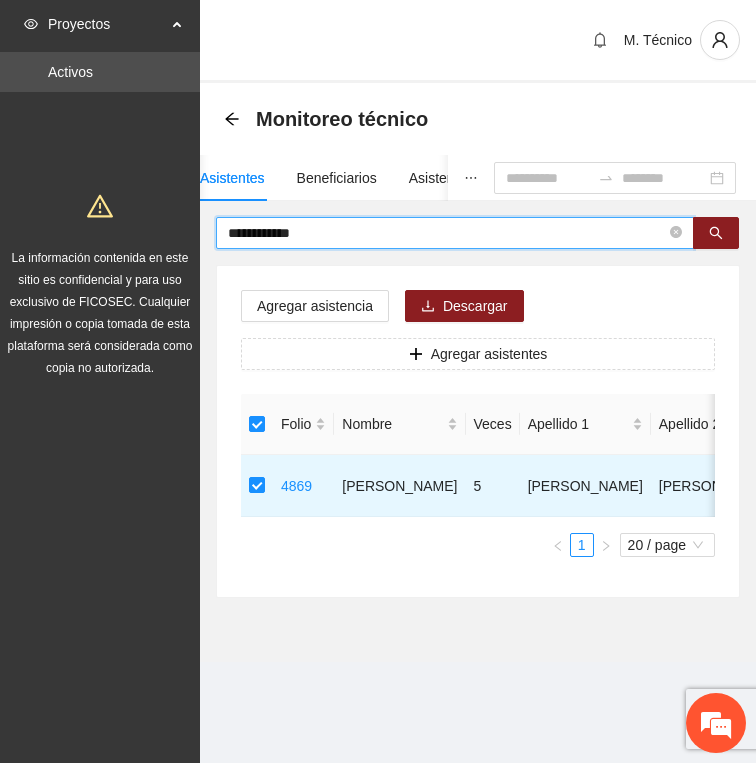 type on "**********" 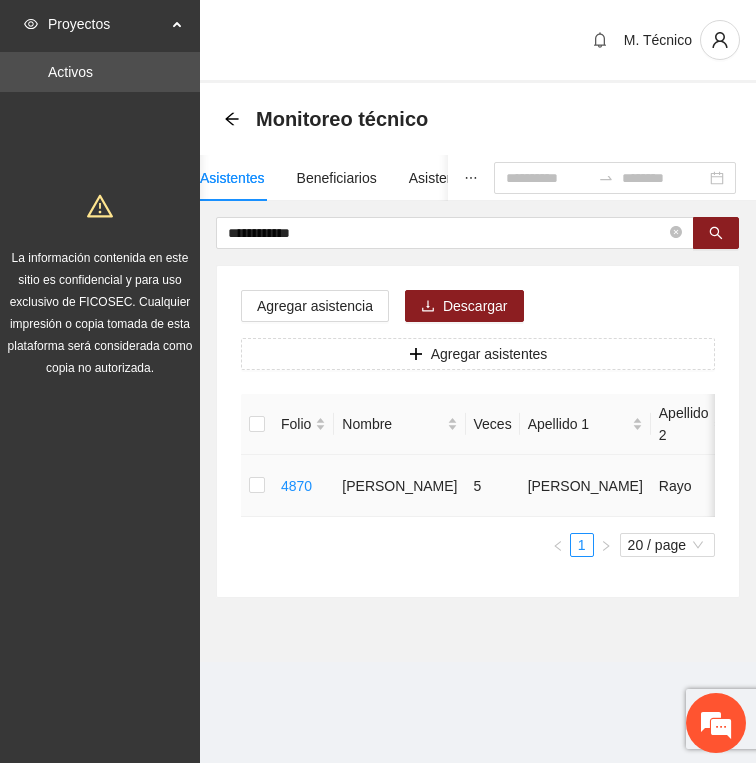 click at bounding box center (257, 486) 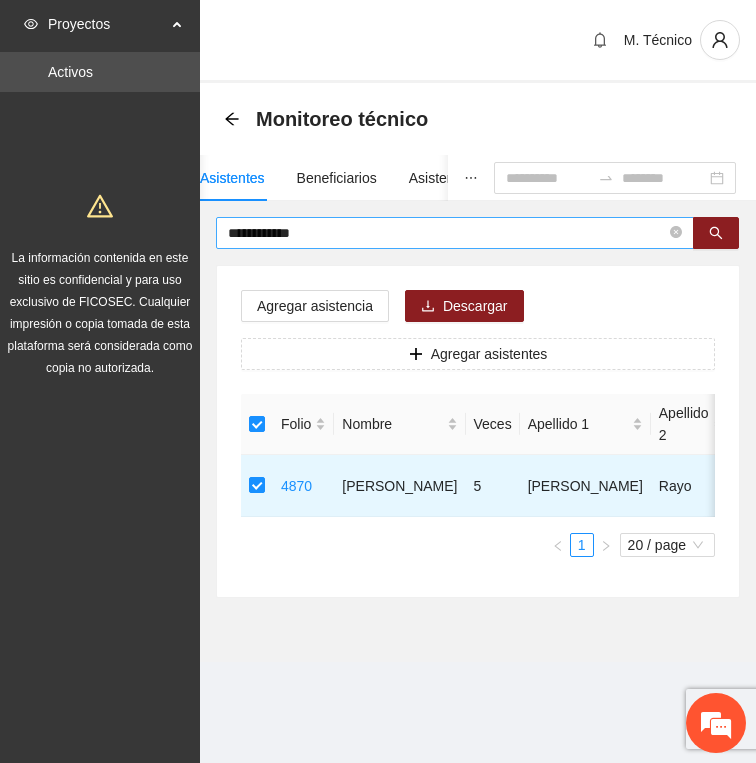 click on "**********" at bounding box center [447, 233] 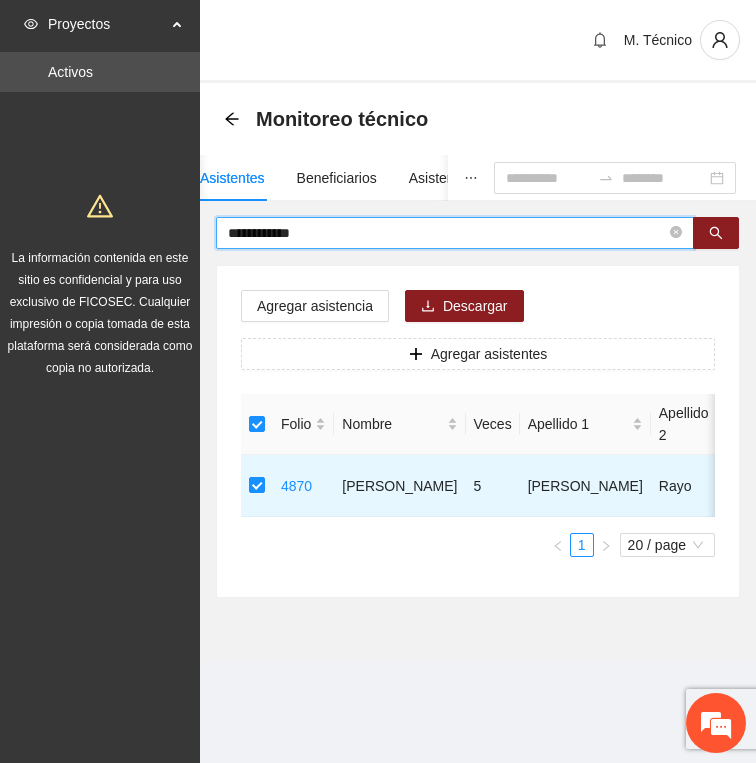 click on "**********" at bounding box center (447, 233) 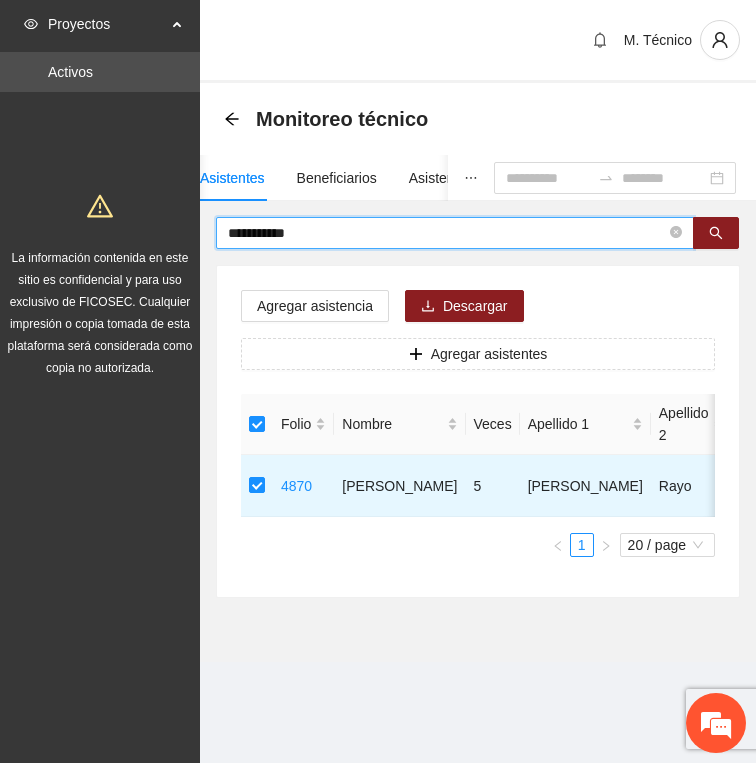 type on "**********" 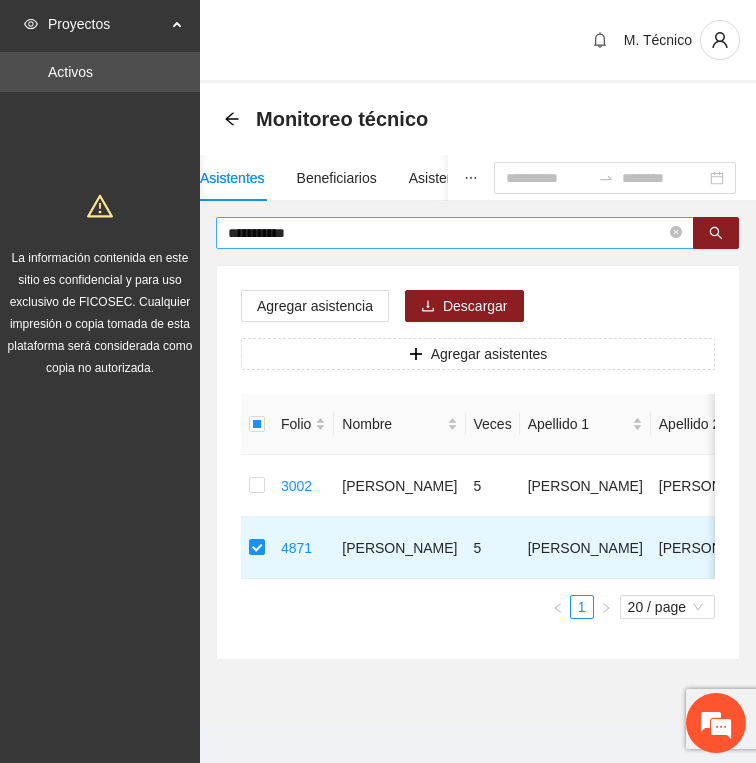 click on "**********" at bounding box center [447, 233] 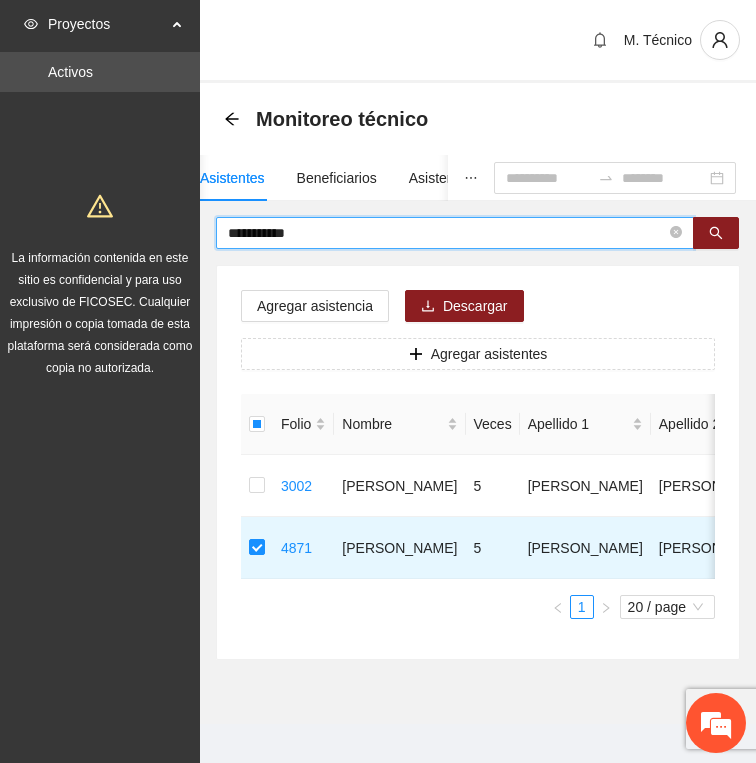 click on "**********" at bounding box center [447, 233] 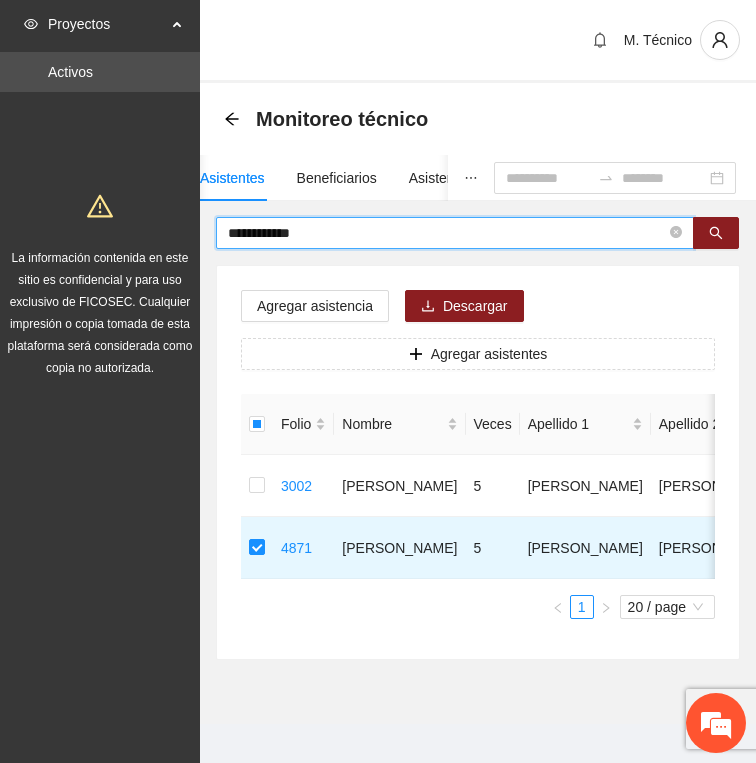 type on "**********" 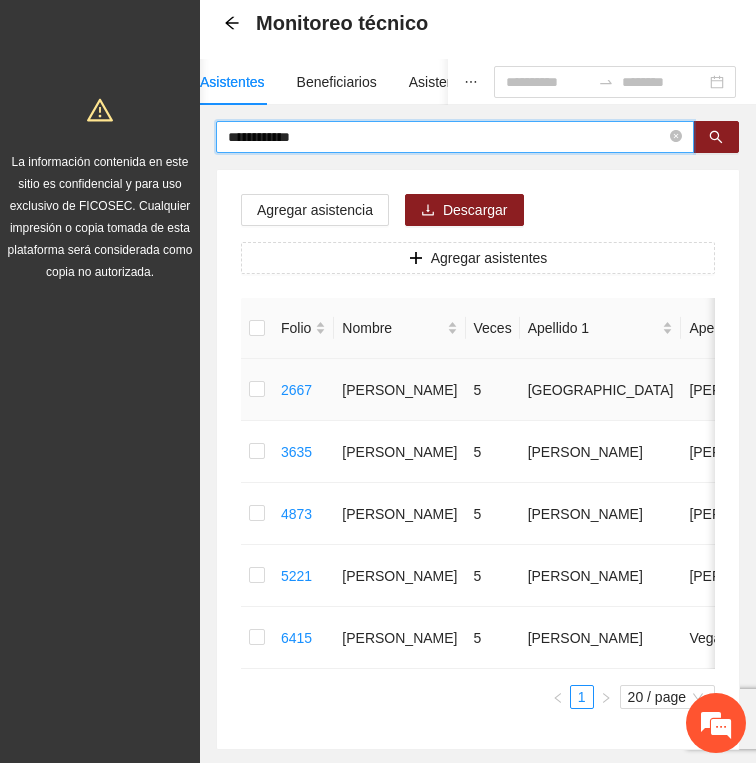 scroll, scrollTop: 111, scrollLeft: 0, axis: vertical 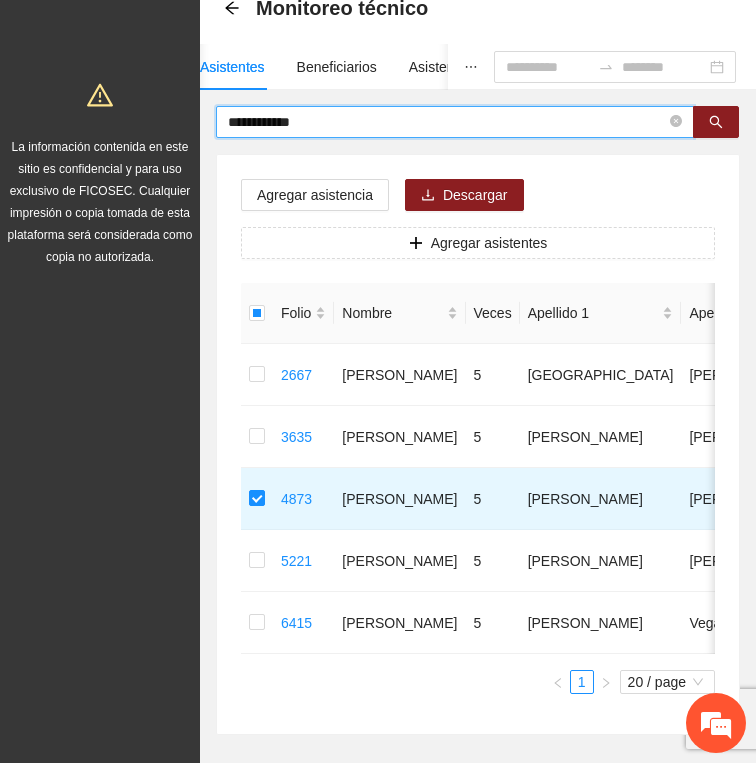 click on "**********" at bounding box center (447, 122) 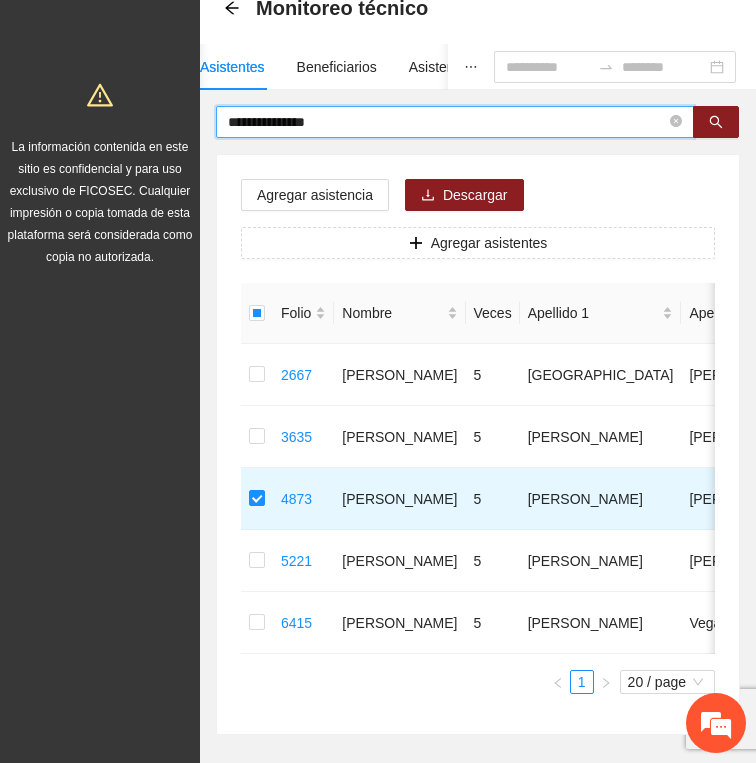 type on "**********" 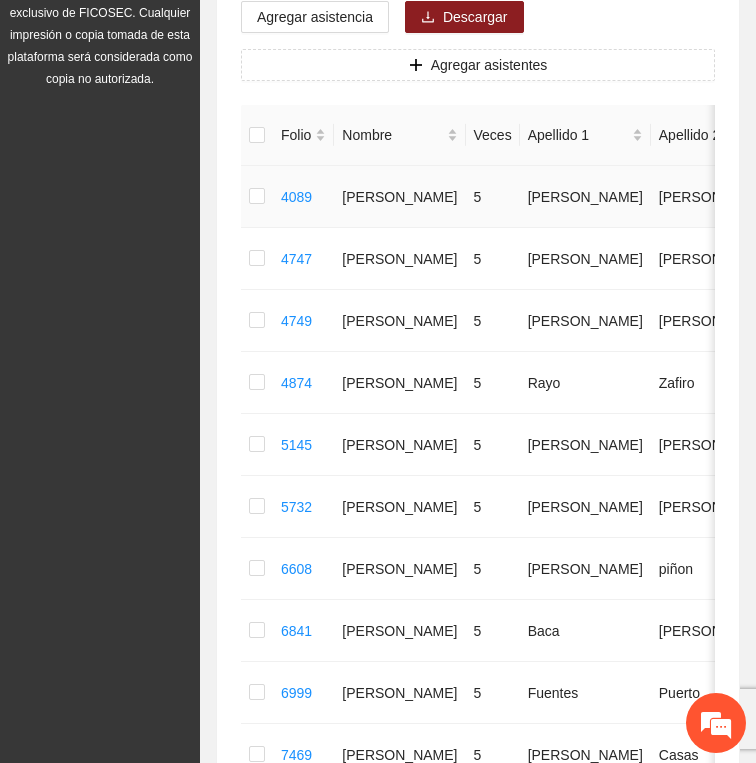 scroll, scrollTop: 305, scrollLeft: 0, axis: vertical 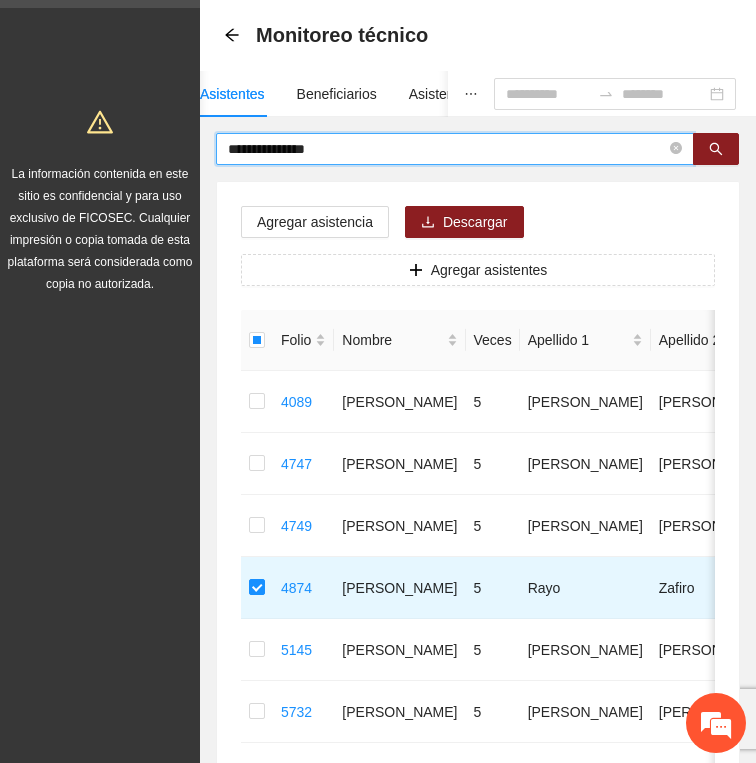 click on "**********" at bounding box center (447, 149) 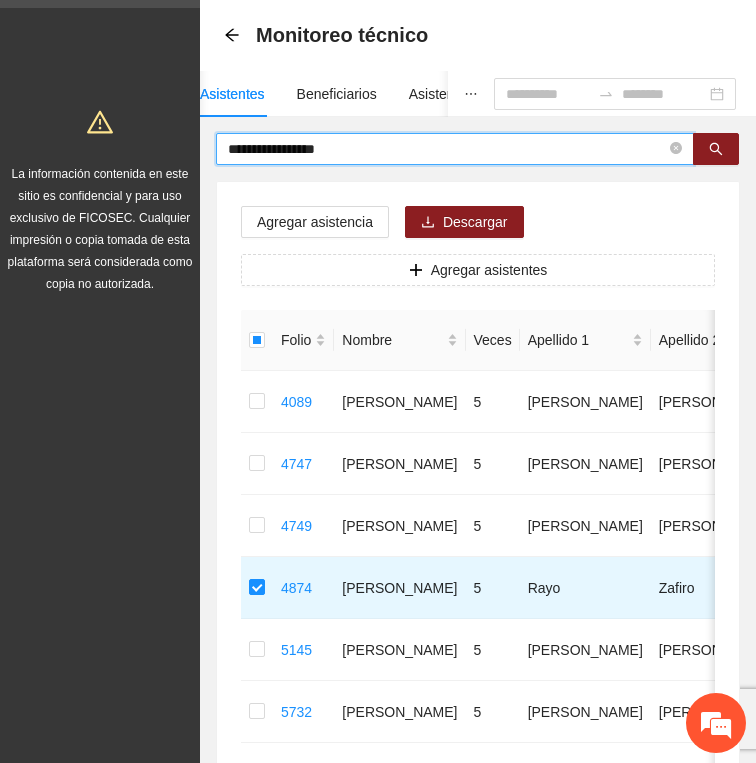 type on "**********" 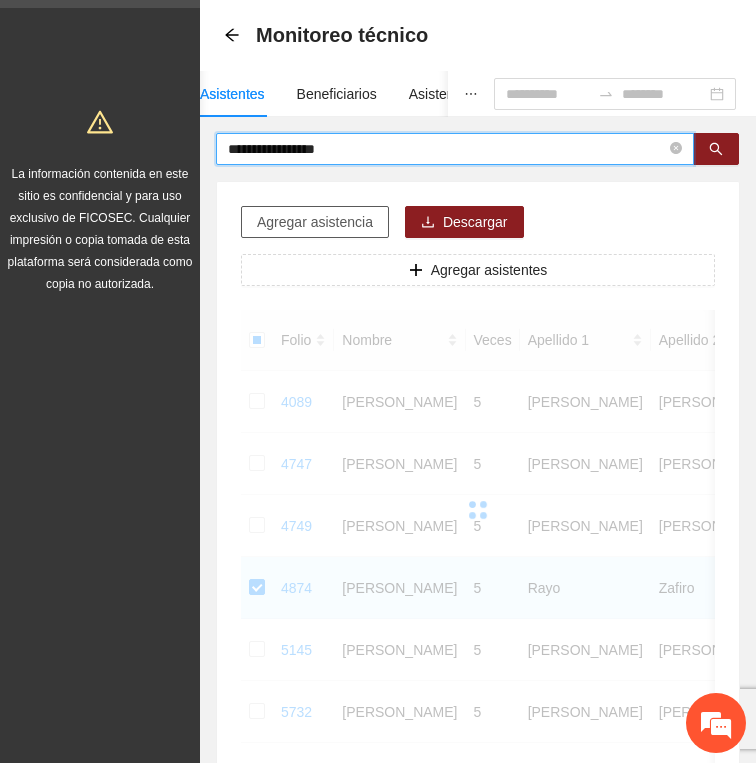 scroll, scrollTop: 0, scrollLeft: 0, axis: both 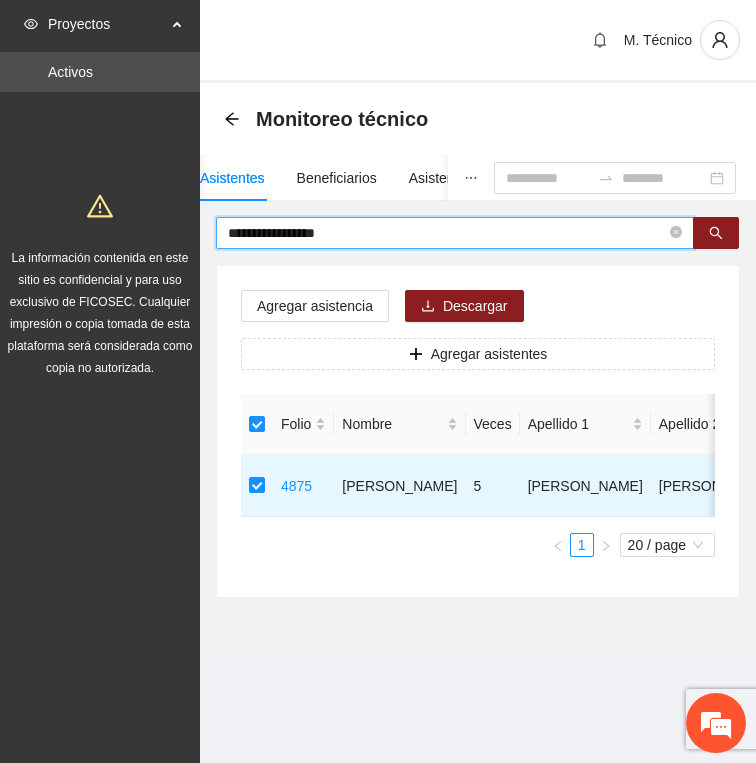 click on "**********" at bounding box center [447, 233] 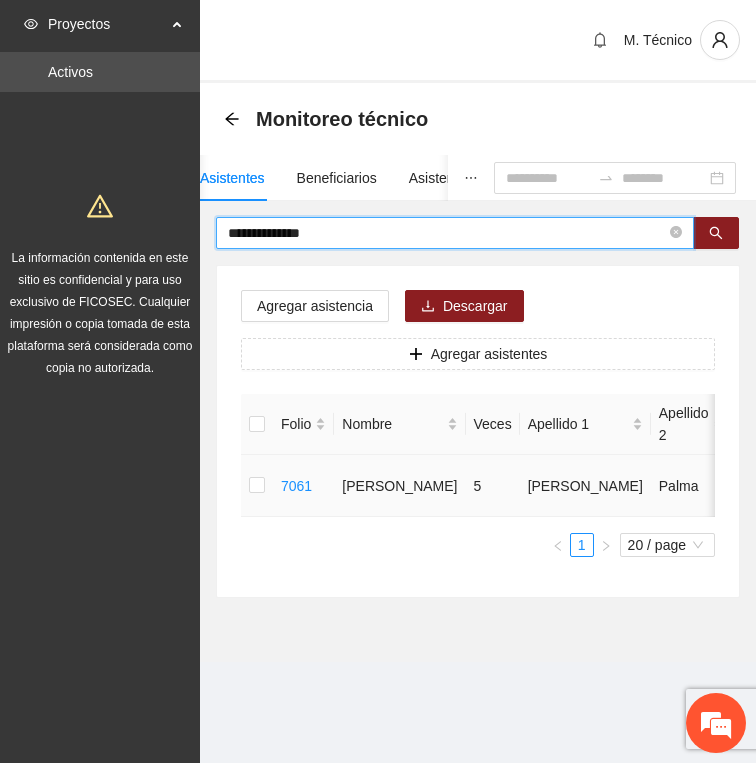 click at bounding box center [257, 486] 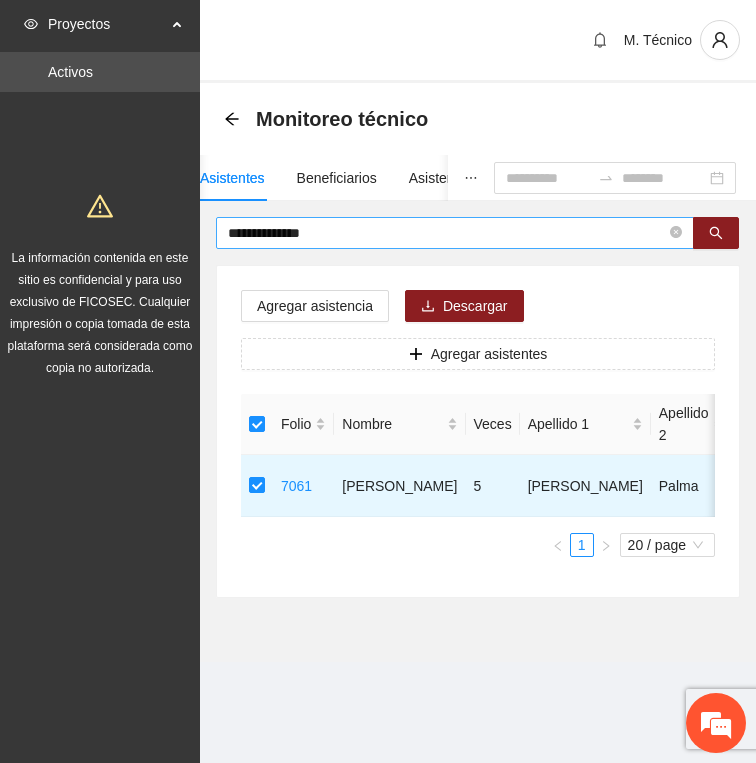 click on "**********" at bounding box center (447, 233) 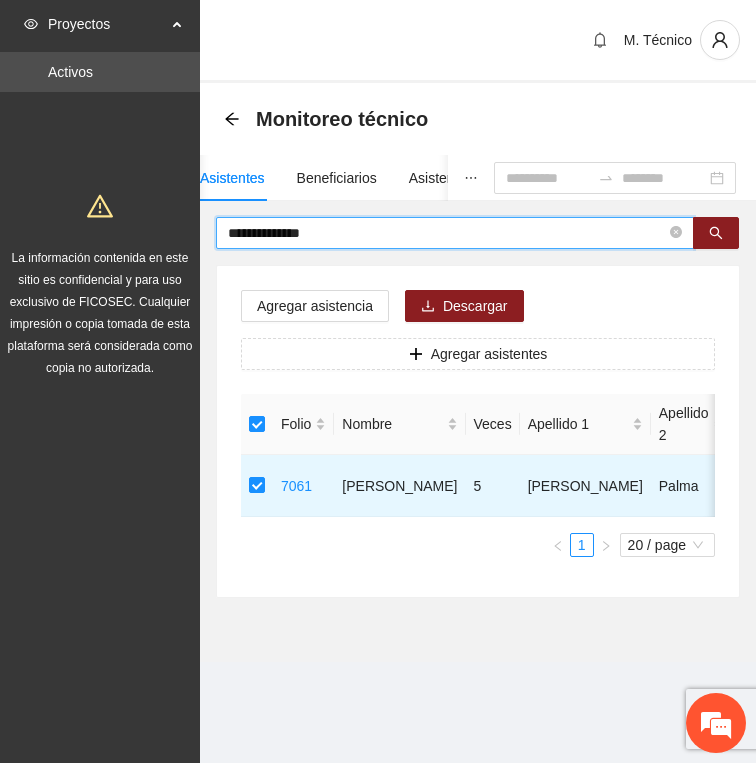 click on "**********" at bounding box center (447, 233) 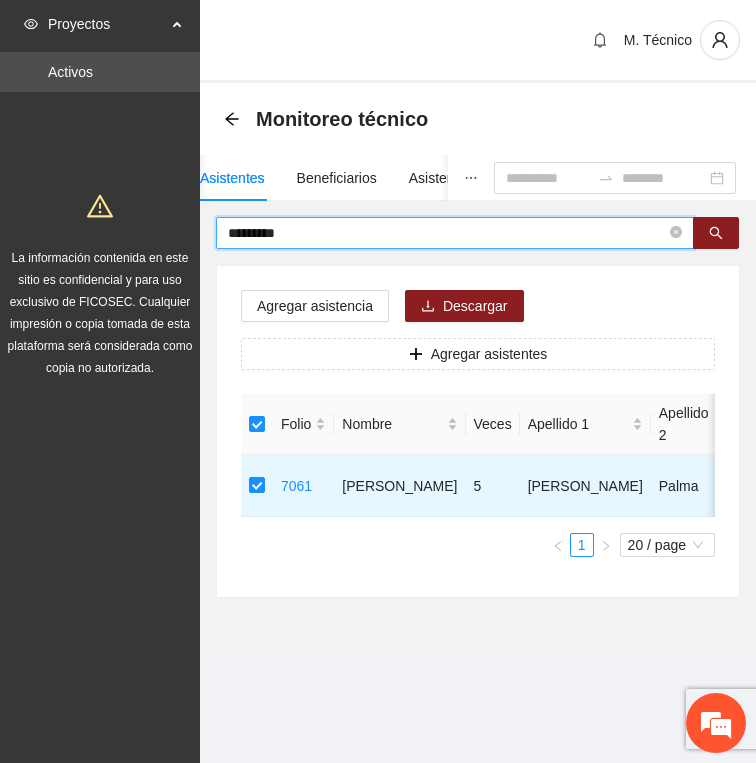 type on "*********" 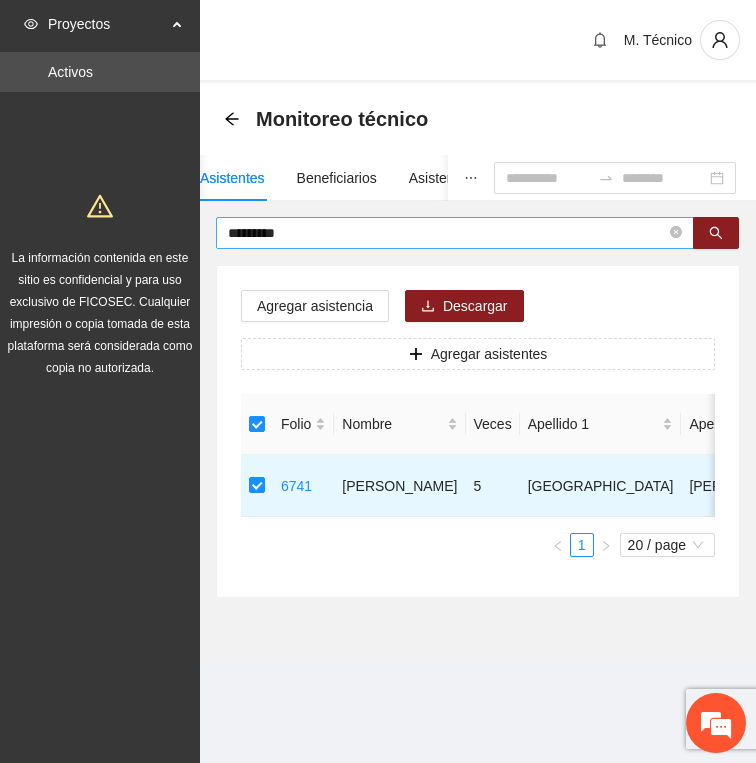 click on "*********" at bounding box center (447, 233) 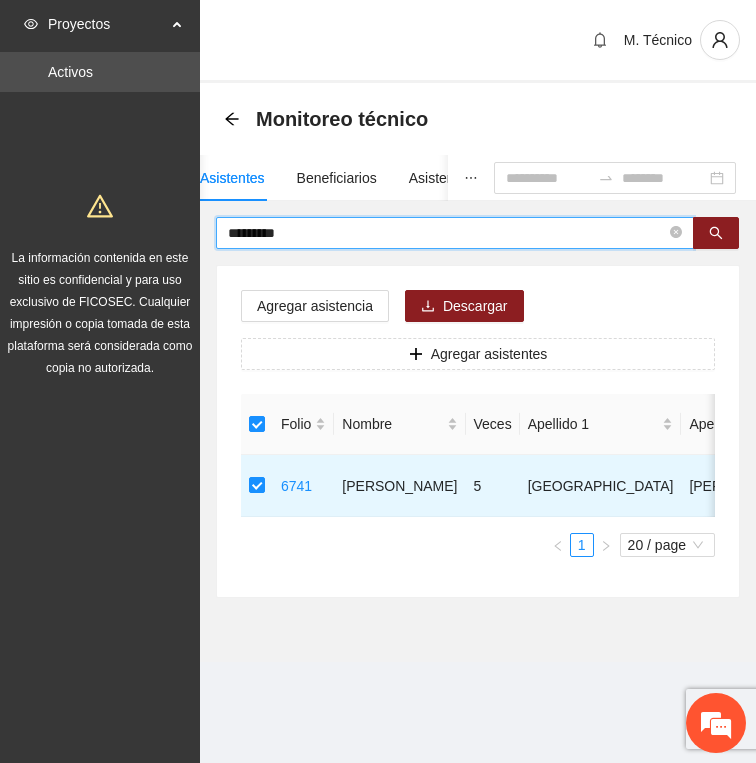 click on "*********" at bounding box center (447, 233) 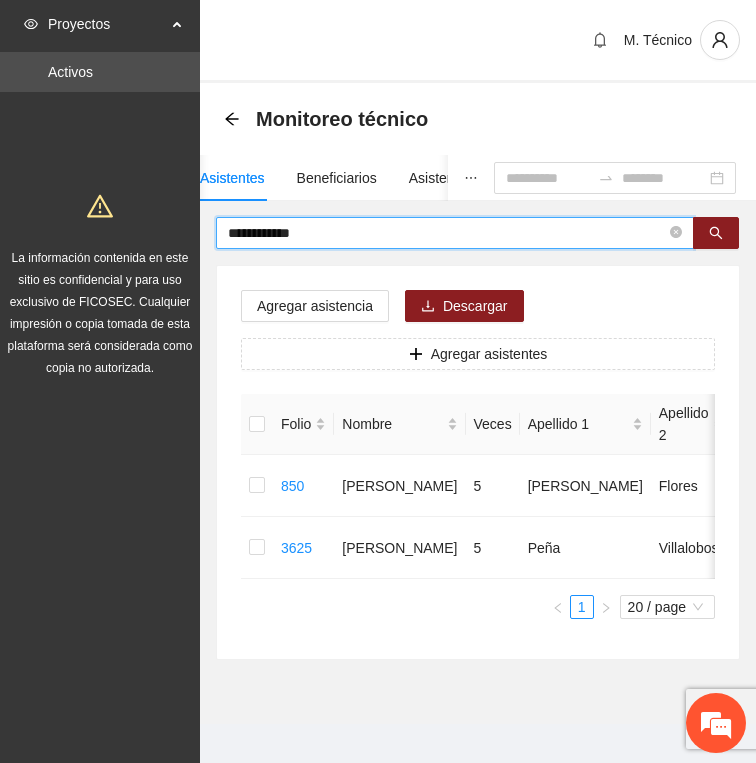 click on "**********" at bounding box center (447, 233) 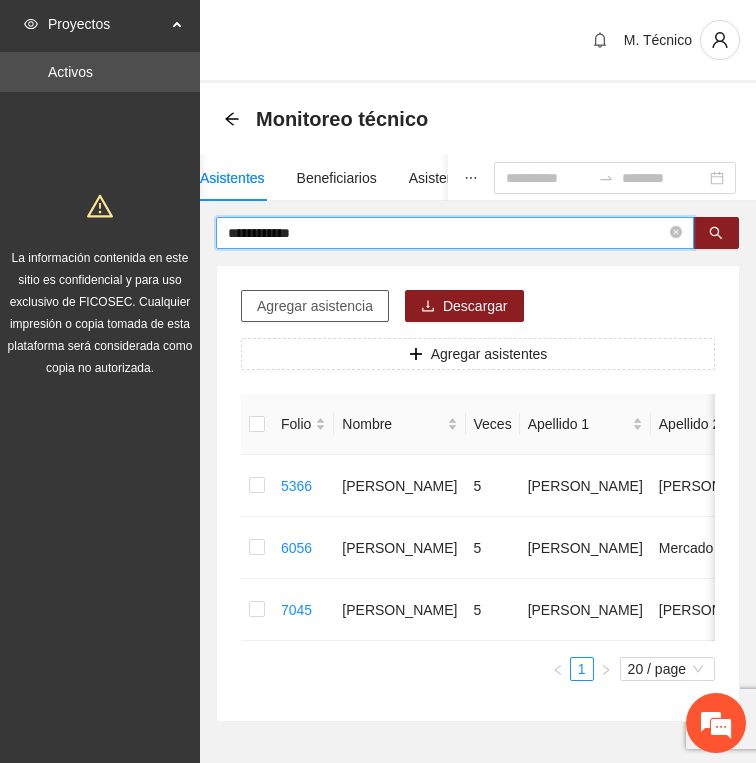 click on "Agregar asistencia" at bounding box center (315, 306) 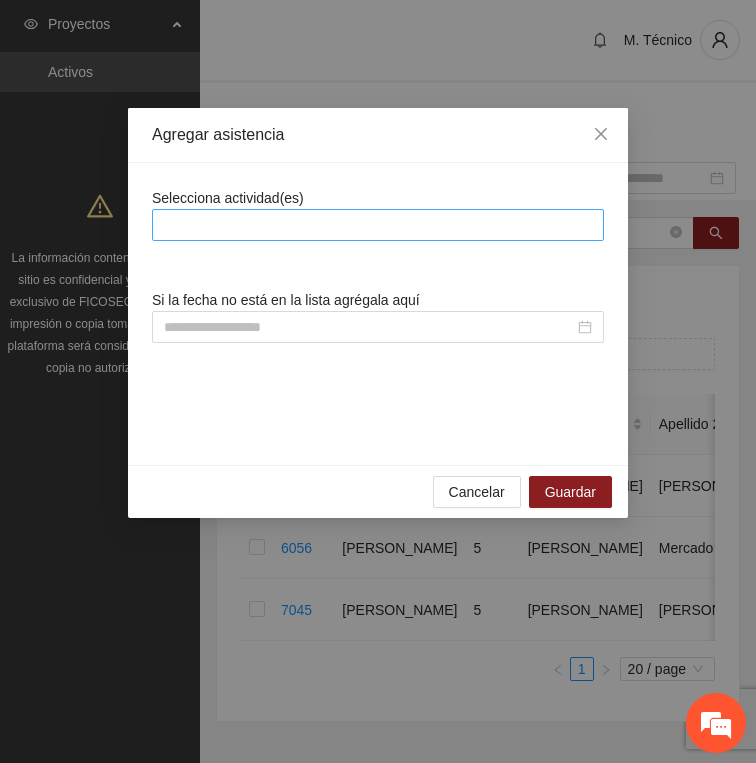 click at bounding box center (378, 225) 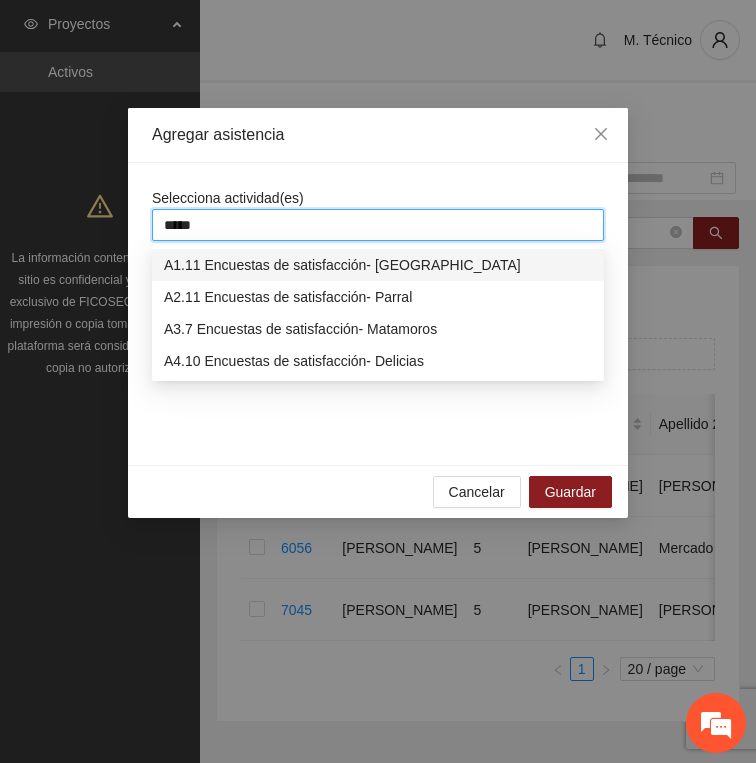 type on "******" 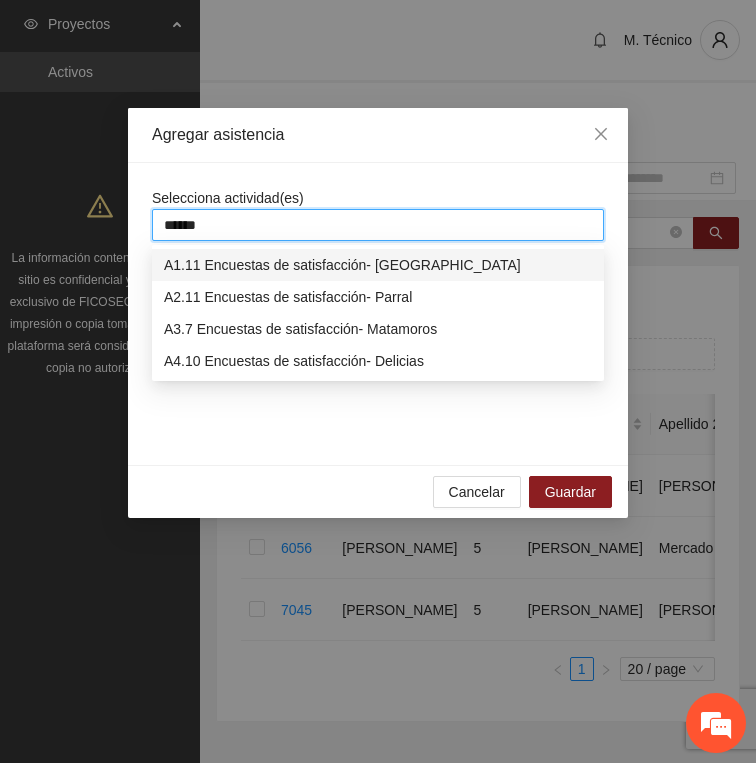type 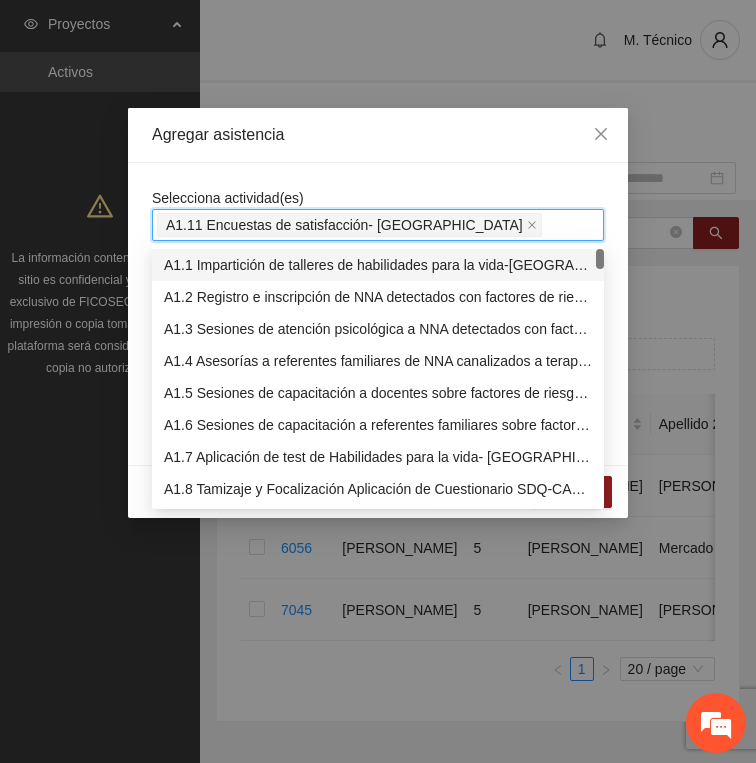 click on "Agregar asistencia" at bounding box center [378, 135] 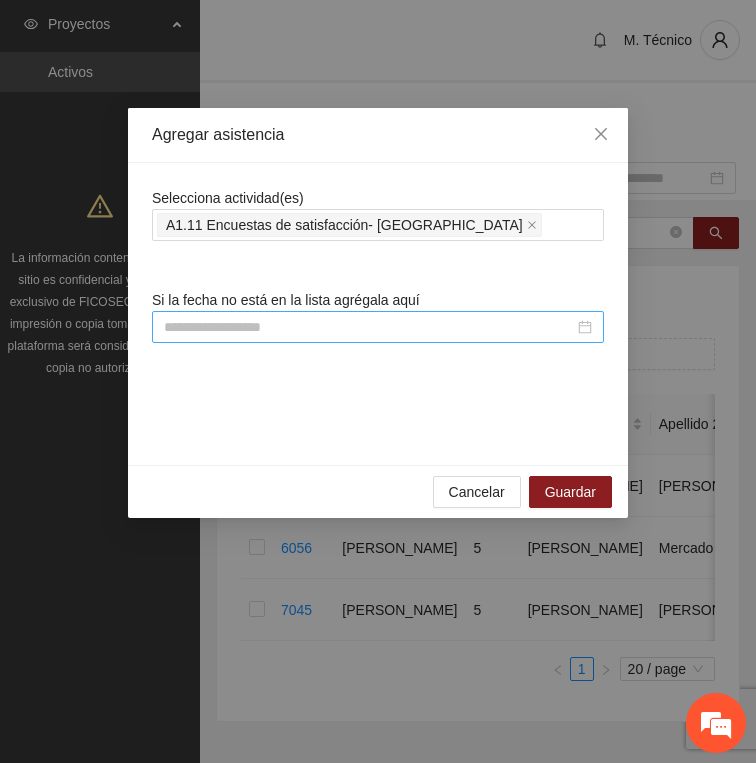 click at bounding box center (369, 327) 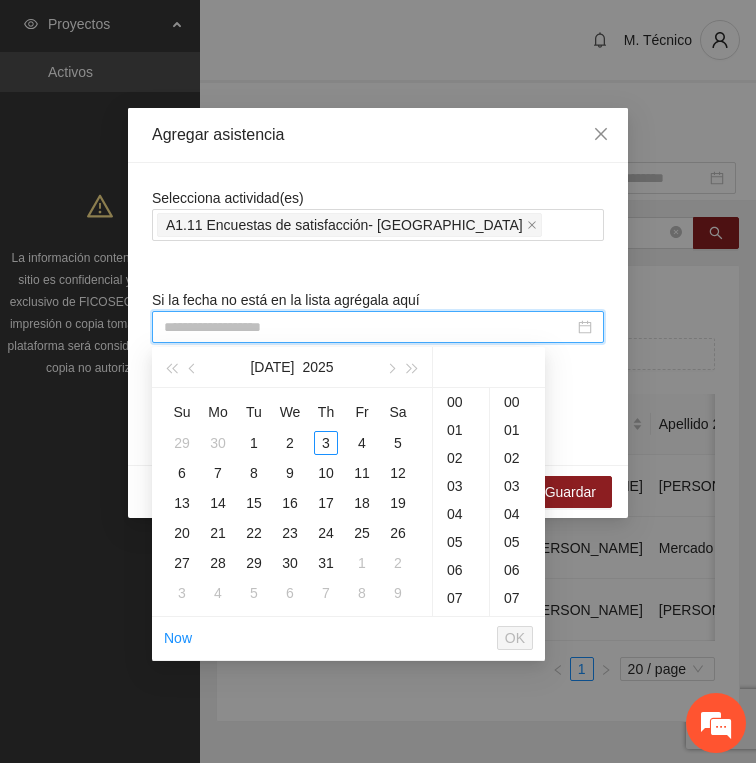 paste on "**********" 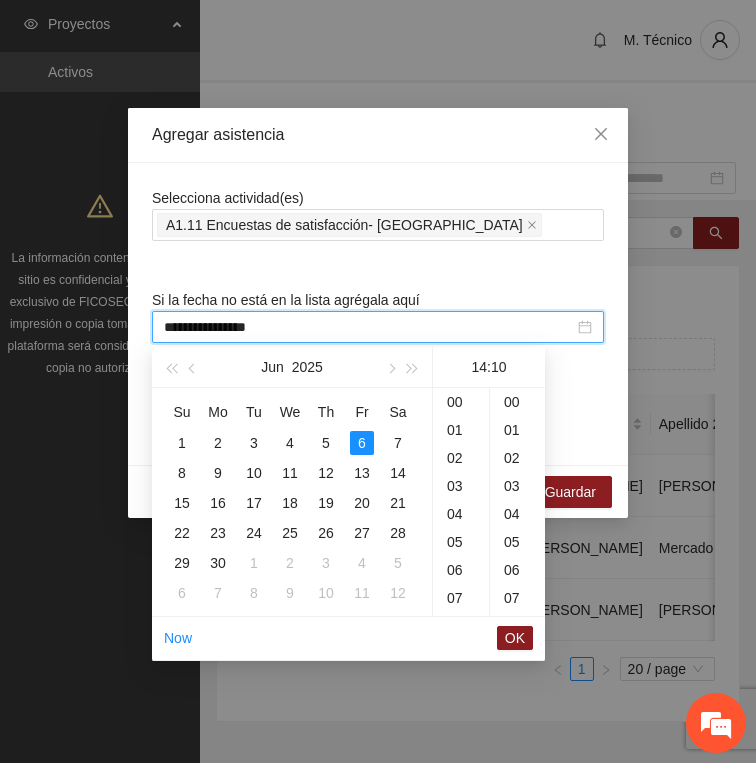 scroll, scrollTop: 392, scrollLeft: 0, axis: vertical 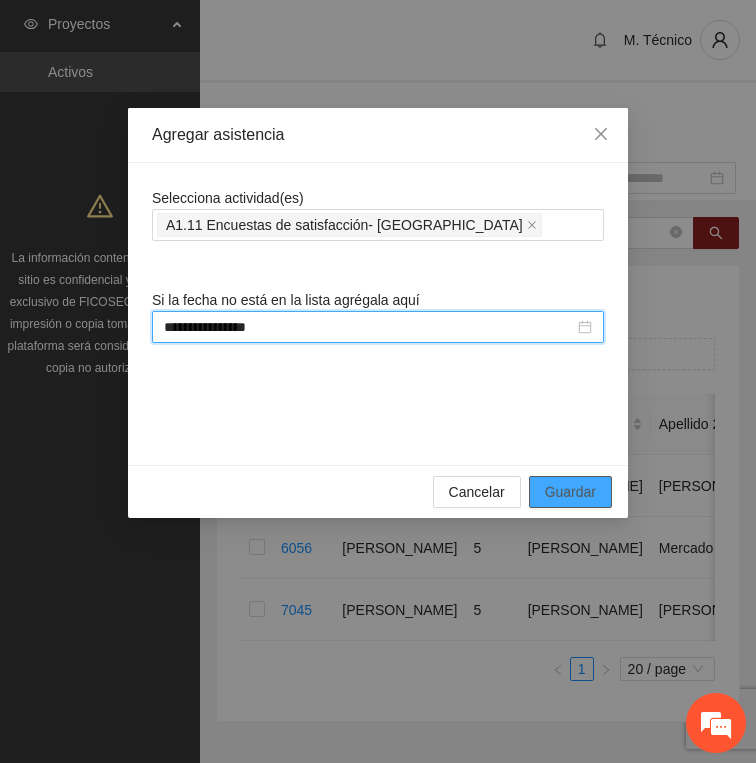 type on "**********" 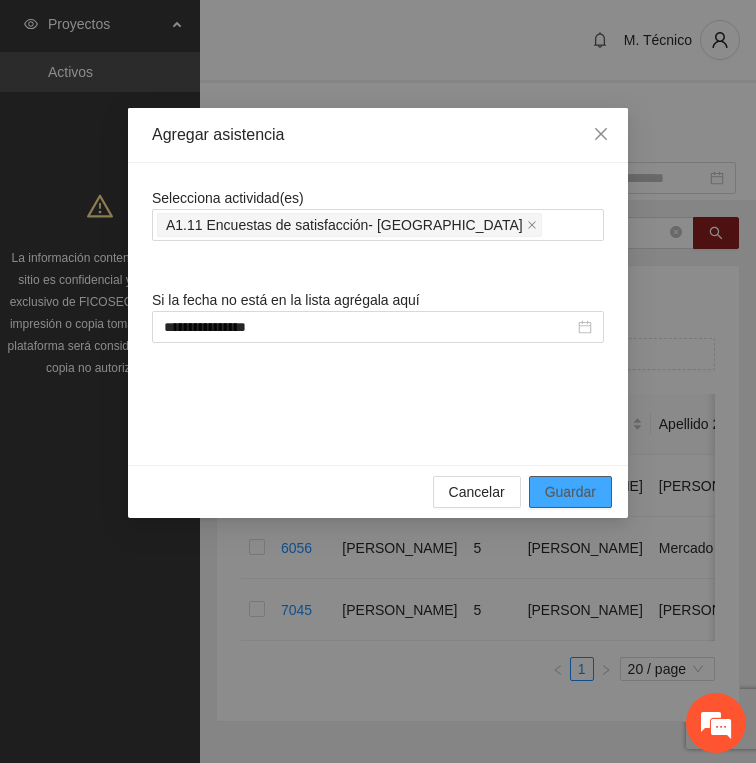 click on "Guardar" at bounding box center (570, 492) 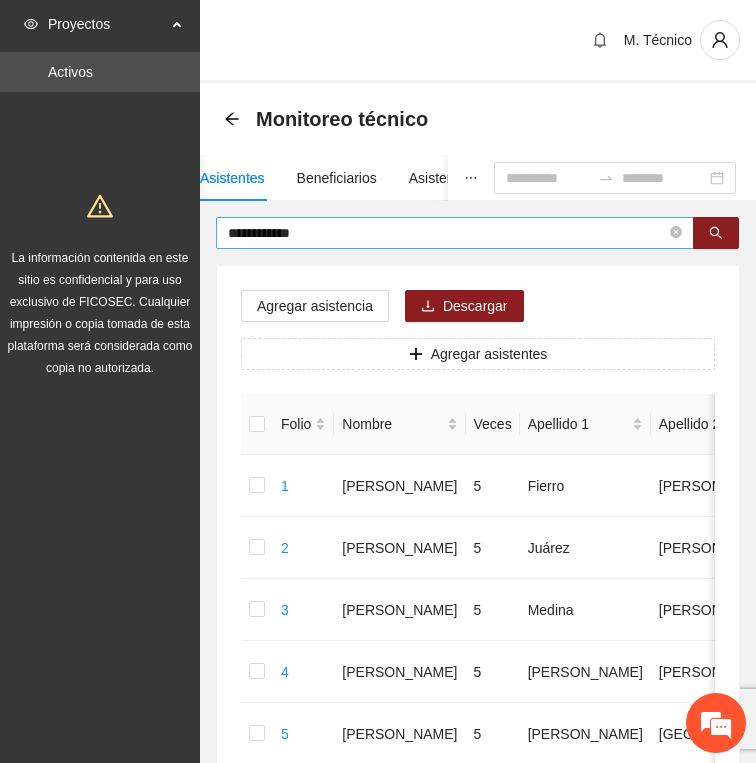 click on "**********" at bounding box center (447, 233) 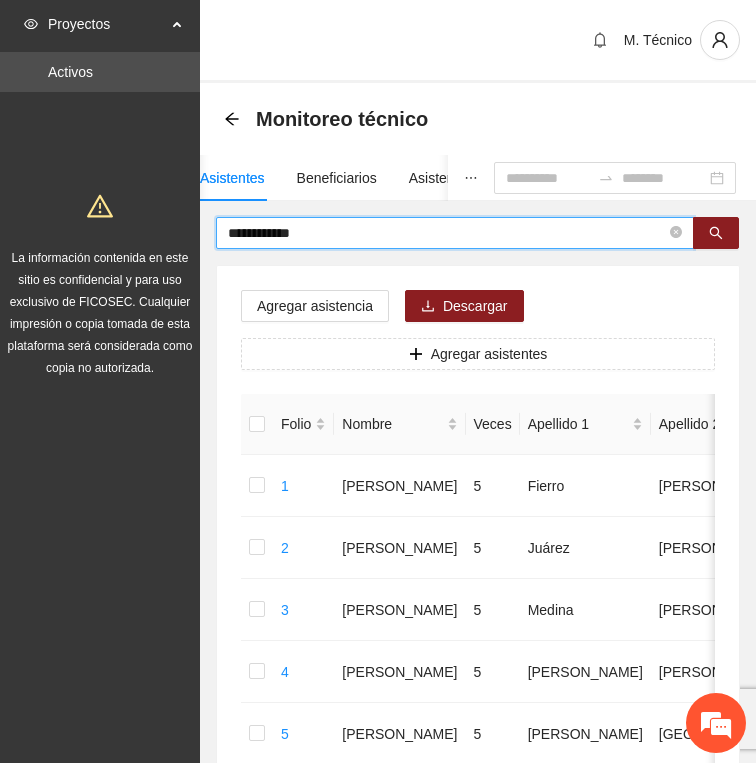 click on "**********" at bounding box center (447, 233) 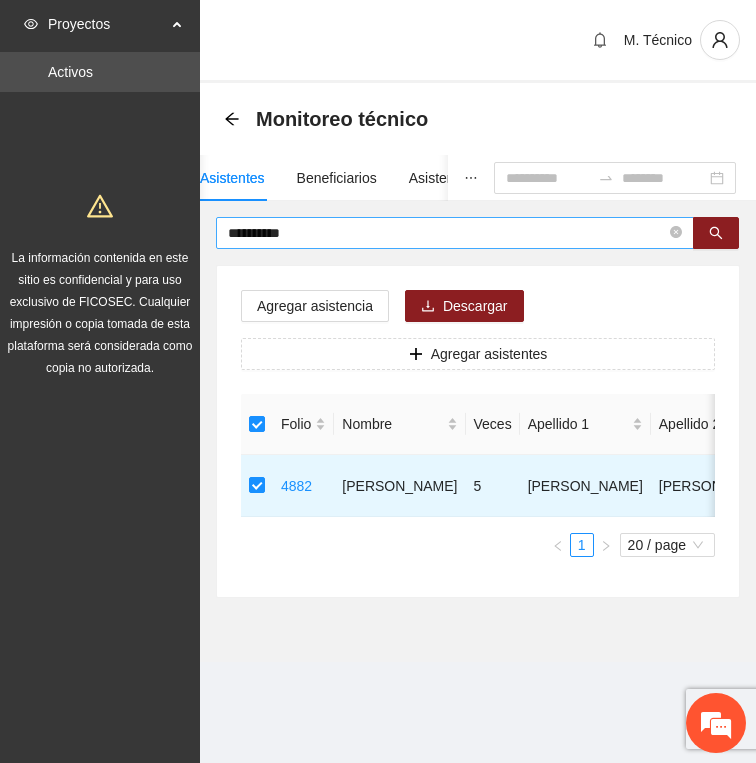 click on "**********" at bounding box center [447, 233] 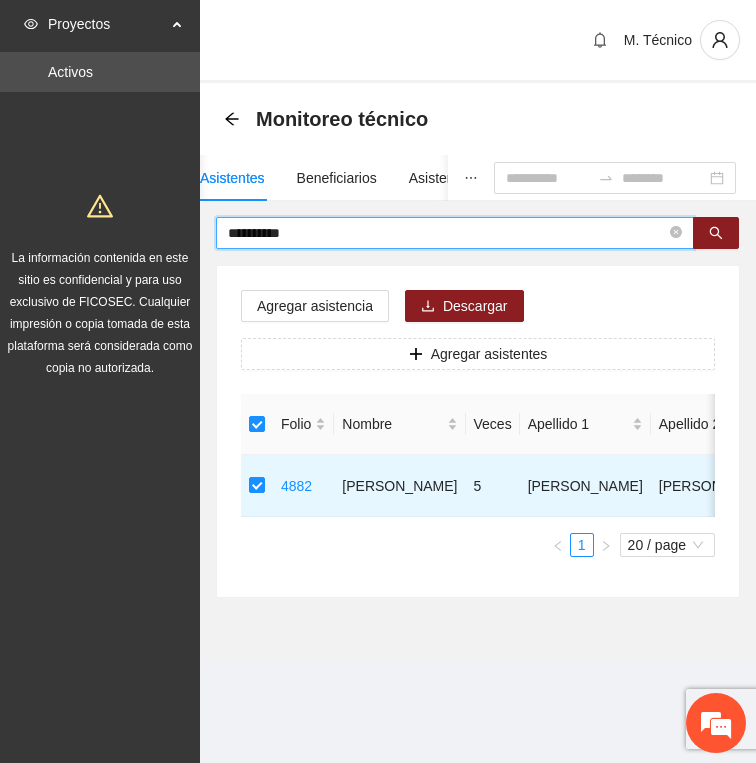 click on "**********" at bounding box center (447, 233) 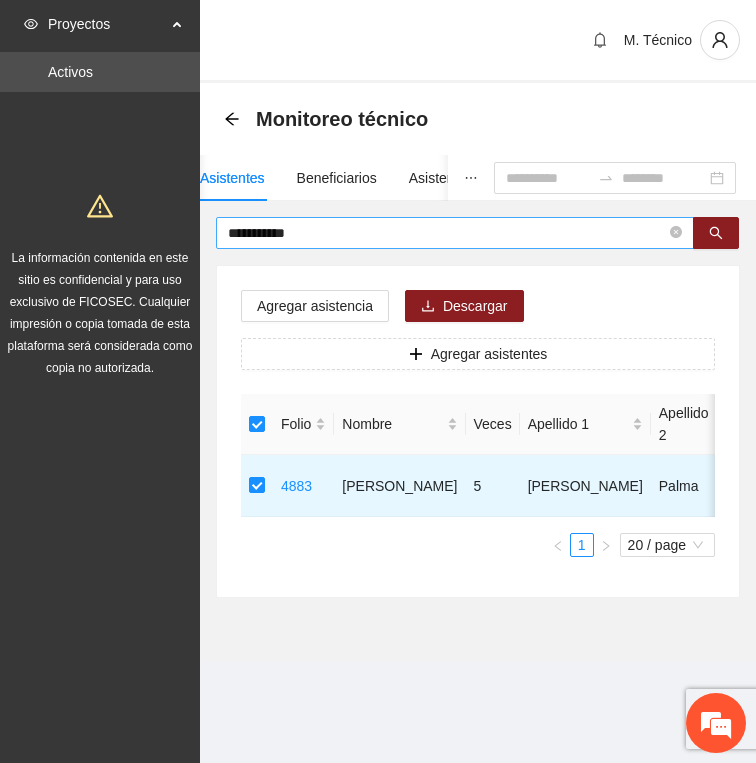 click on "**********" at bounding box center (447, 233) 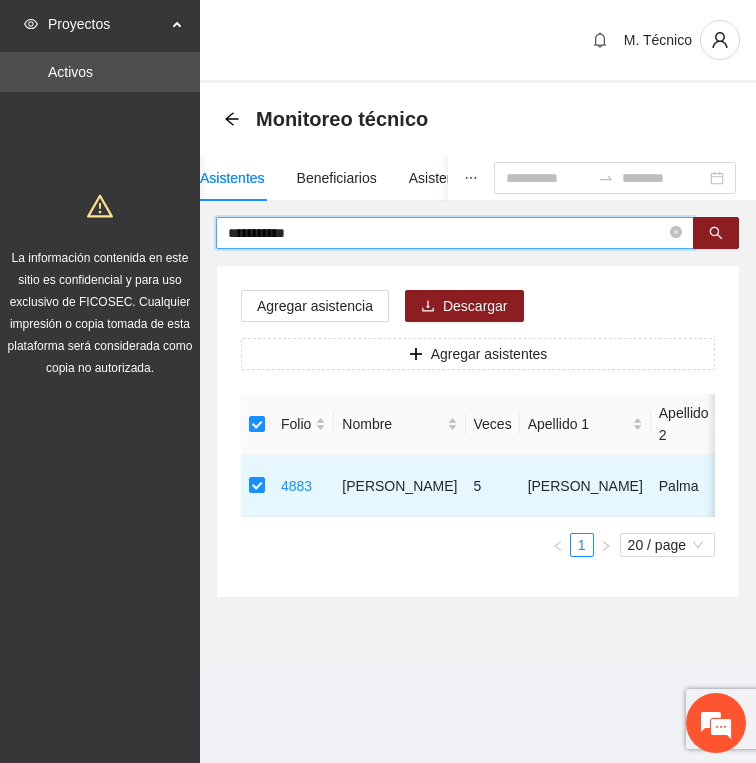 click on "**********" at bounding box center (447, 233) 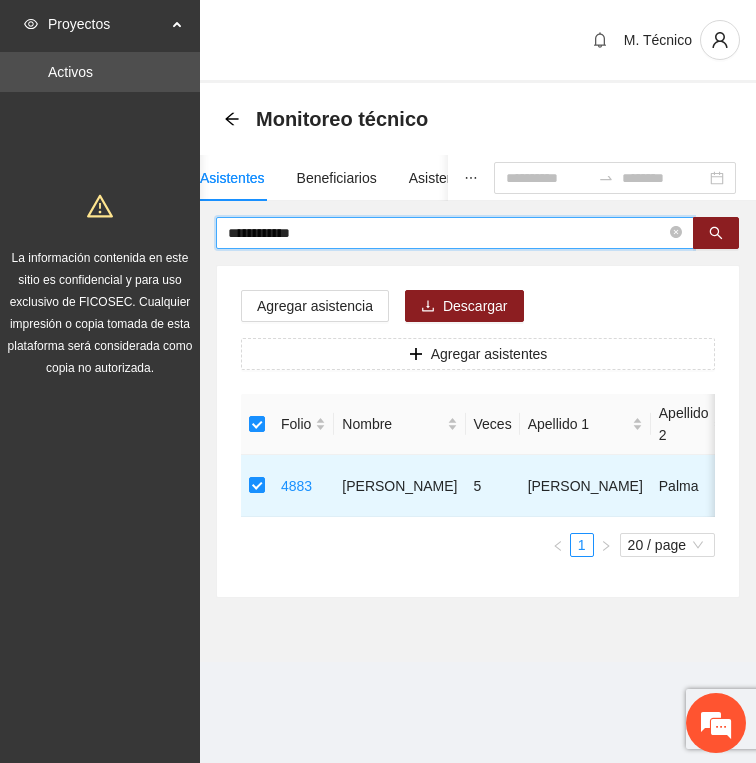 type on "**********" 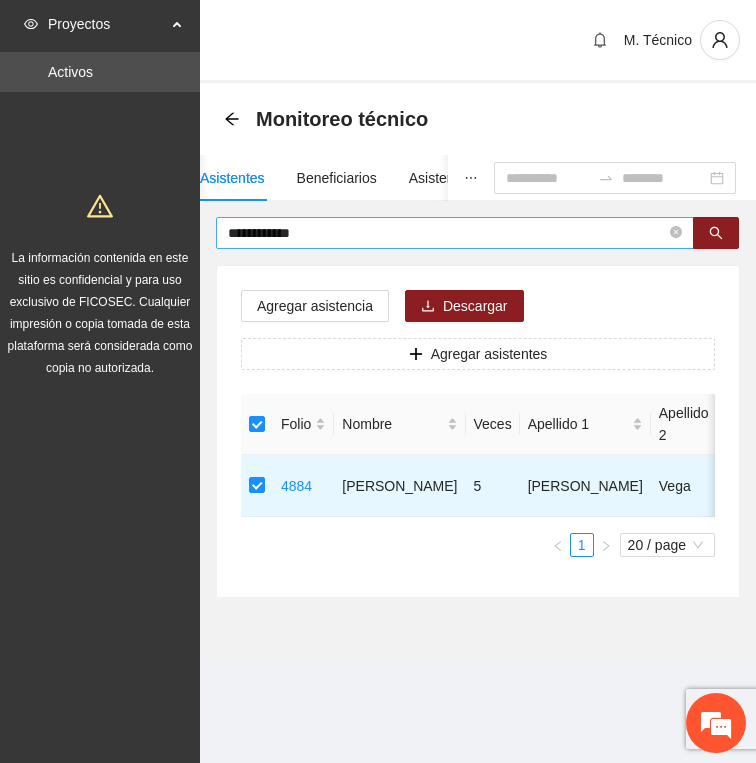 click on "**********" at bounding box center (447, 233) 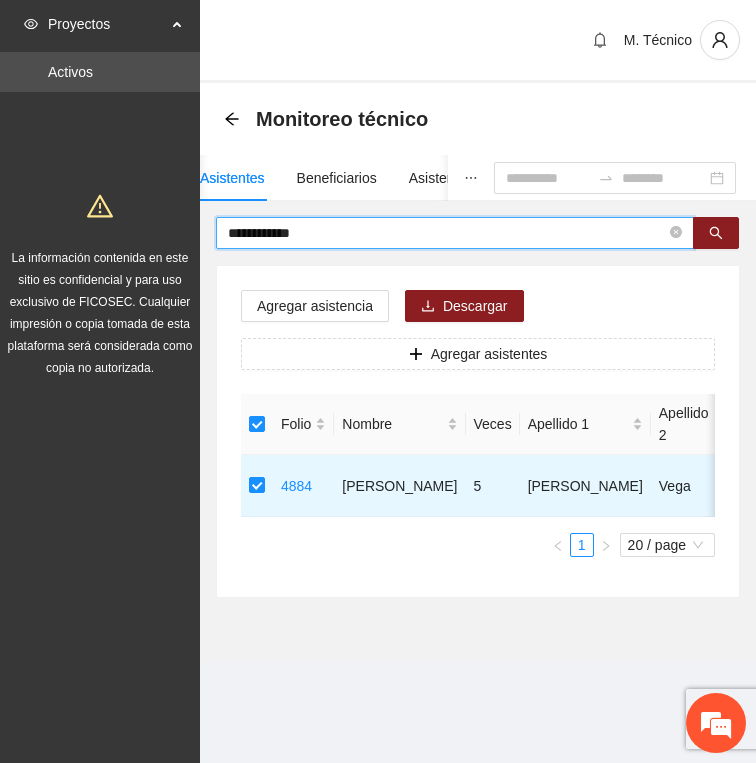 click on "**********" at bounding box center [447, 233] 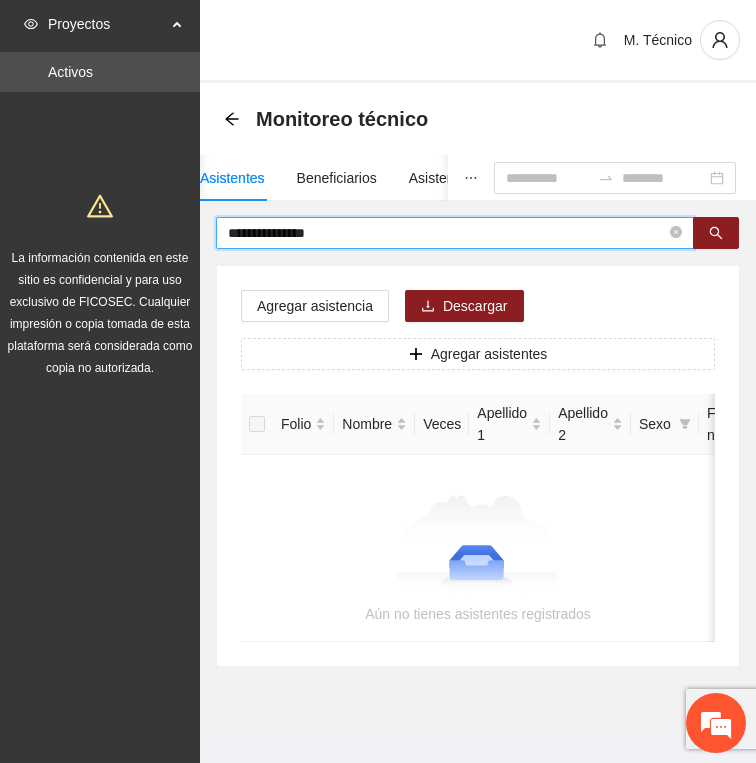 type on "**********" 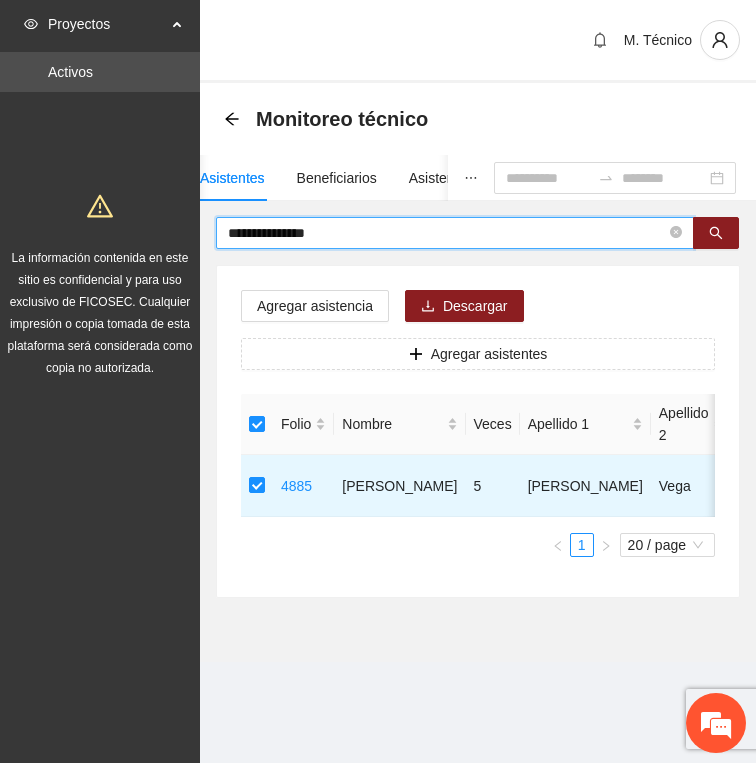 click on "**********" at bounding box center [447, 233] 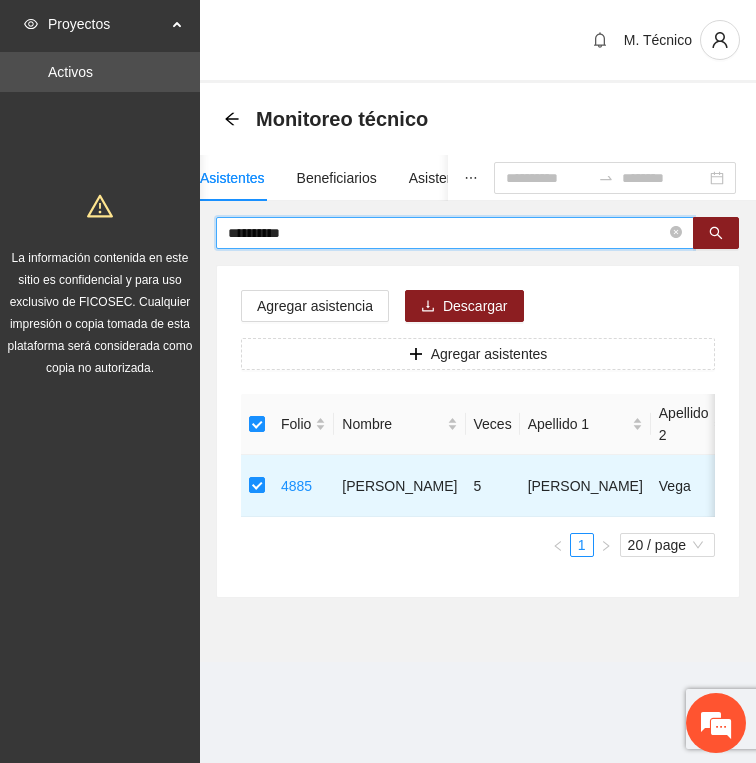 type on "**********" 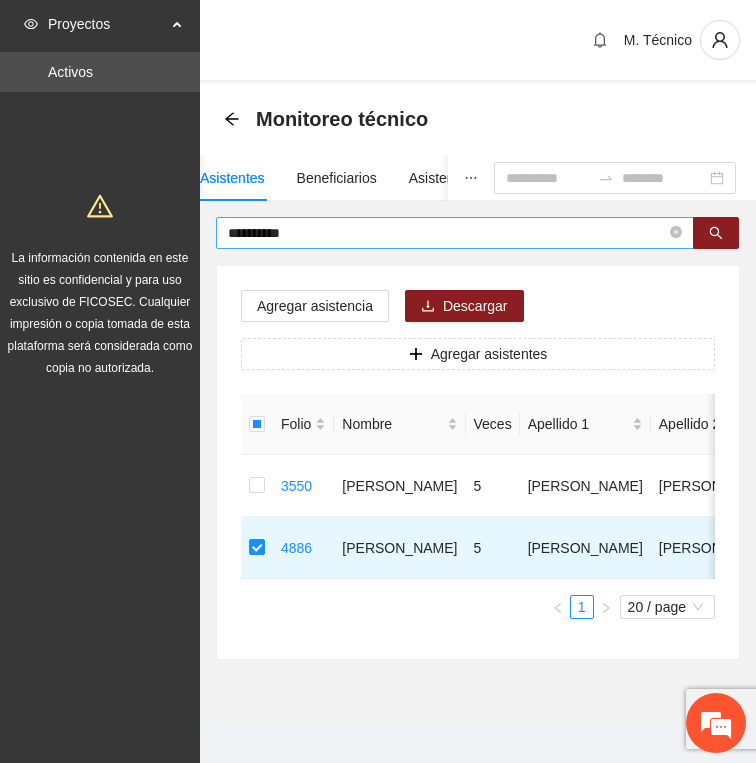 click on "**********" at bounding box center (447, 233) 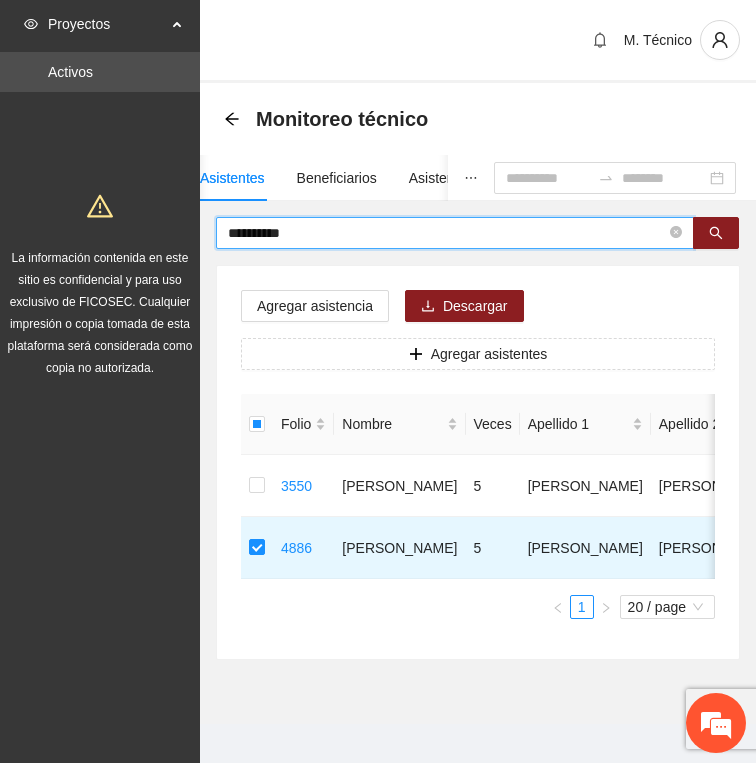 click on "**********" at bounding box center (447, 233) 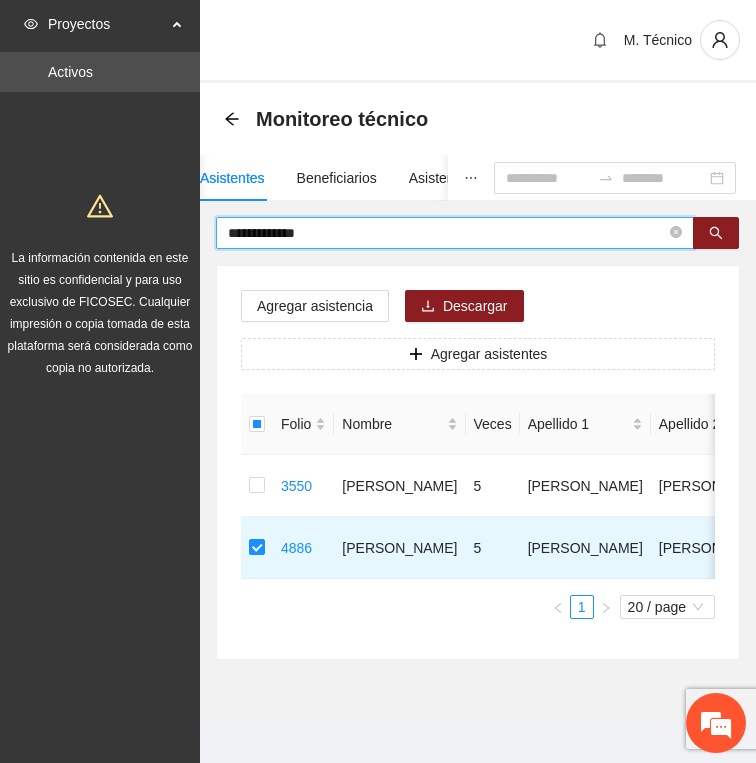 type on "**********" 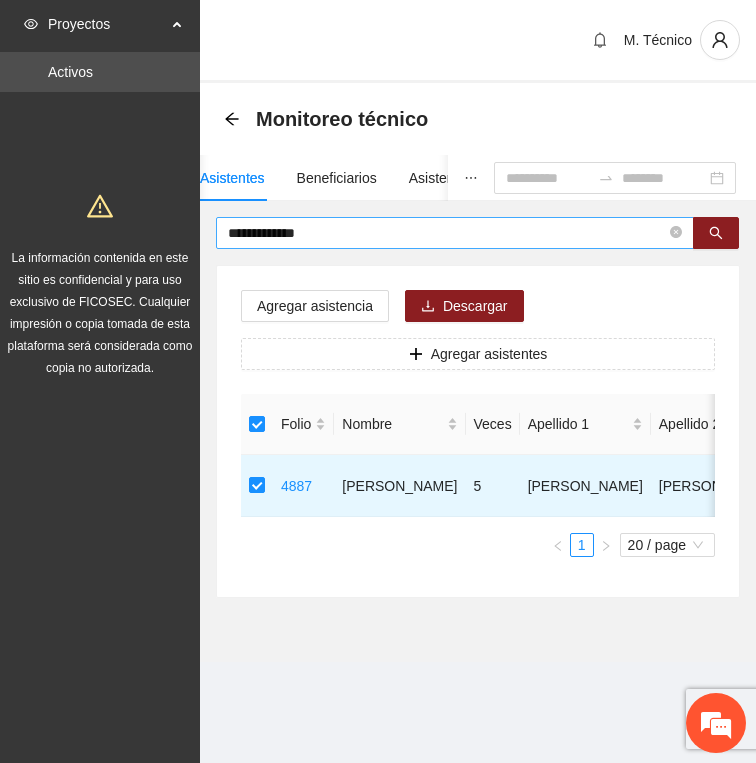 click on "**********" at bounding box center (455, 233) 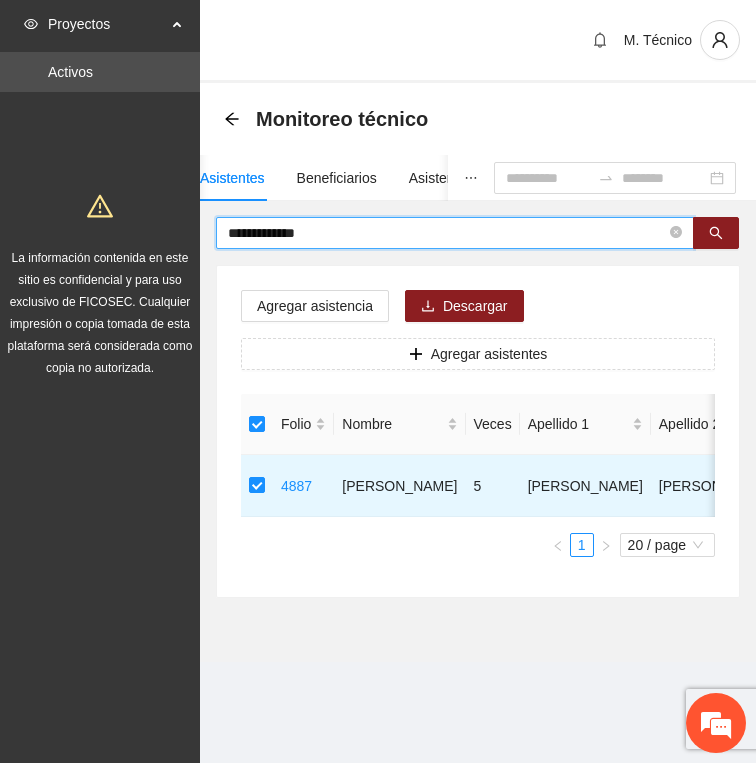 click on "**********" at bounding box center [447, 233] 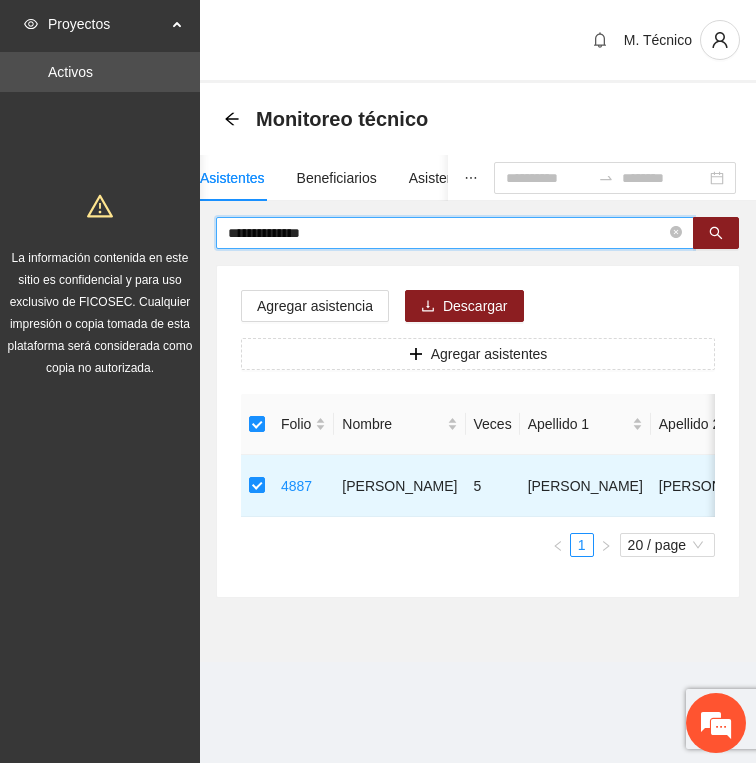 type on "**********" 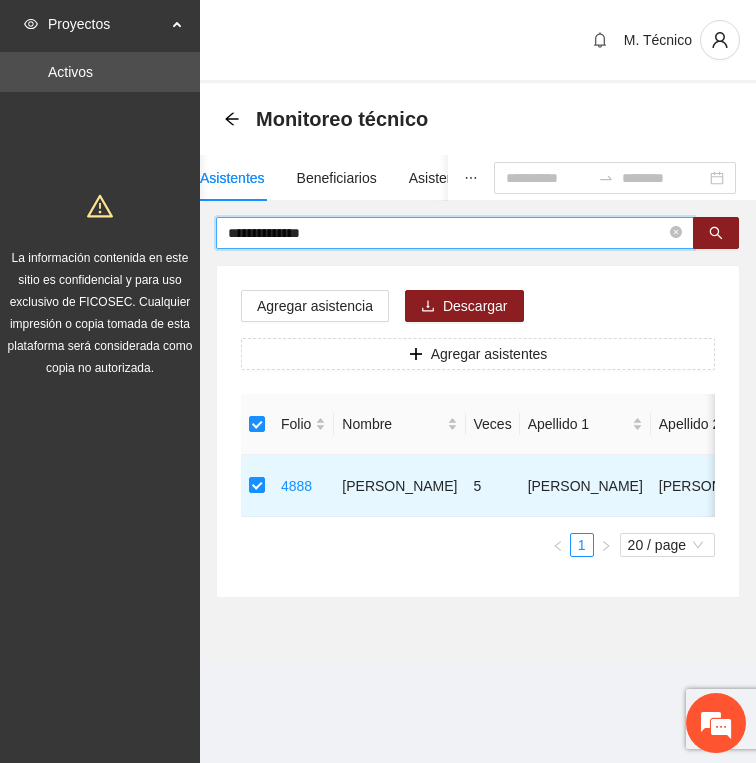 click on "**********" at bounding box center [447, 233] 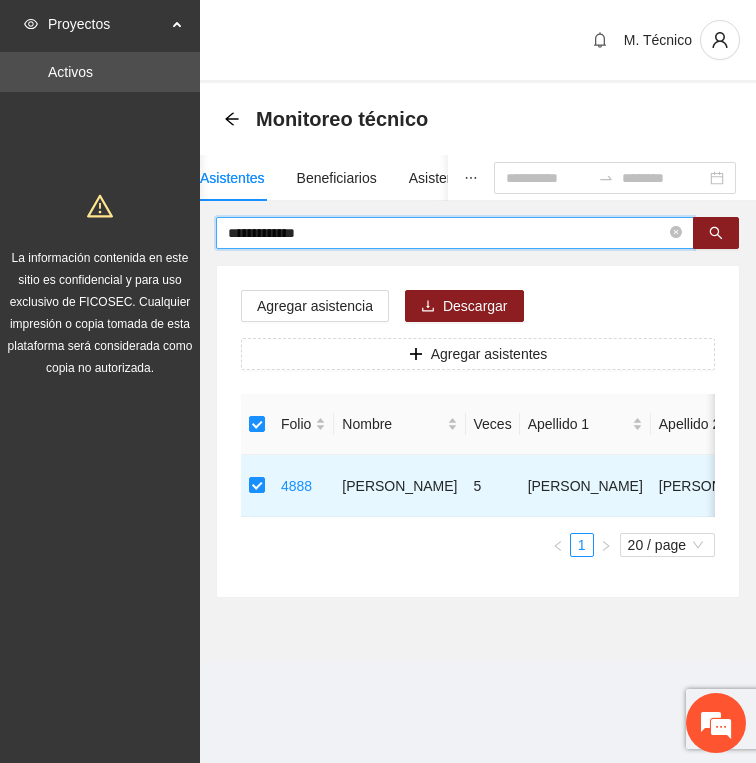 type on "**********" 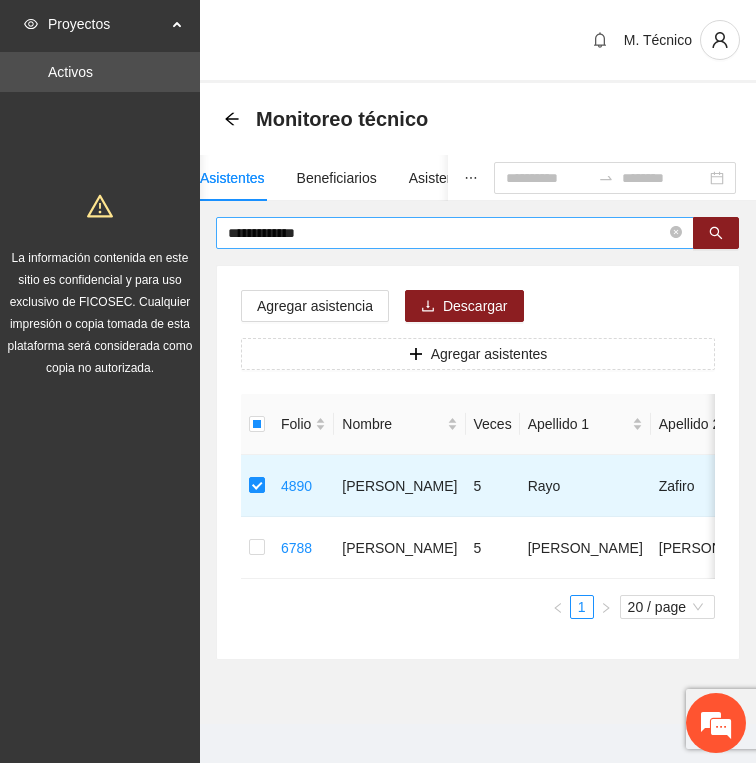 click on "**********" at bounding box center (447, 233) 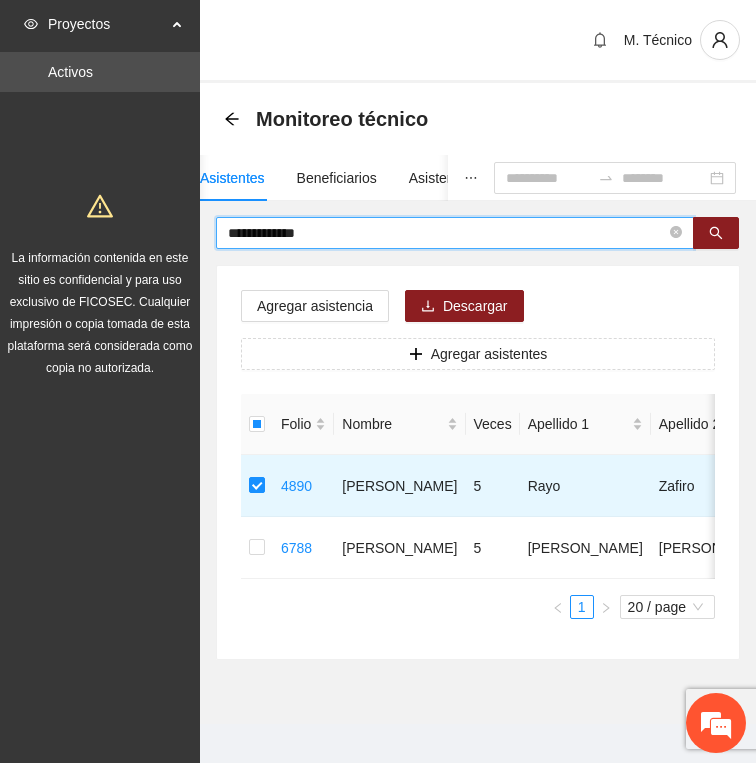 click on "**********" at bounding box center [447, 233] 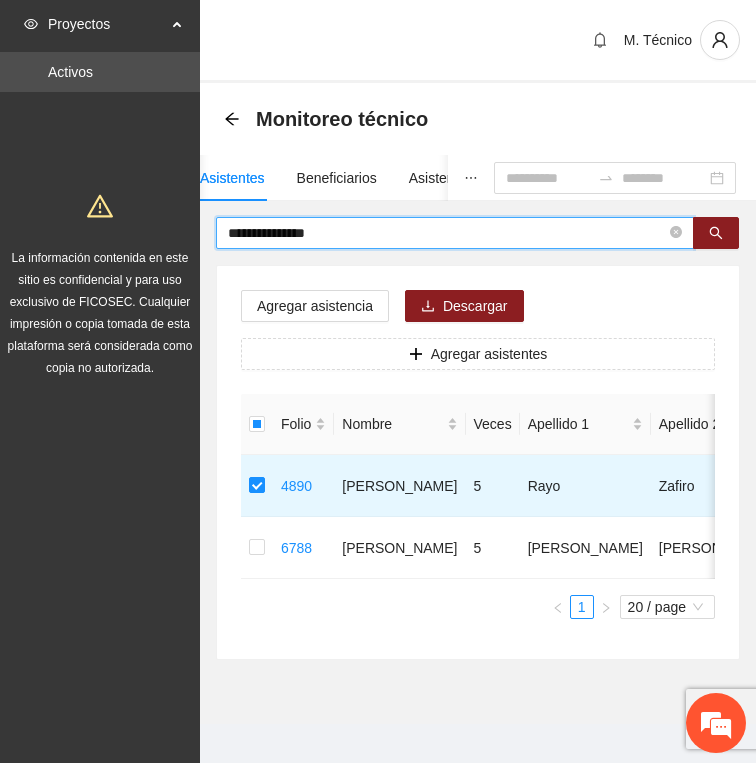 type on "**********" 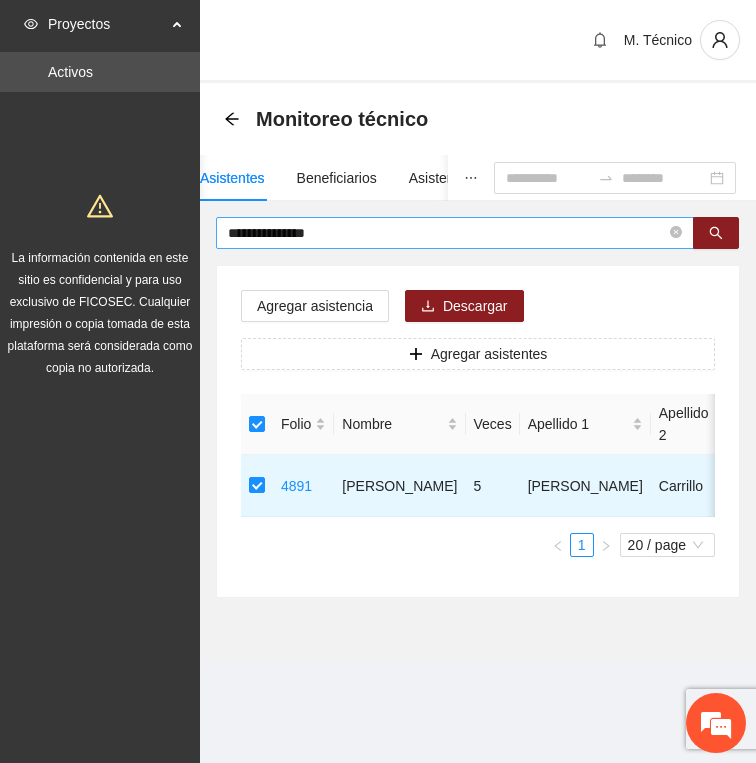 click on "**********" at bounding box center (447, 233) 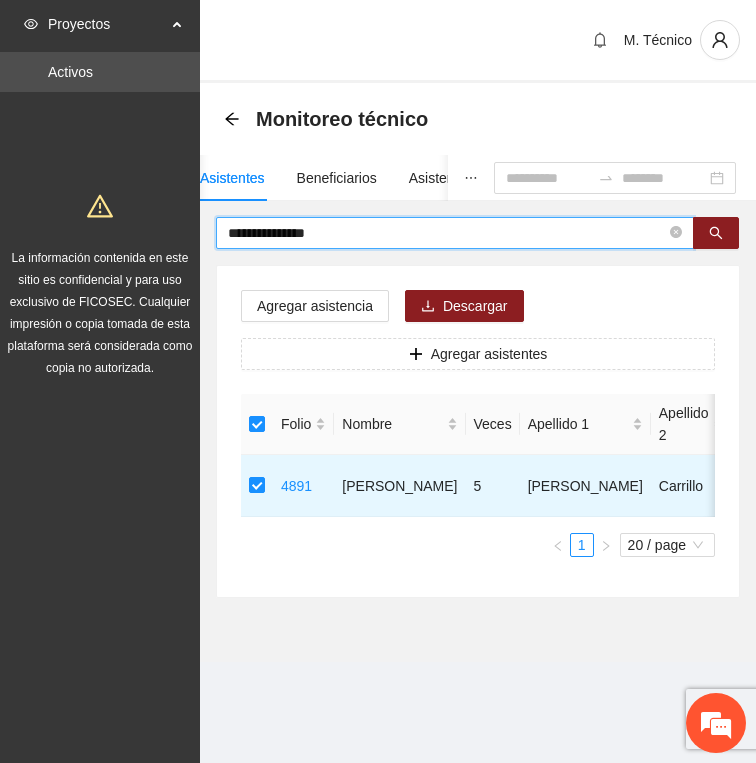 click on "**********" at bounding box center (447, 233) 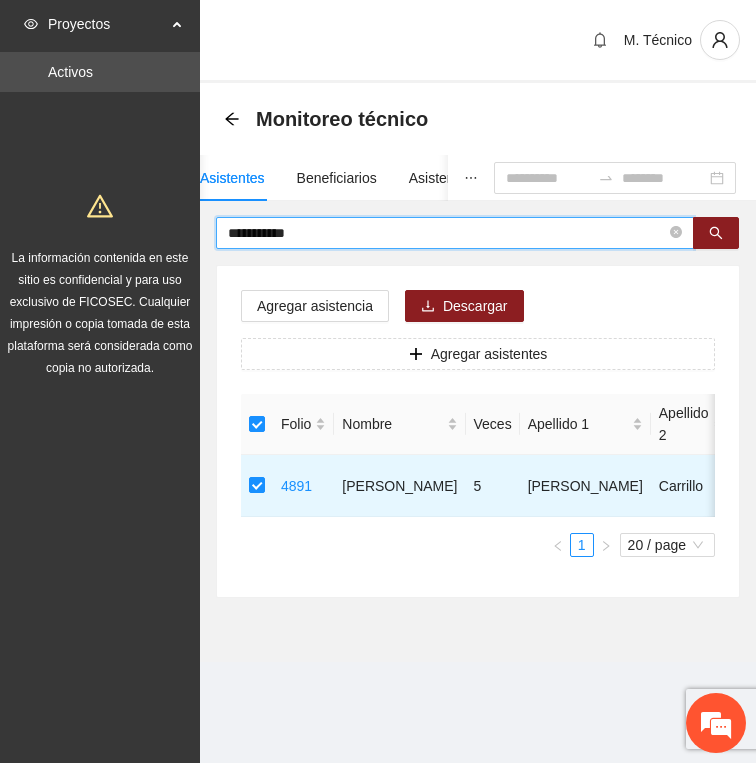 type on "**********" 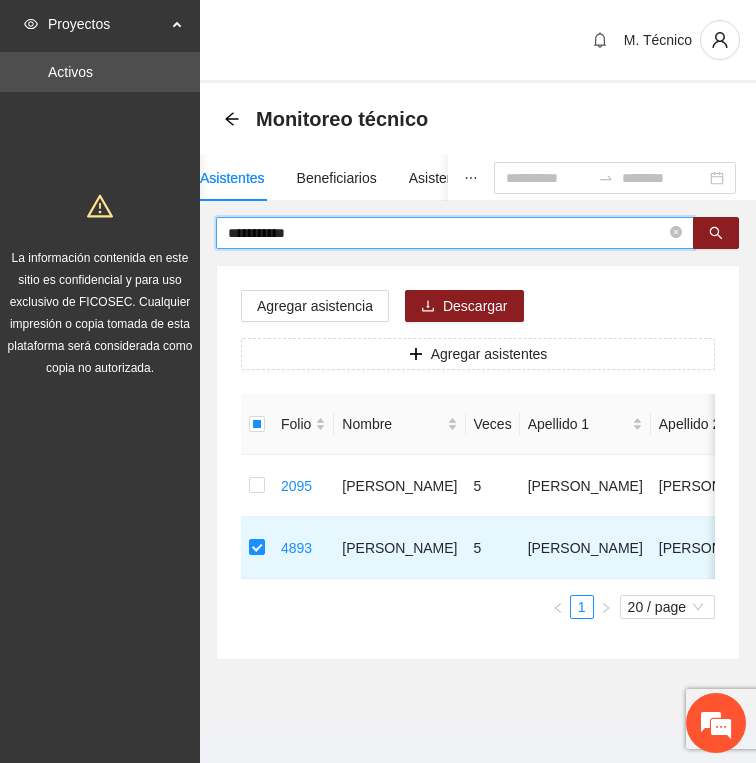 click on "**********" at bounding box center [447, 233] 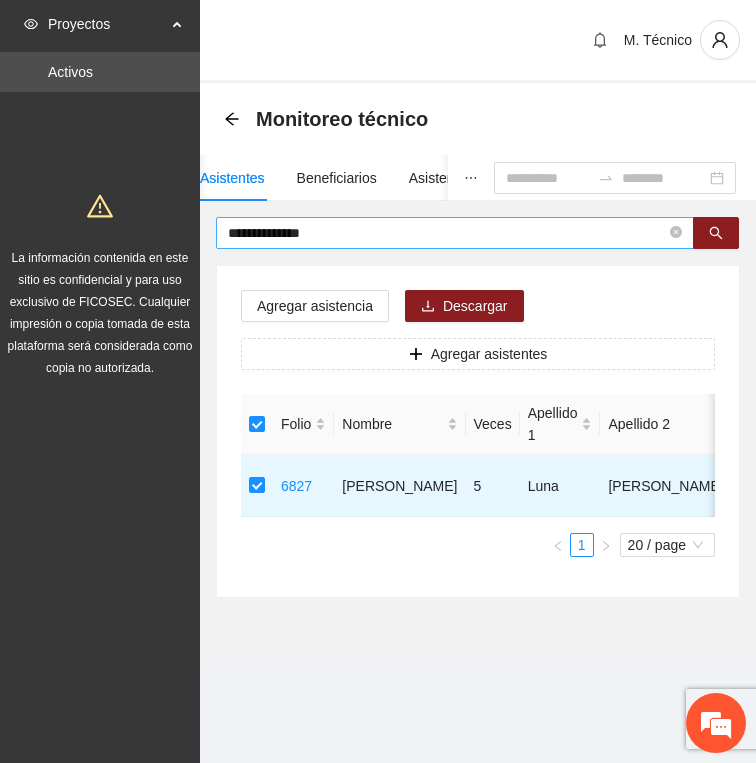 click on "**********" at bounding box center (447, 233) 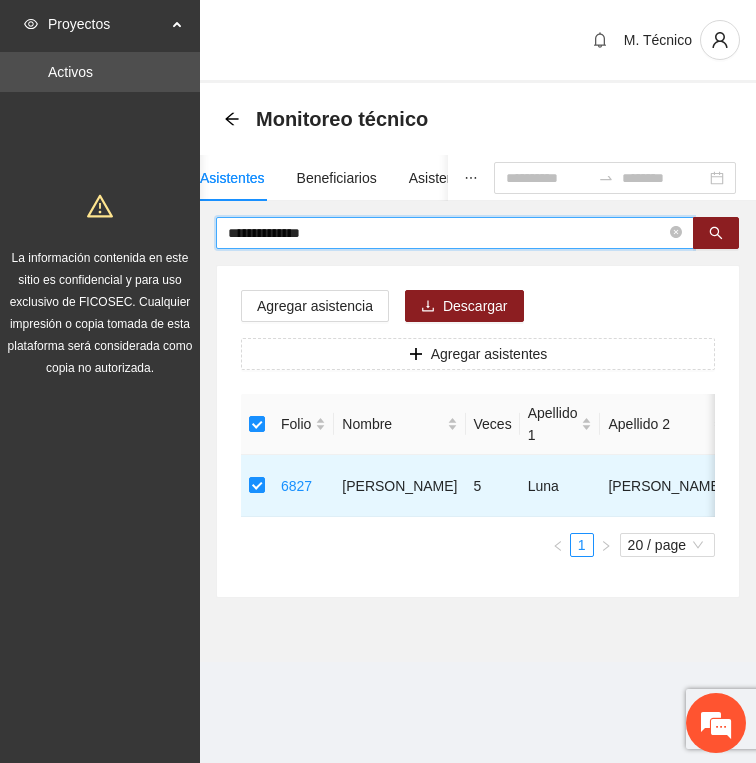 click on "**********" at bounding box center (447, 233) 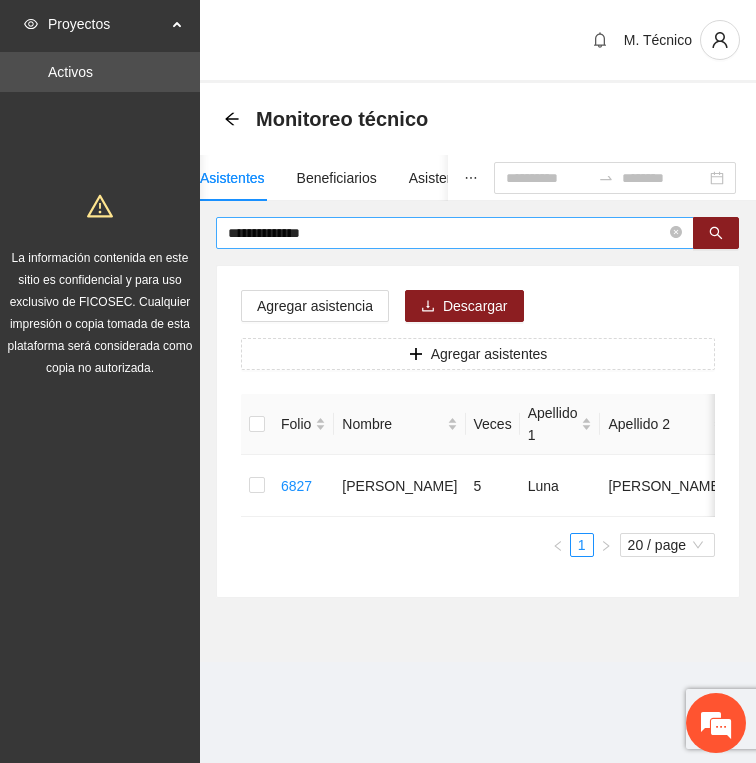 click on "**********" at bounding box center (447, 233) 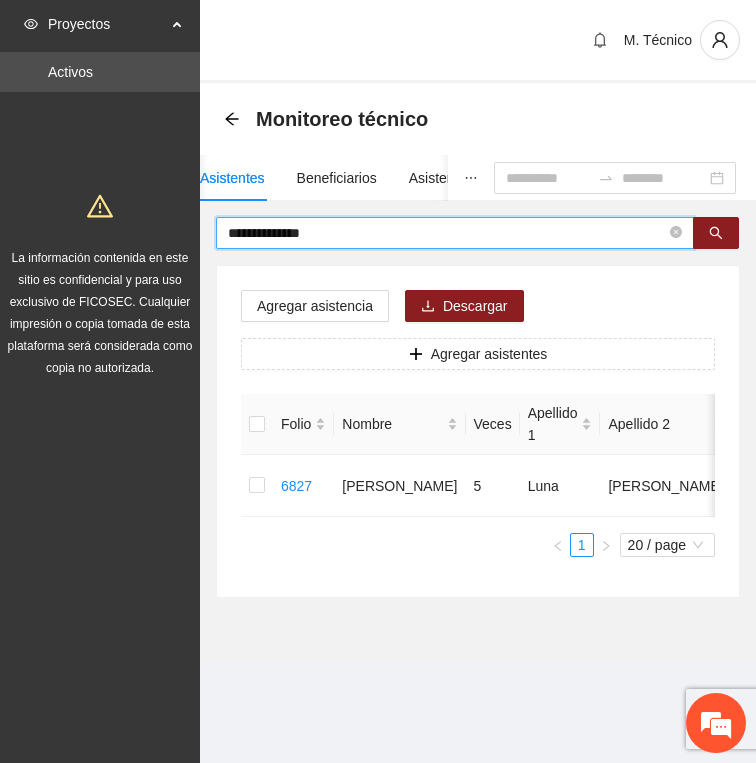 type on "**********" 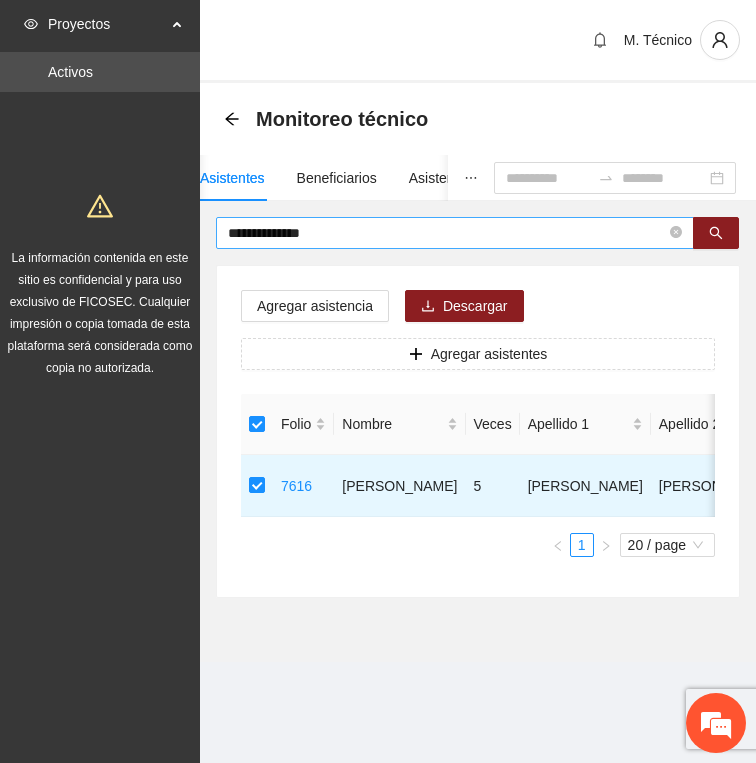 click on "**********" at bounding box center (447, 233) 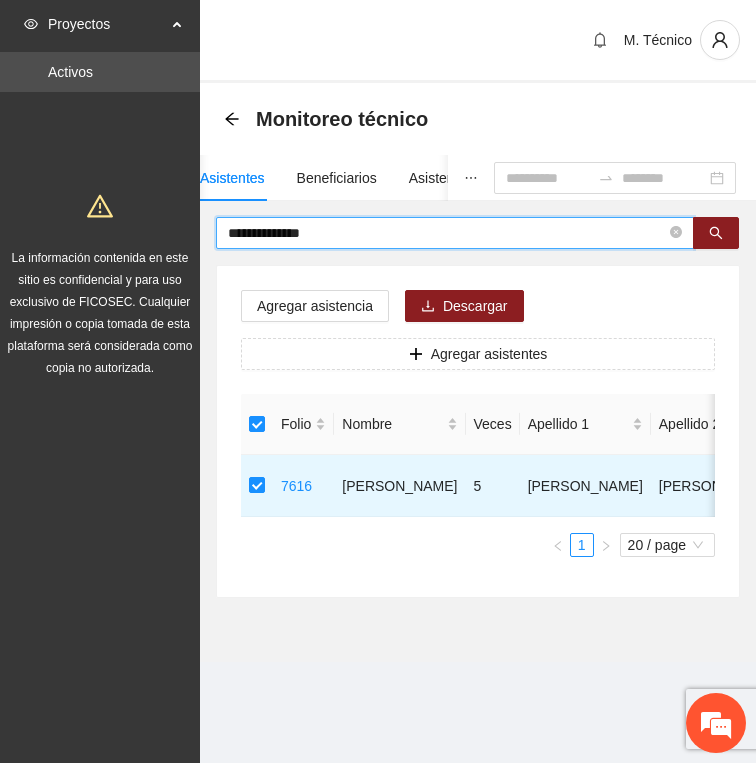 click on "**********" at bounding box center (447, 233) 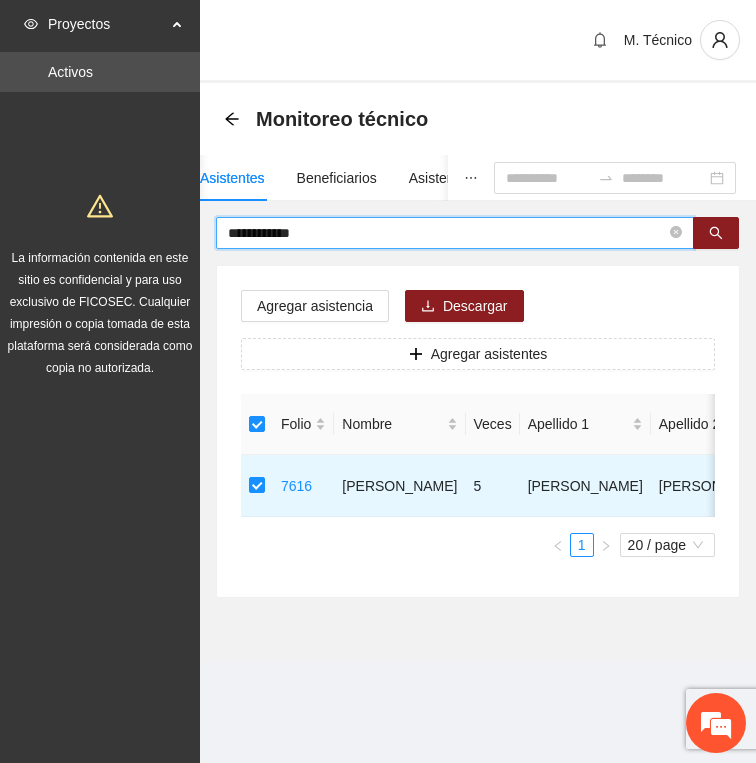 type on "**********" 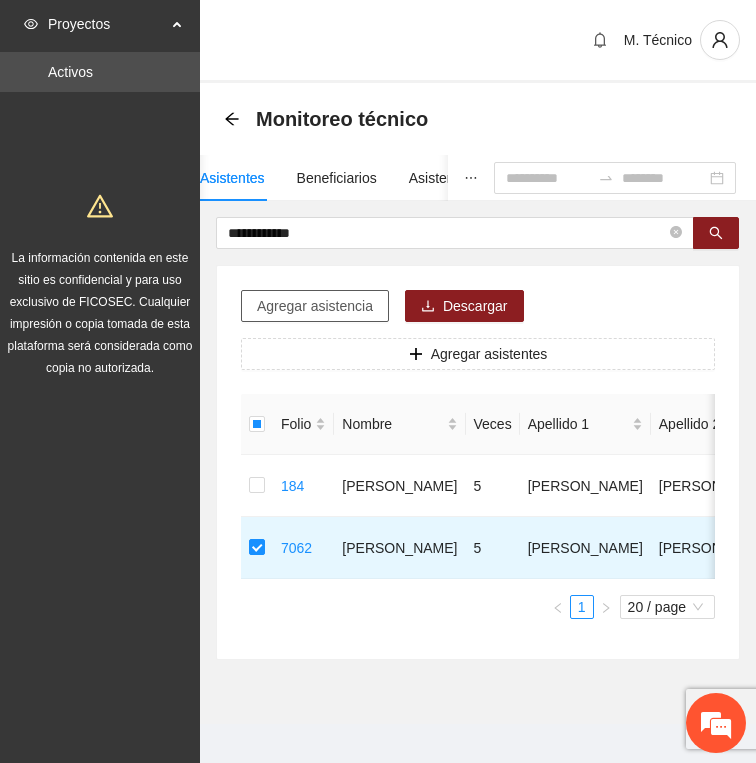 click on "Agregar asistencia" at bounding box center (315, 306) 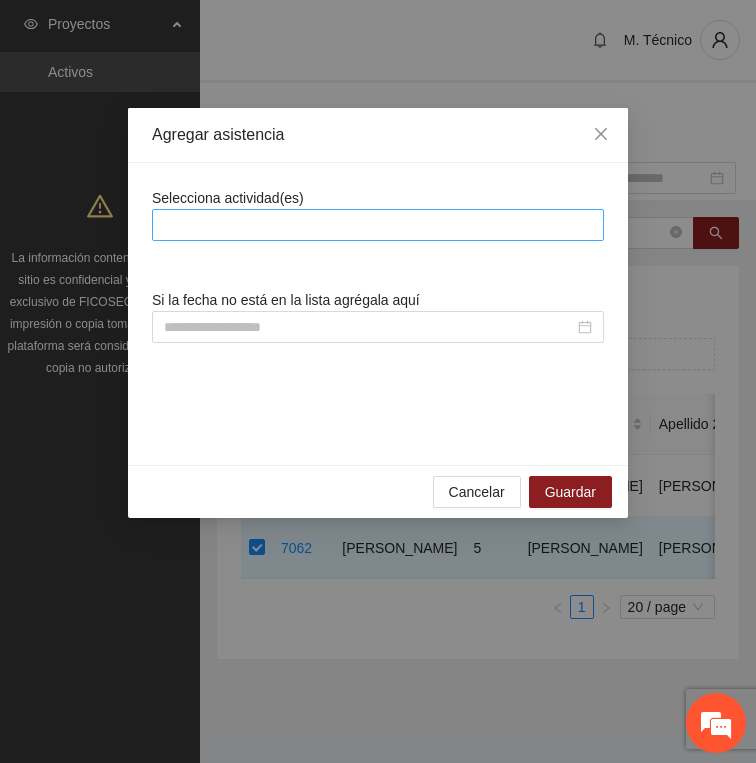 click at bounding box center [378, 225] 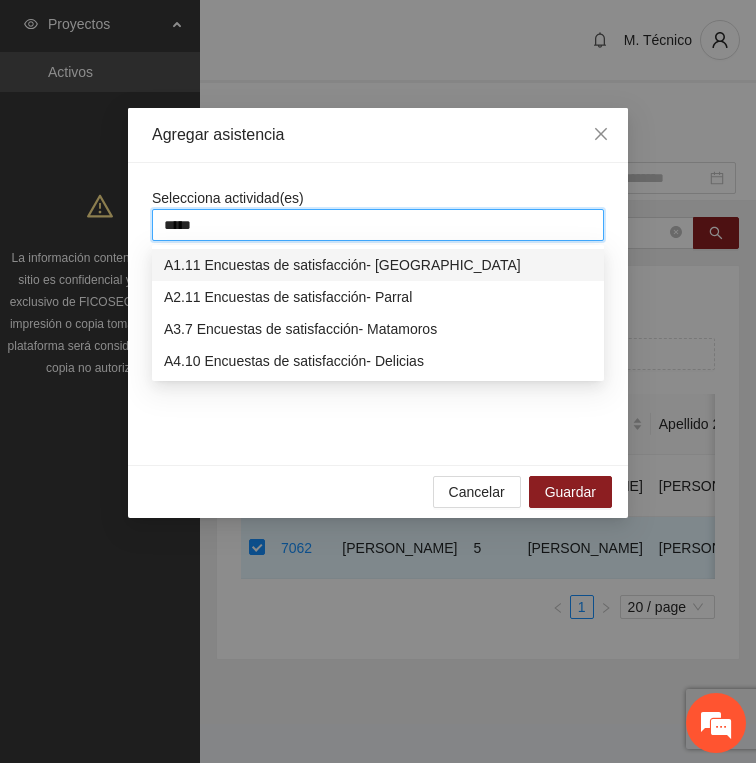 type on "******" 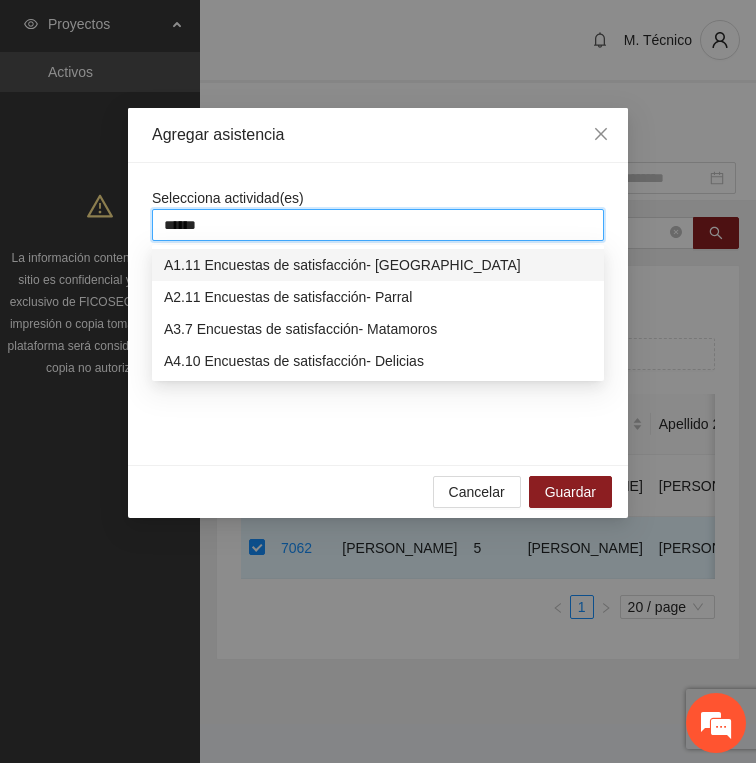 type 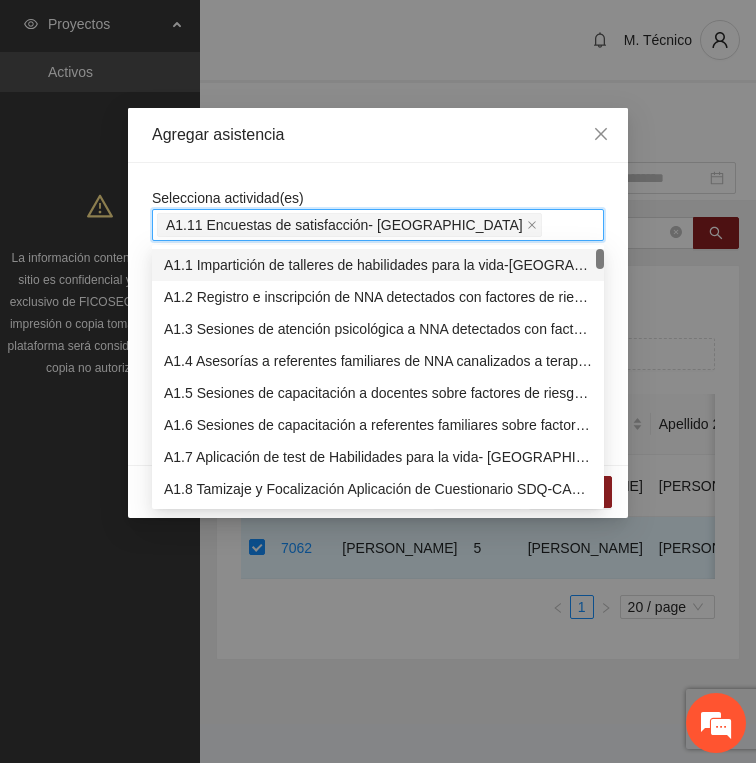 click on "Agregar asistencia" at bounding box center [378, 135] 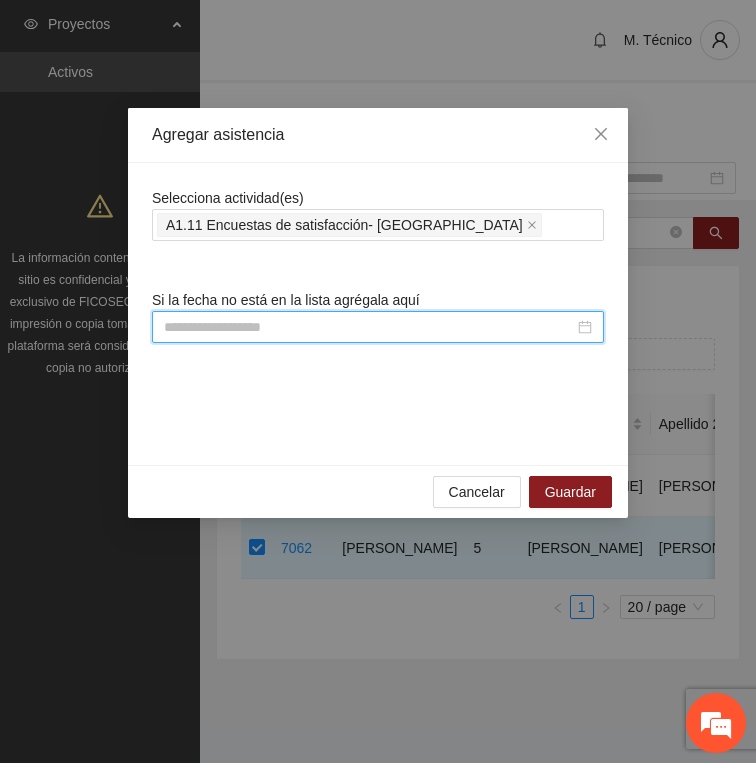 click at bounding box center (369, 327) 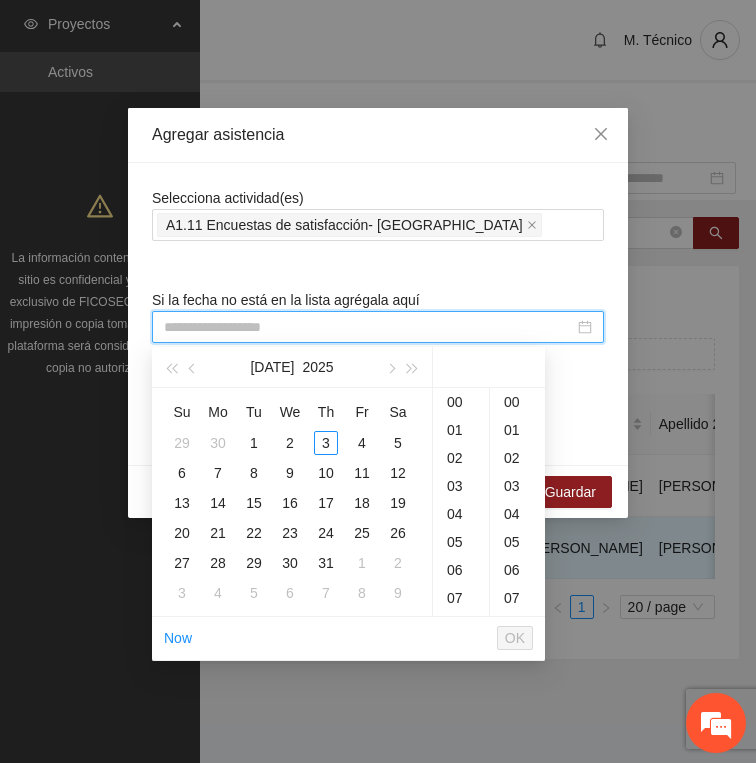 paste on "**********" 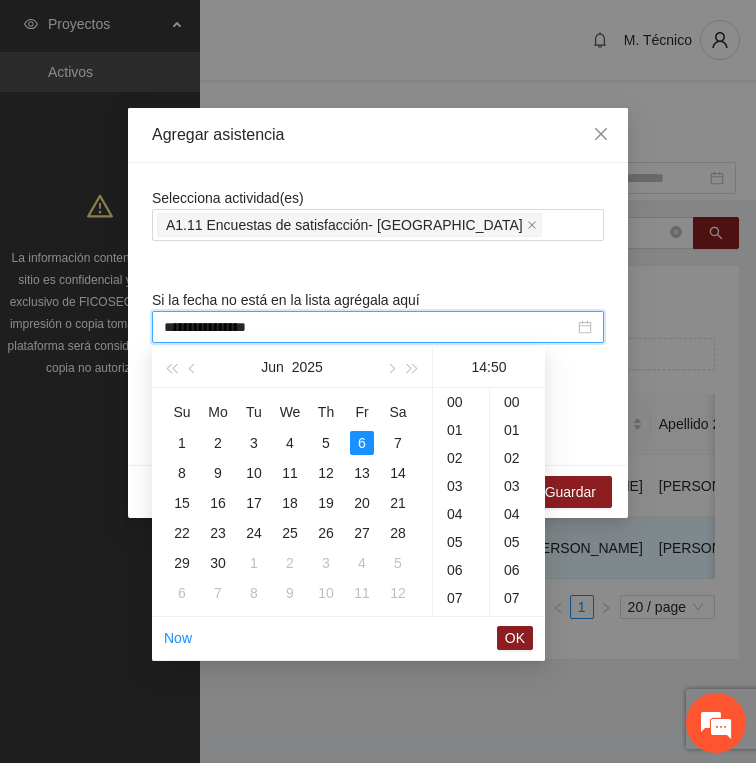 scroll, scrollTop: 392, scrollLeft: 0, axis: vertical 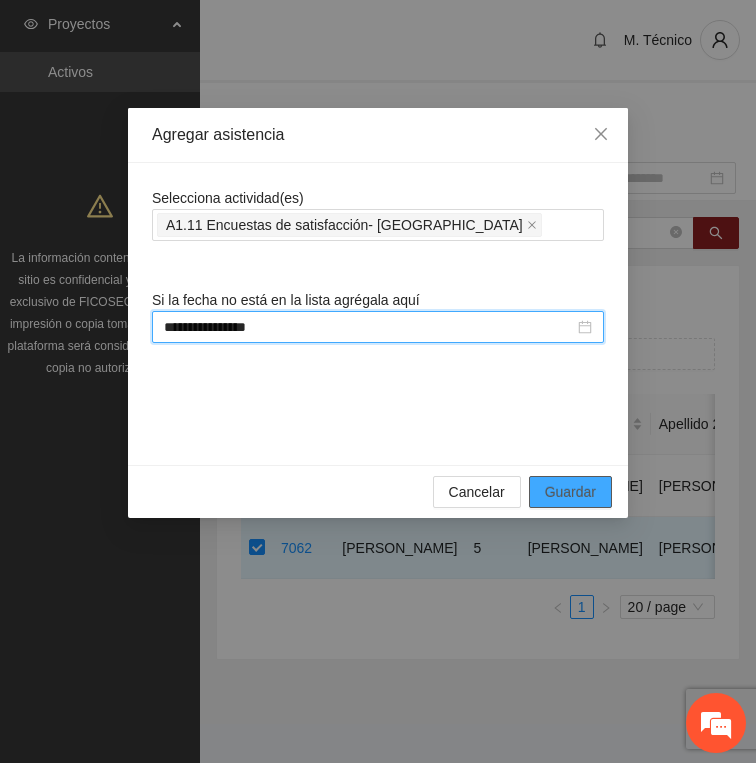 type on "**********" 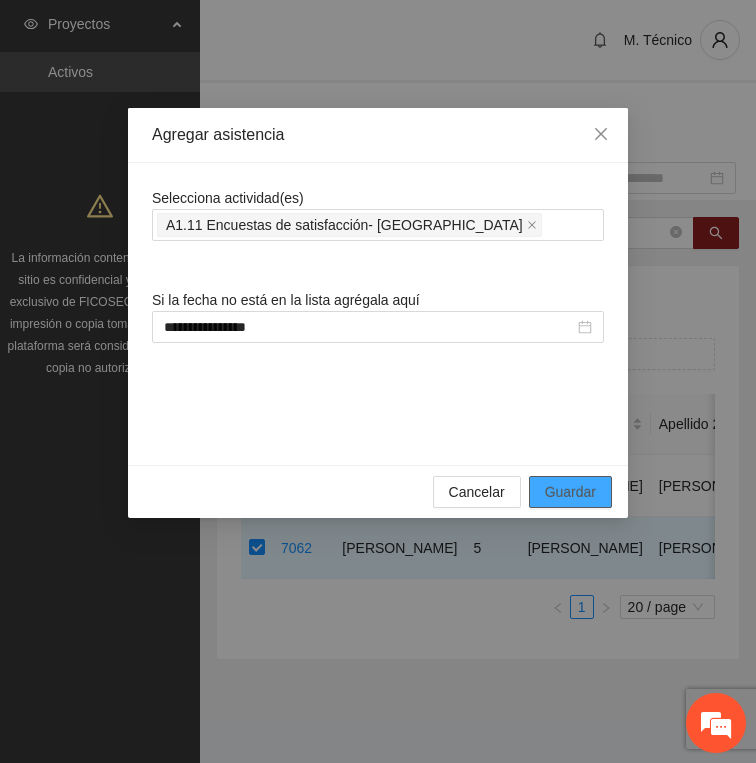 click on "Guardar" at bounding box center [570, 492] 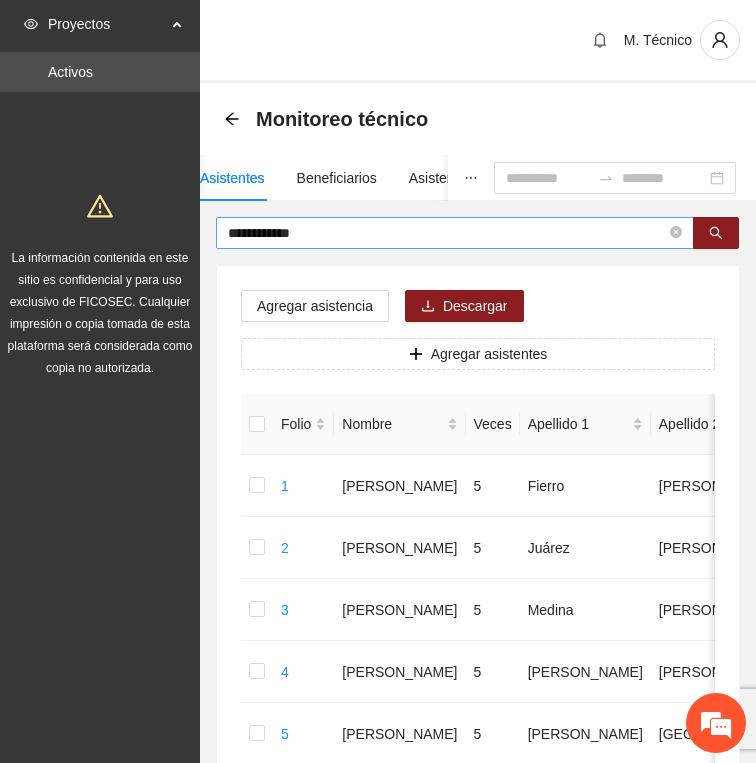 click on "**********" at bounding box center [447, 233] 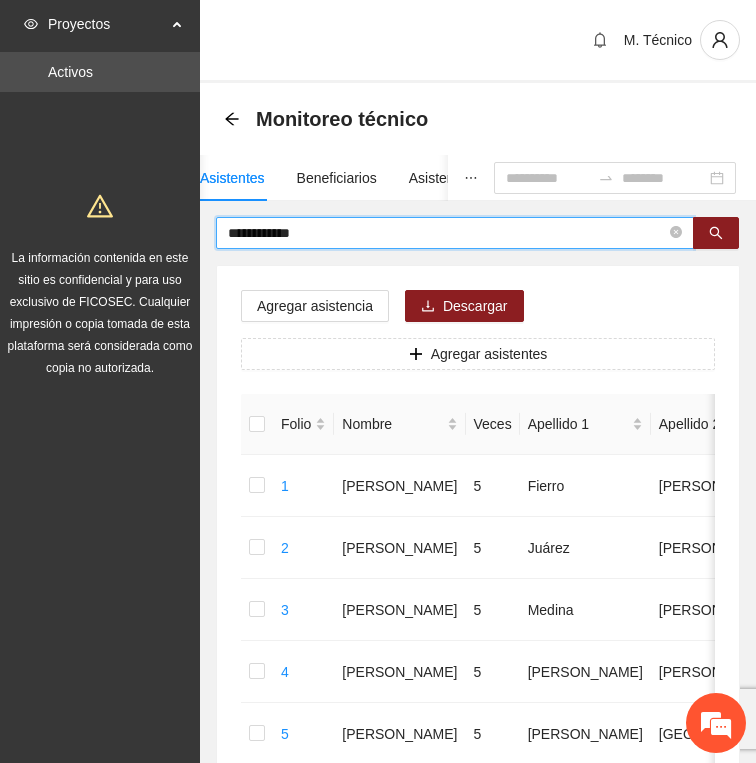 click on "**********" at bounding box center [447, 233] 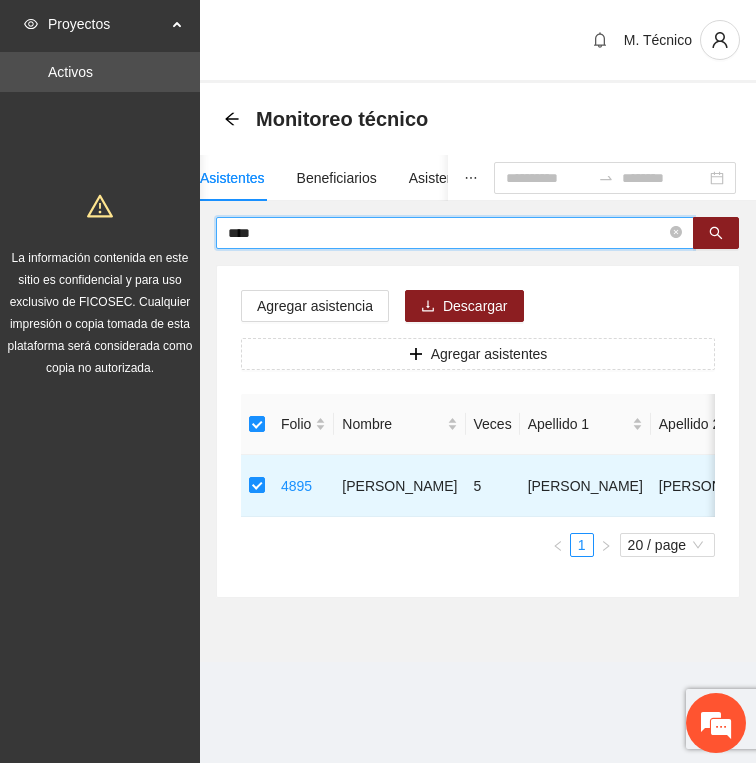 click on "****" at bounding box center (447, 233) 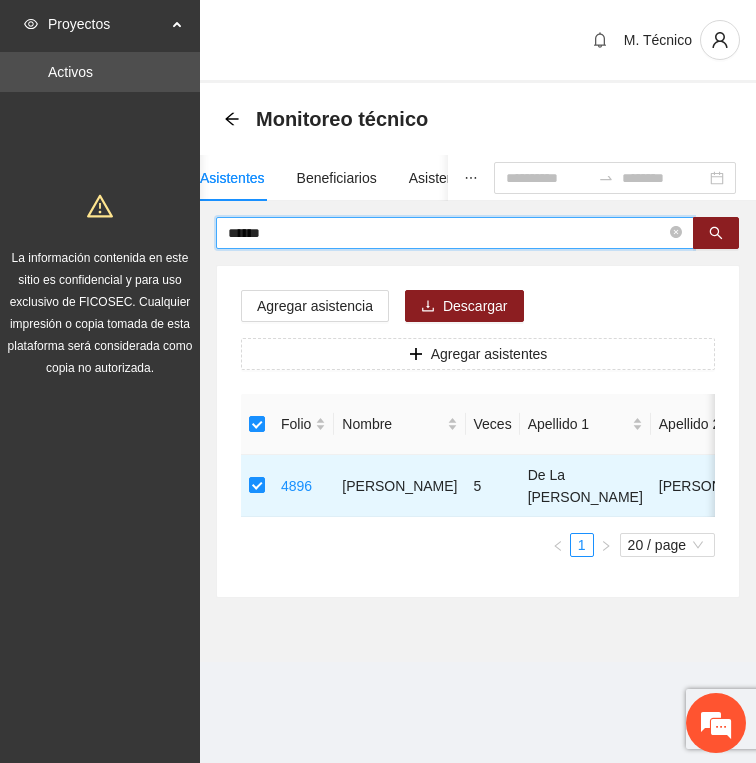 click on "******" at bounding box center [447, 233] 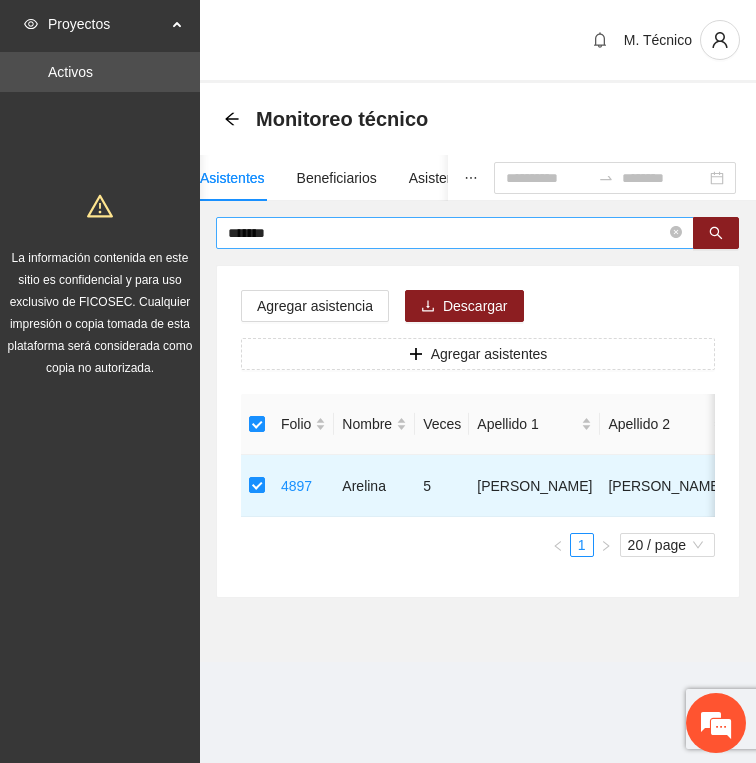 click on "*******" at bounding box center [447, 233] 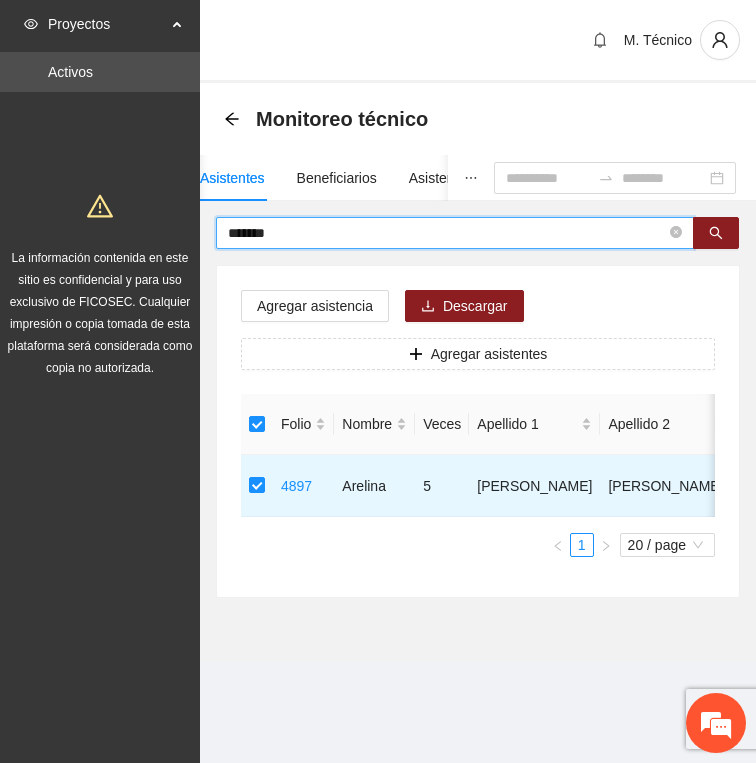 click on "*******" at bounding box center (447, 233) 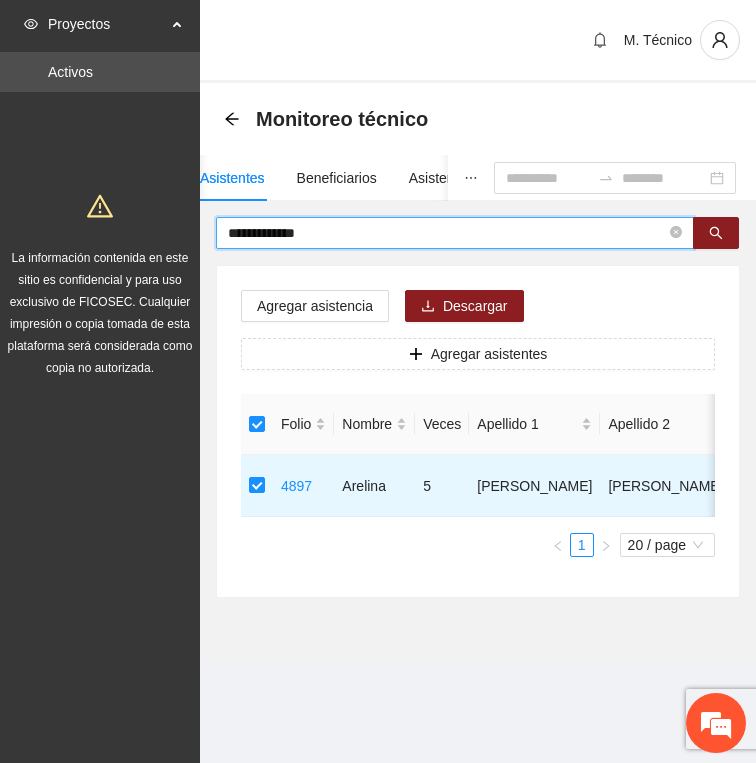 type on "**********" 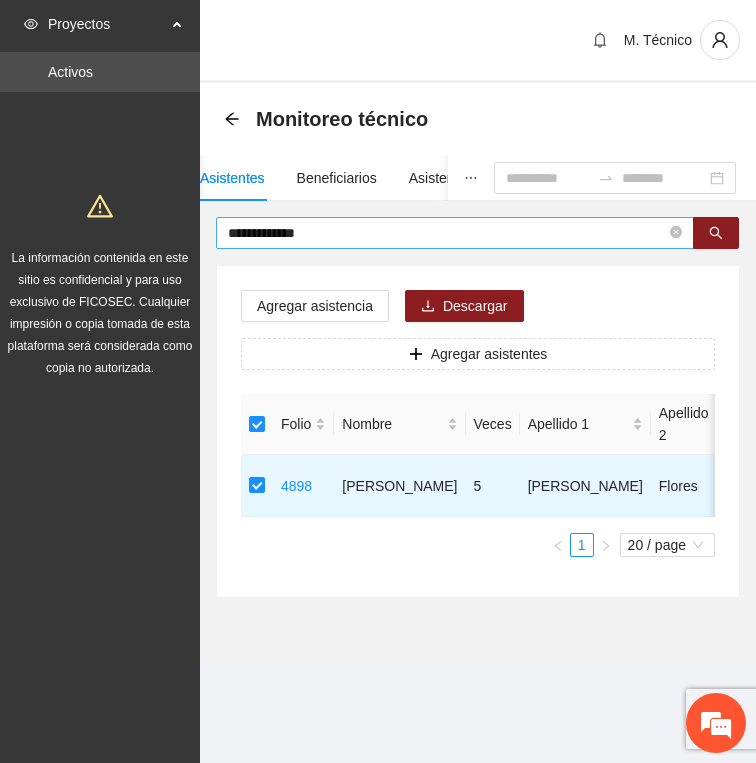 click on "**********" at bounding box center [447, 233] 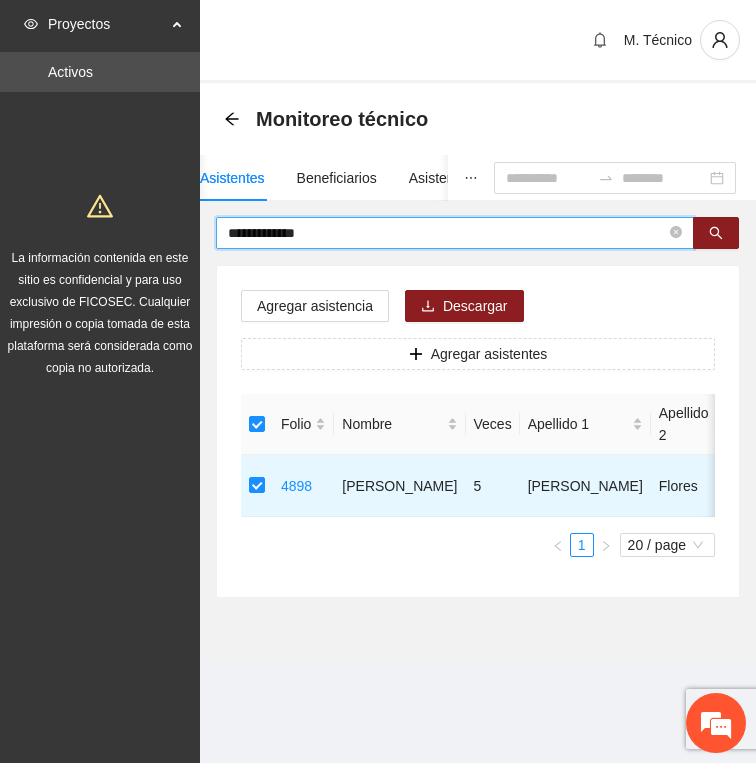 click on "**********" at bounding box center (447, 233) 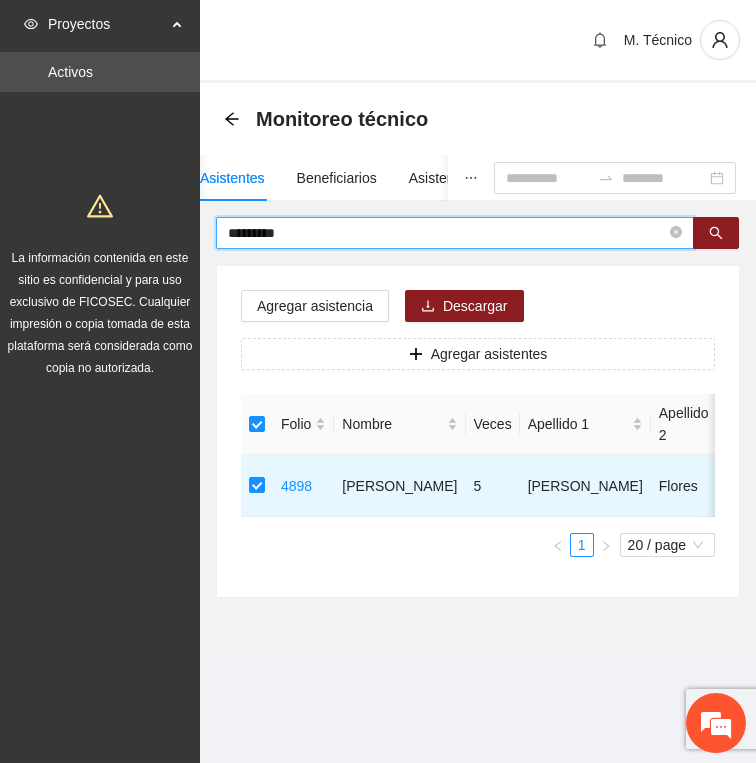 type on "*********" 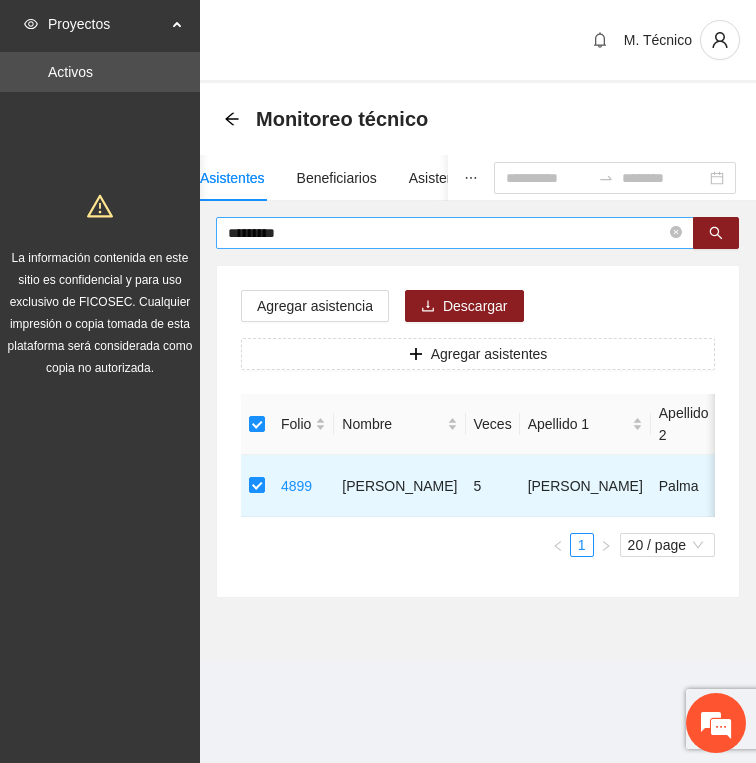 click on "*********" at bounding box center [447, 233] 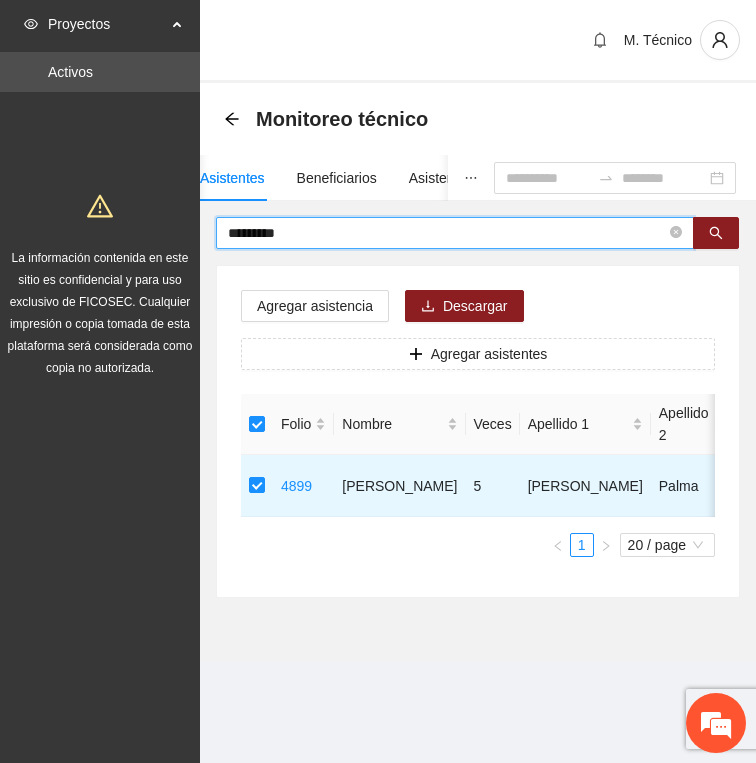 click on "*********" at bounding box center (447, 233) 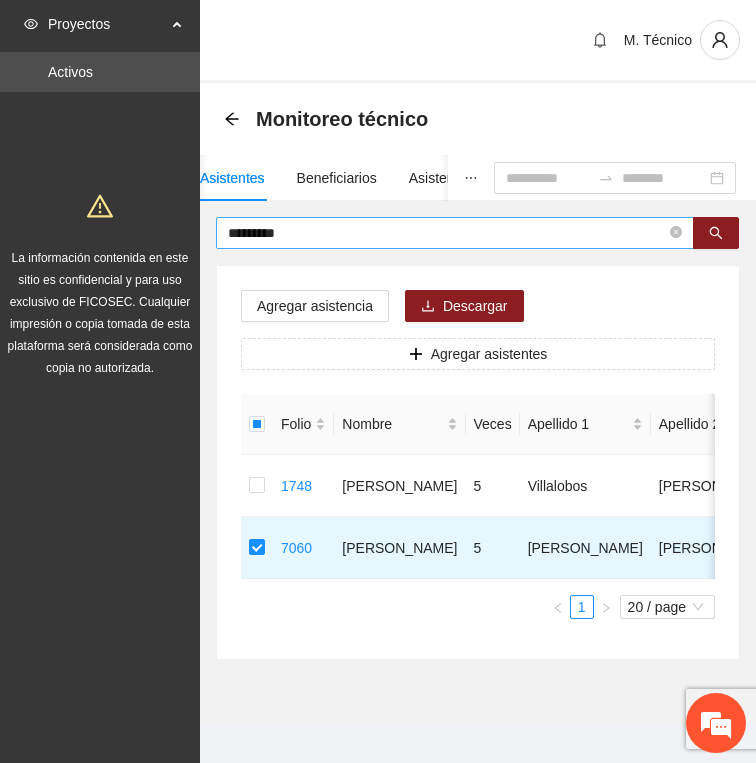 click on "*********" at bounding box center (447, 233) 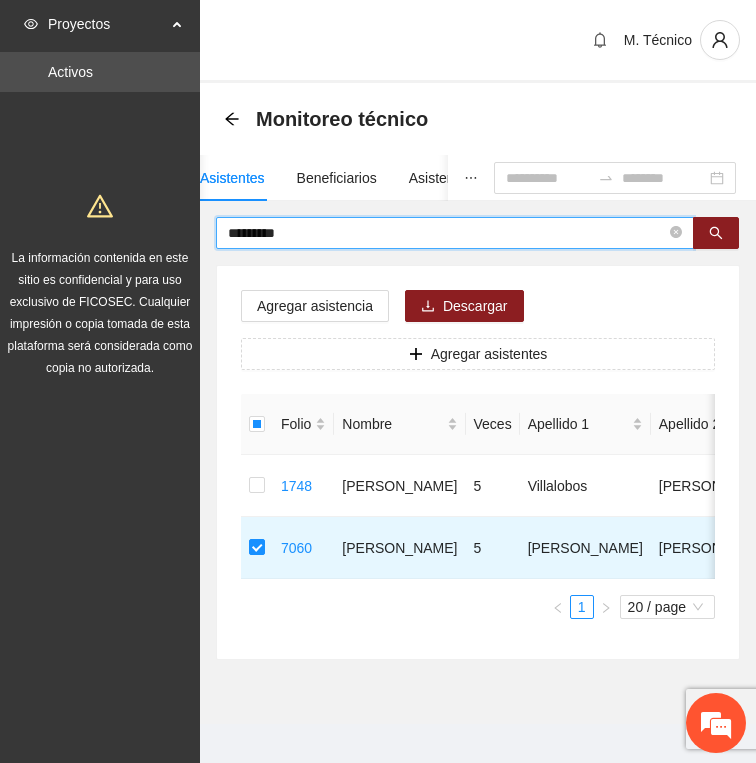 click on "*********" at bounding box center (447, 233) 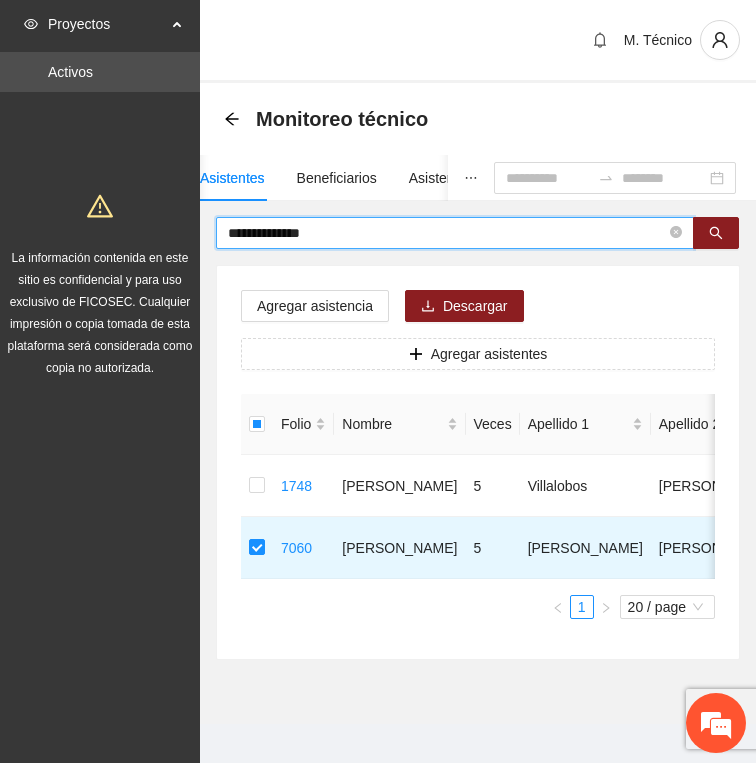 type on "**********" 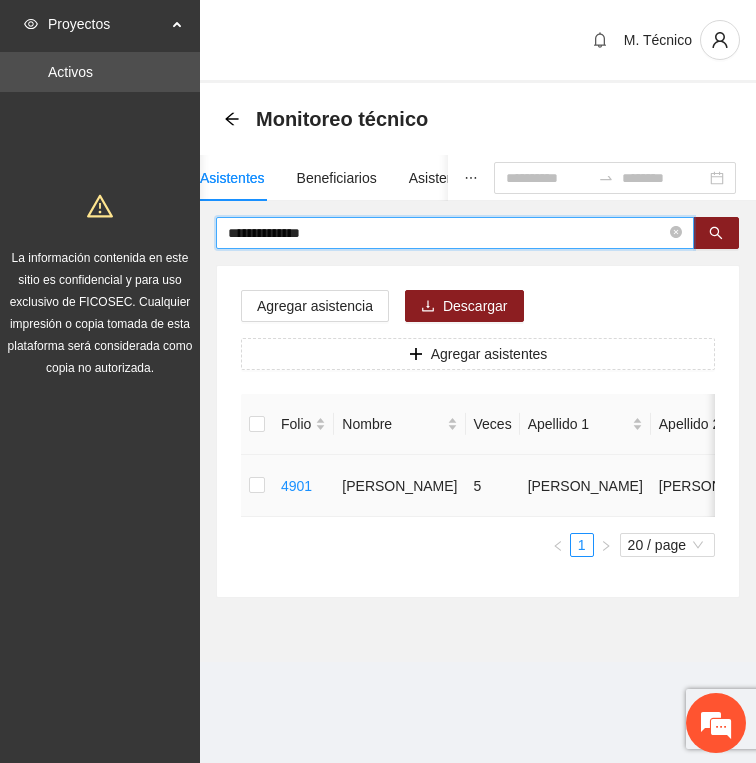click at bounding box center [257, 486] 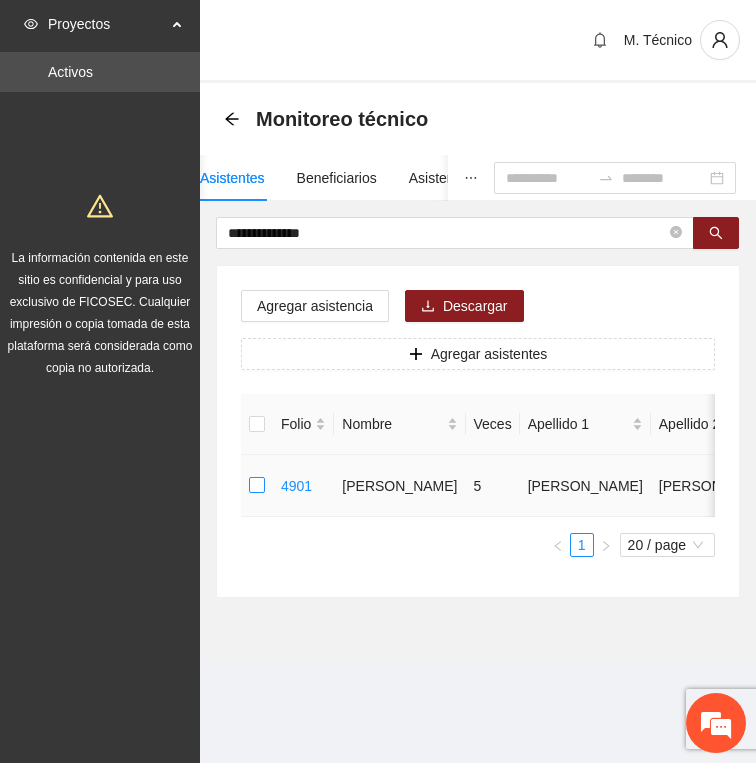 click at bounding box center (257, 486) 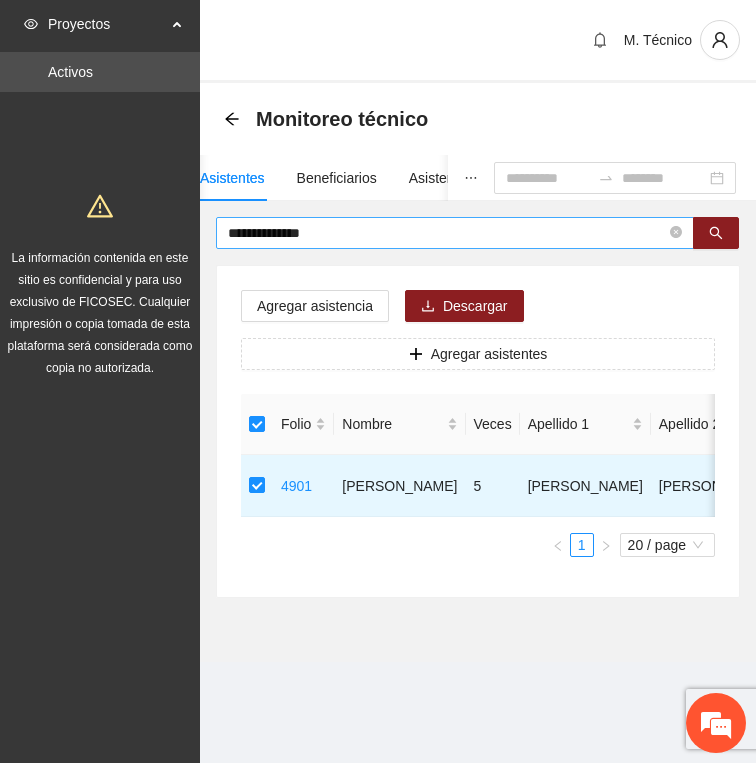 click on "**********" at bounding box center (447, 233) 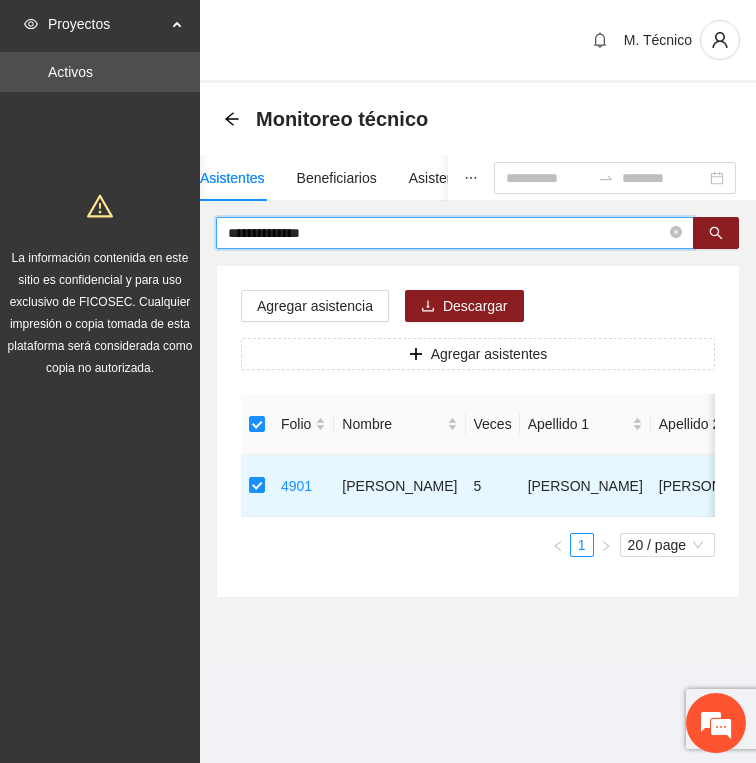 click on "**********" at bounding box center (447, 233) 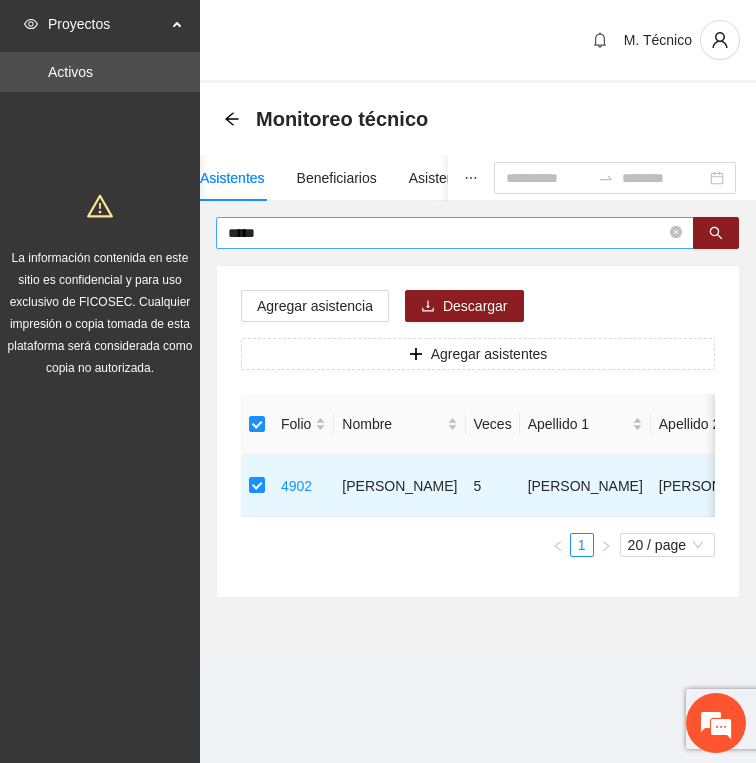 click on "*****" at bounding box center (447, 233) 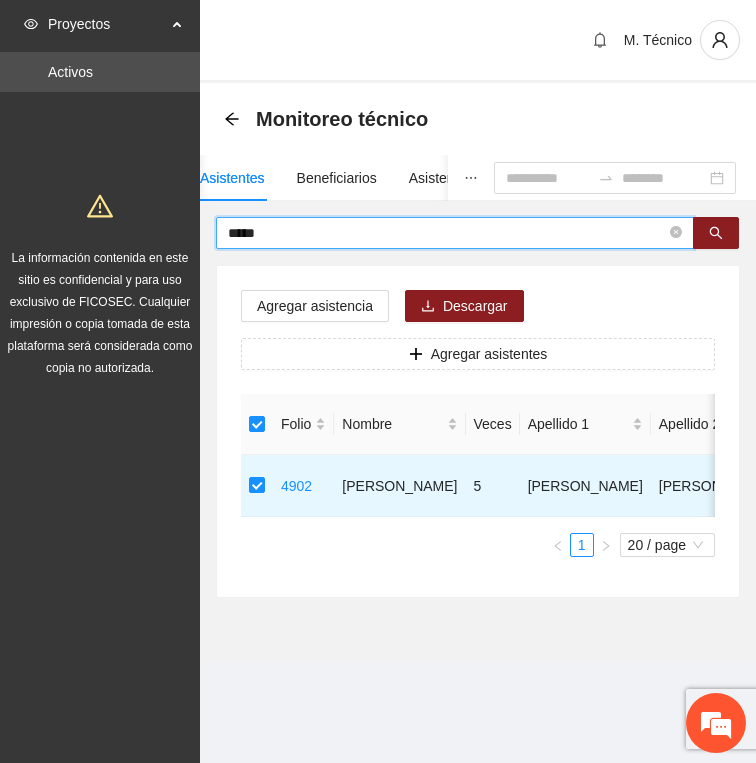 click on "*****" at bounding box center (447, 233) 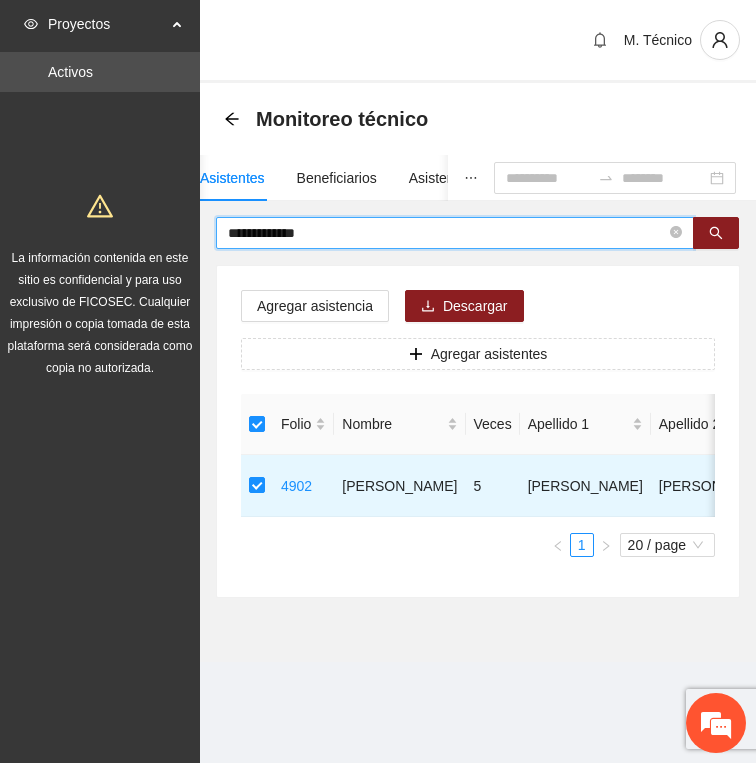 type on "**********" 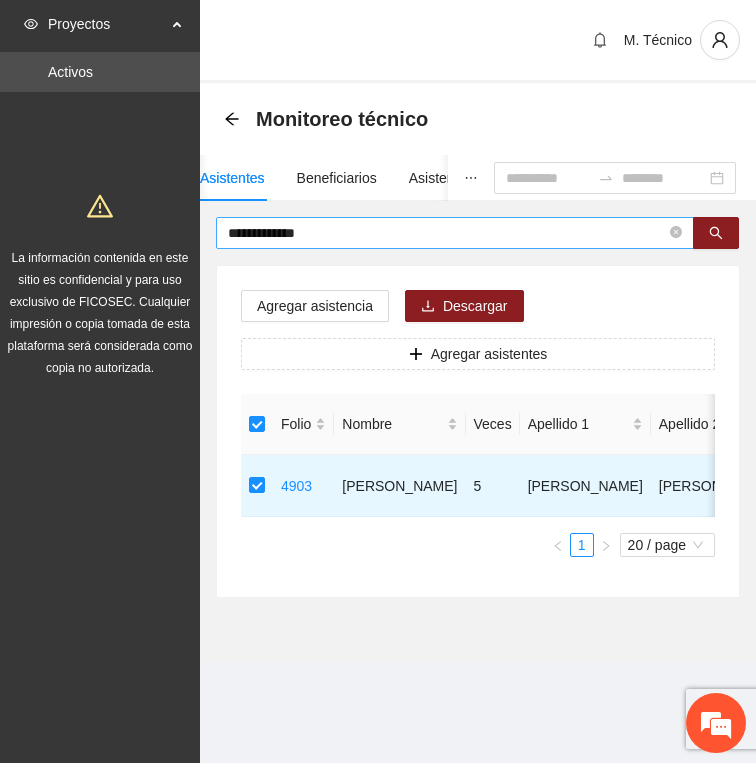 click on "**********" at bounding box center (447, 233) 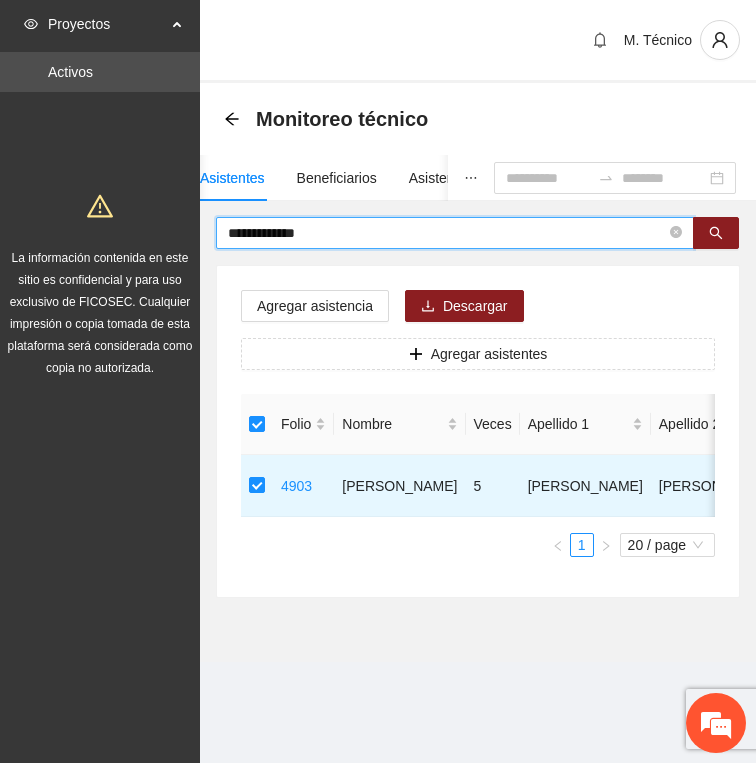 click on "**********" at bounding box center (447, 233) 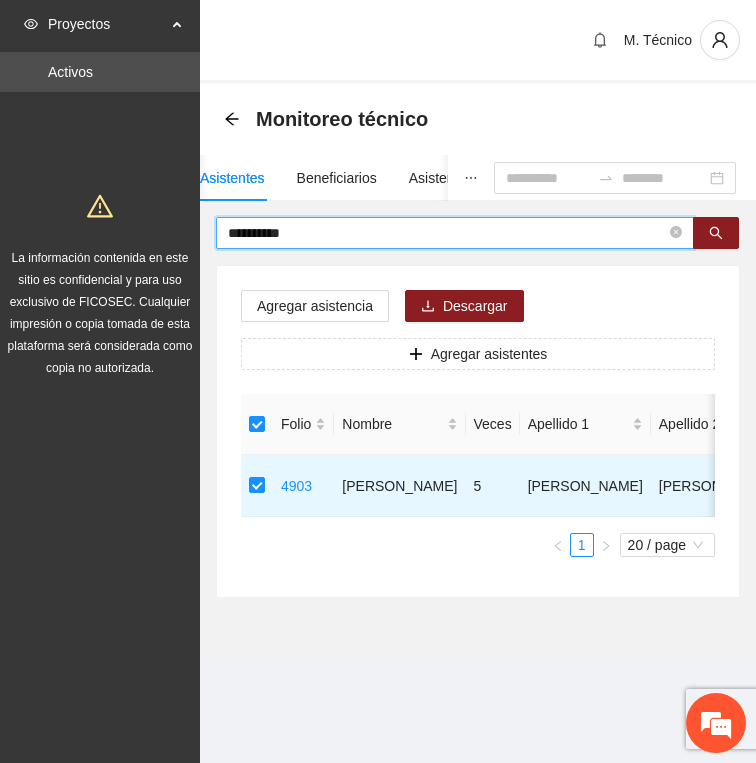 type on "**********" 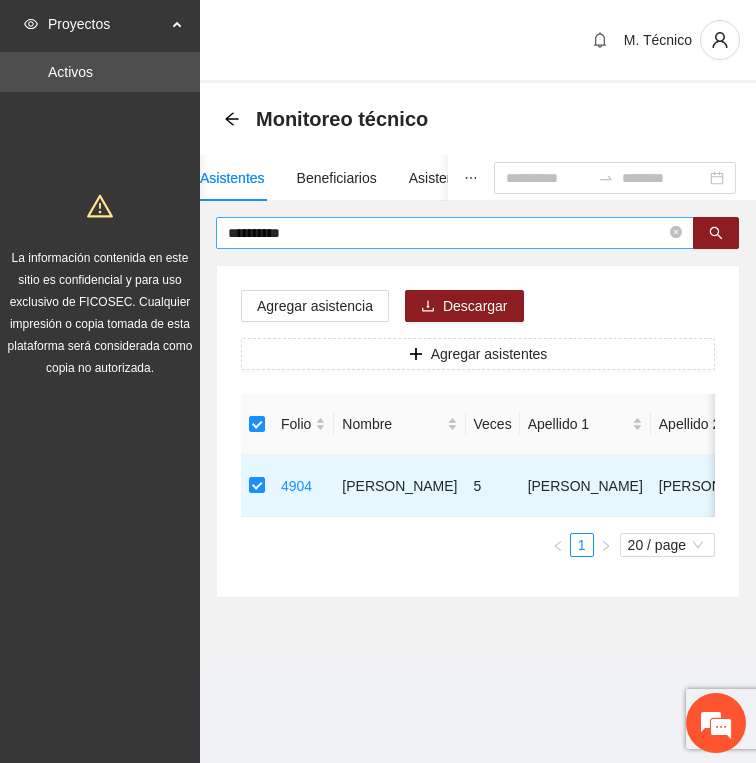 click on "**********" at bounding box center [447, 233] 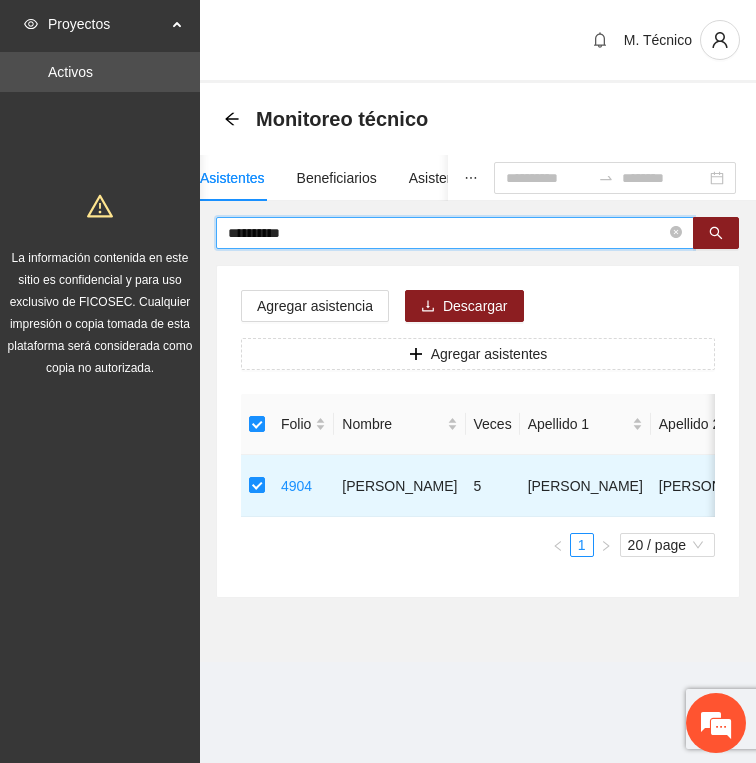 click on "**********" at bounding box center [447, 233] 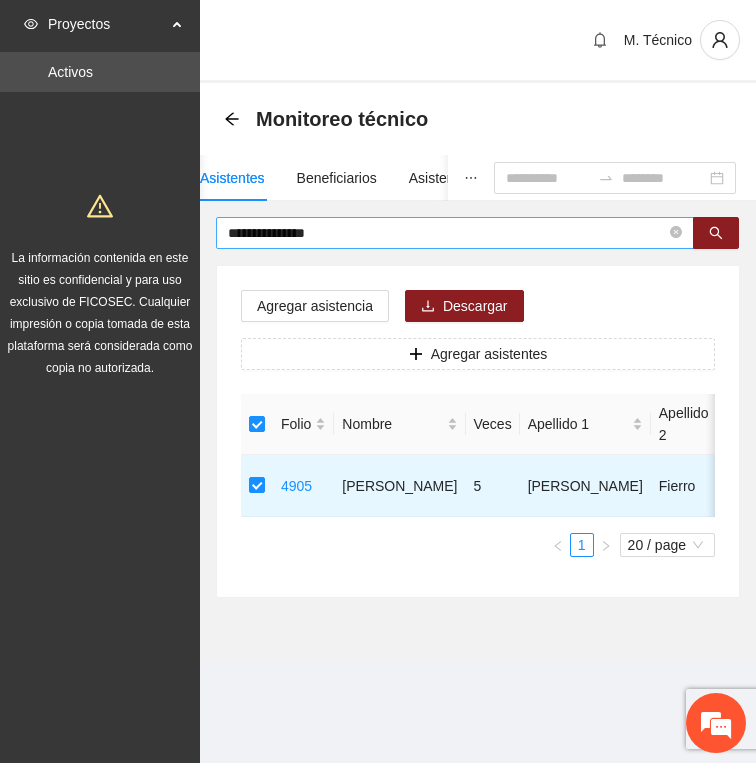 click on "**********" at bounding box center [447, 233] 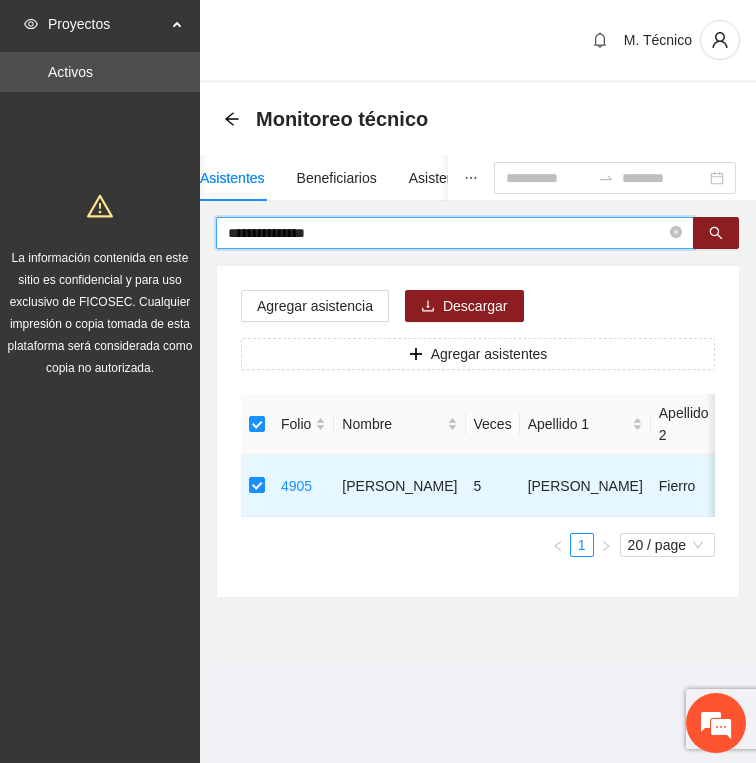 click on "**********" at bounding box center [447, 233] 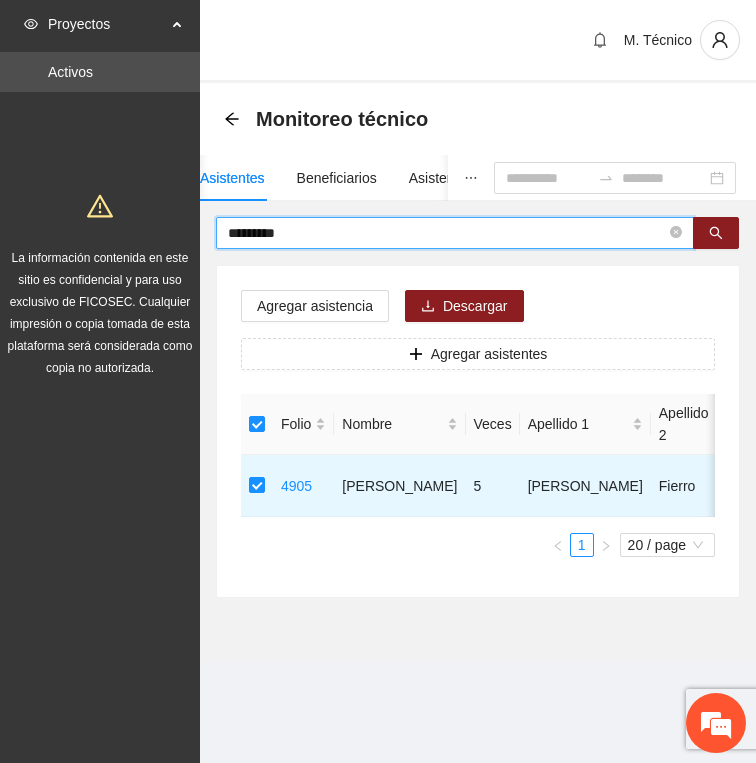 type on "*********" 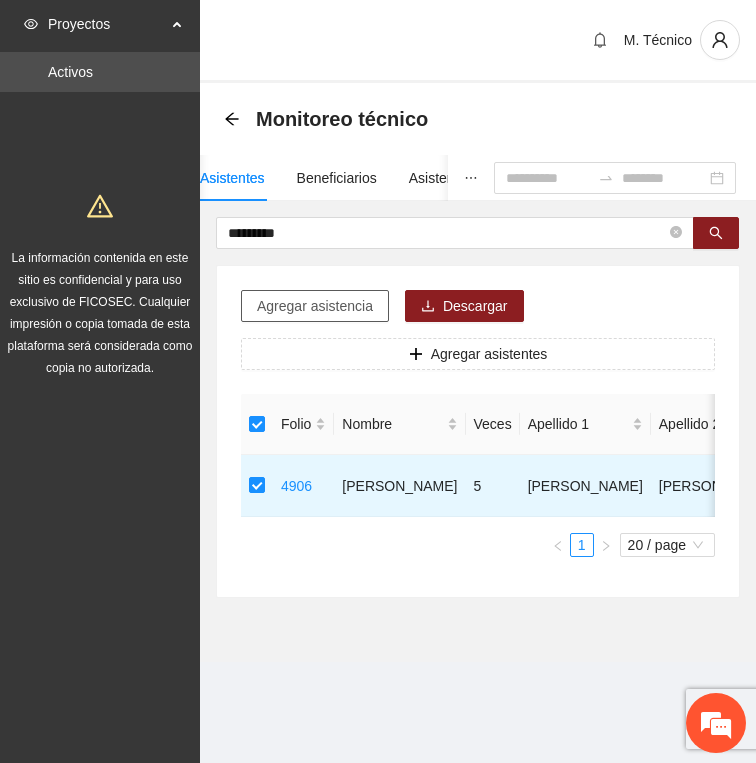 click on "Agregar asistencia" at bounding box center (315, 306) 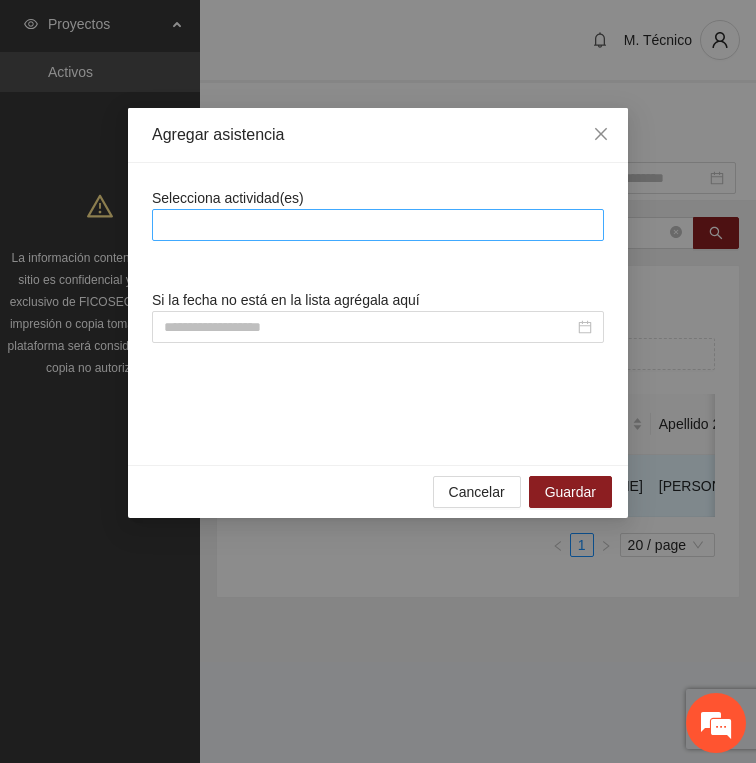 click at bounding box center (378, 225) 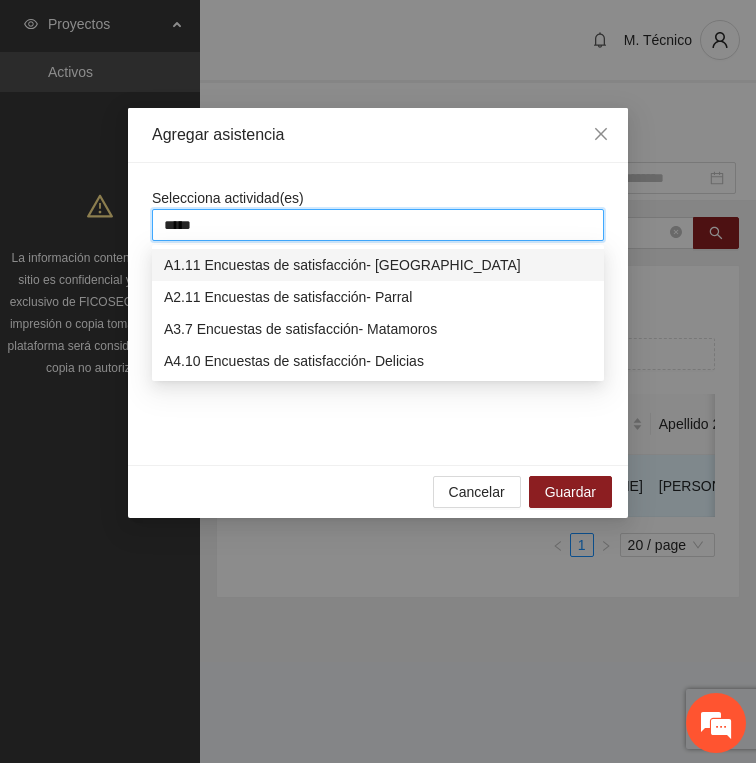 type on "******" 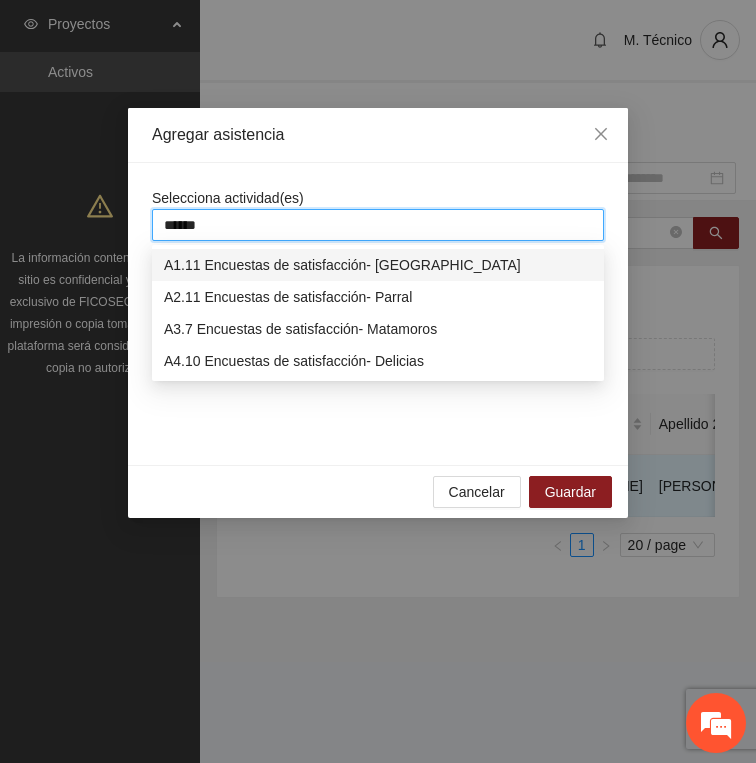 type 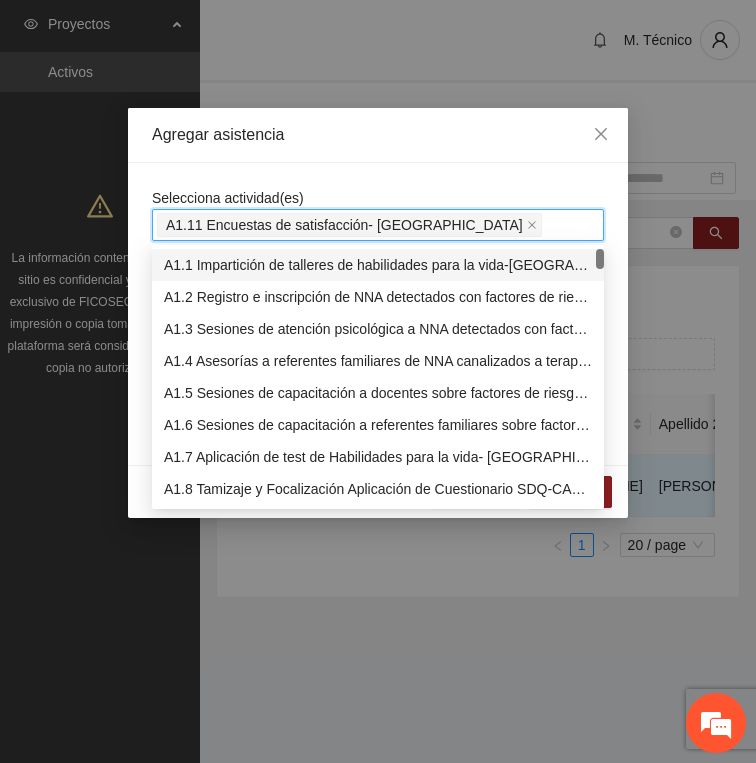click on "Agregar asistencia" at bounding box center (378, 135) 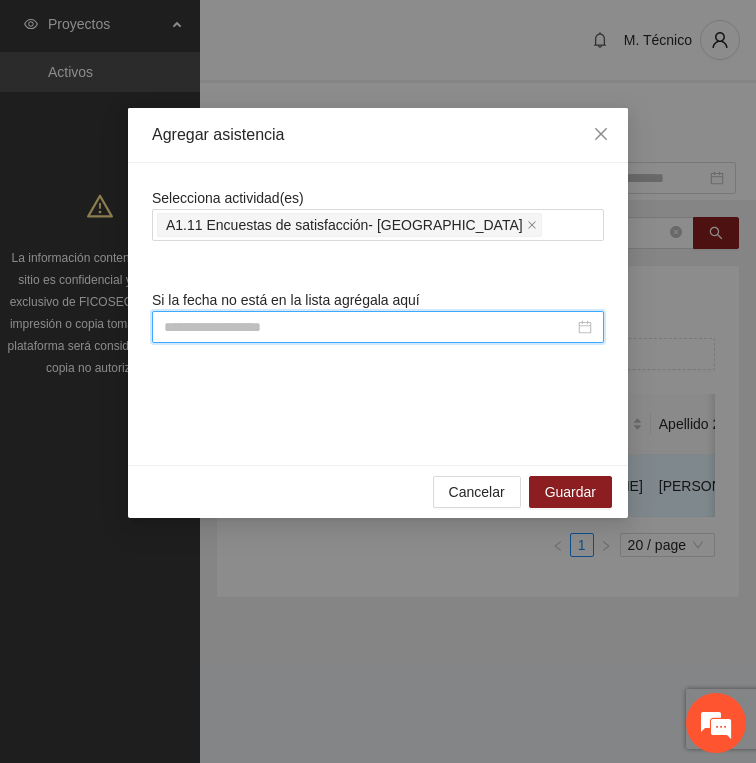 click at bounding box center (369, 327) 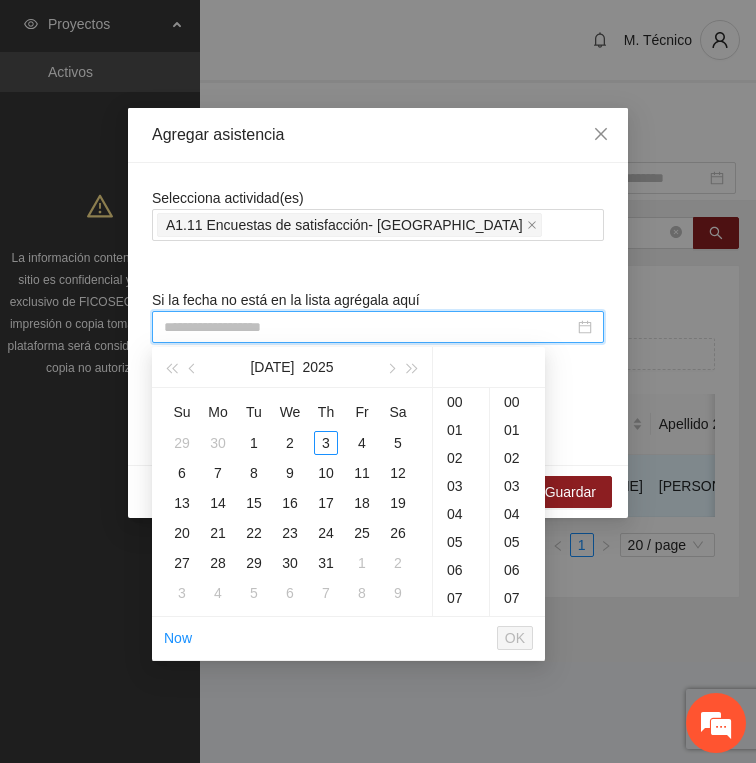 paste on "**********" 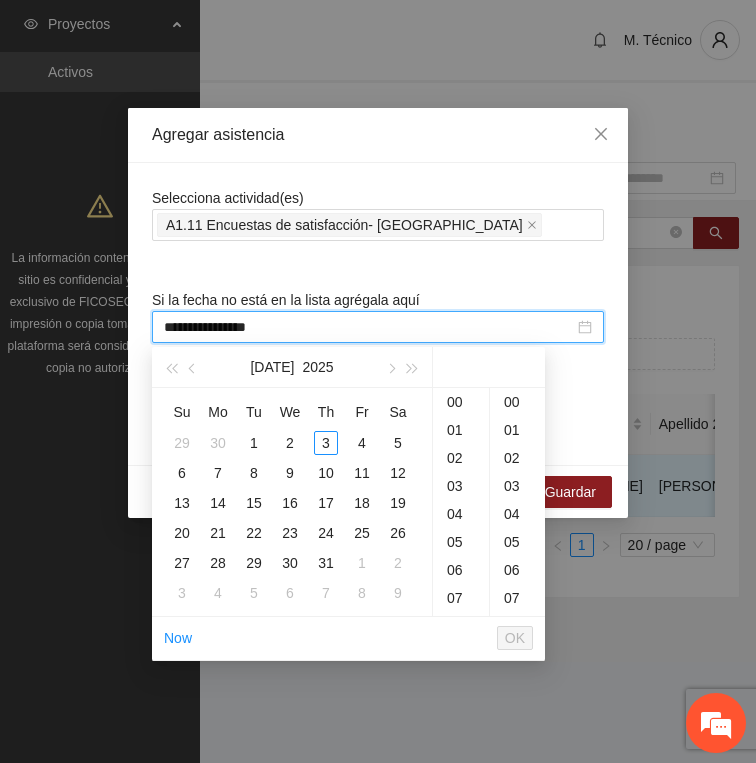 scroll, scrollTop: 261, scrollLeft: 0, axis: vertical 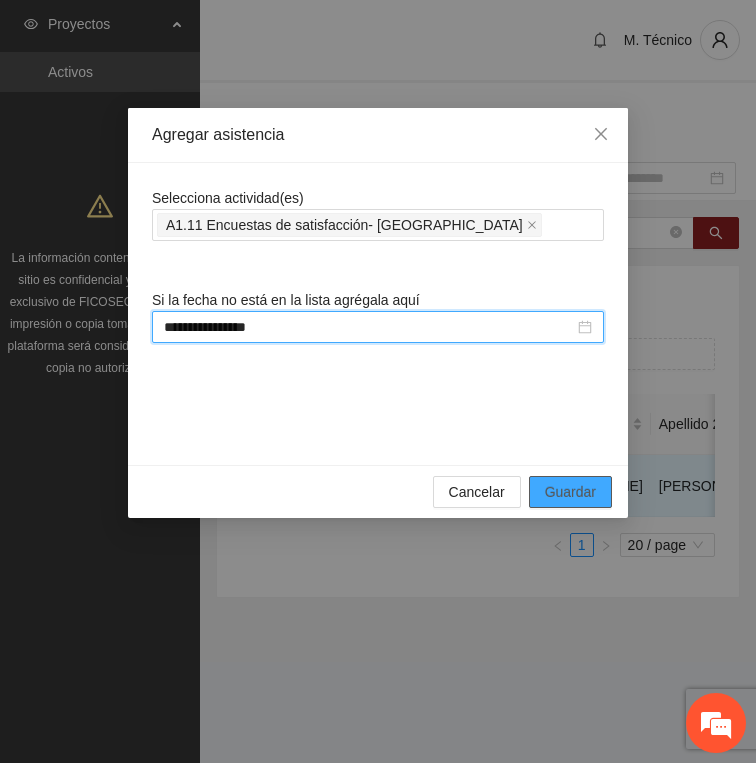 type on "**********" 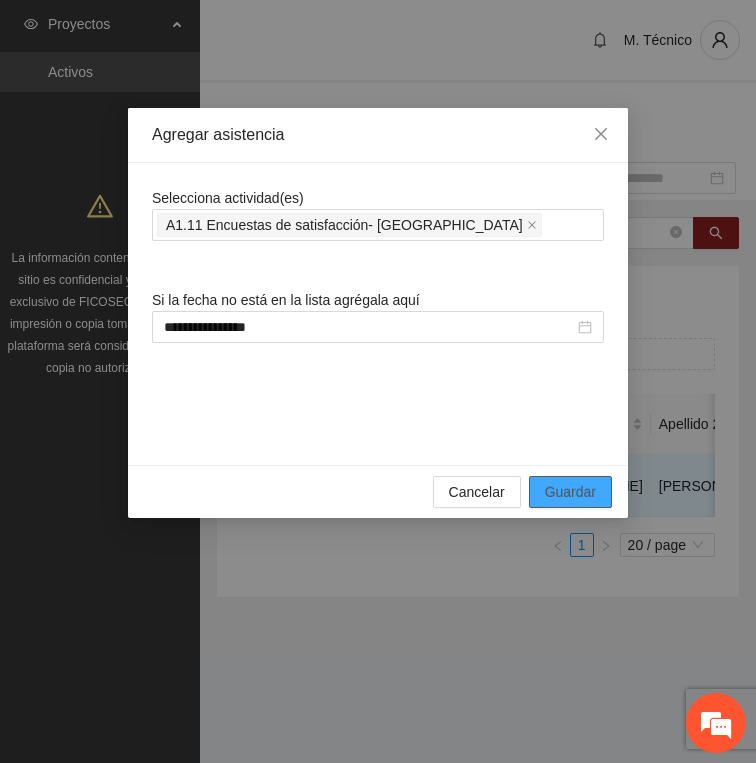 click on "Guardar" at bounding box center [570, 492] 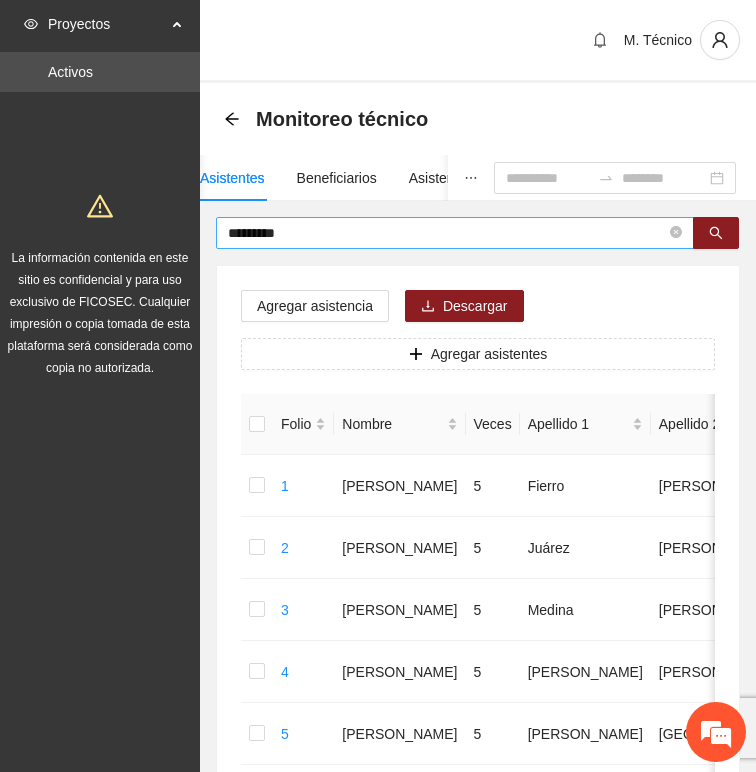 click on "*********" at bounding box center [447, 233] 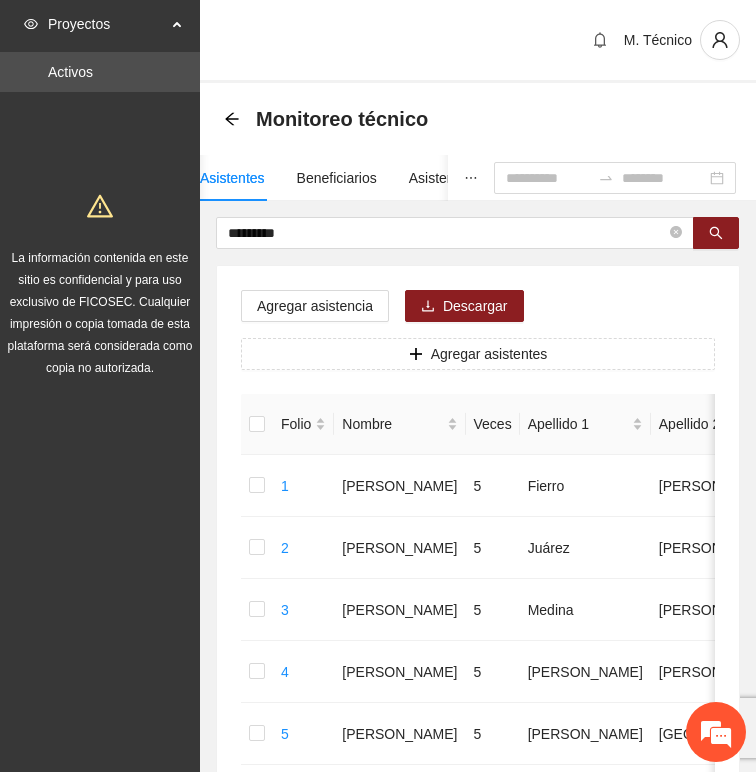click 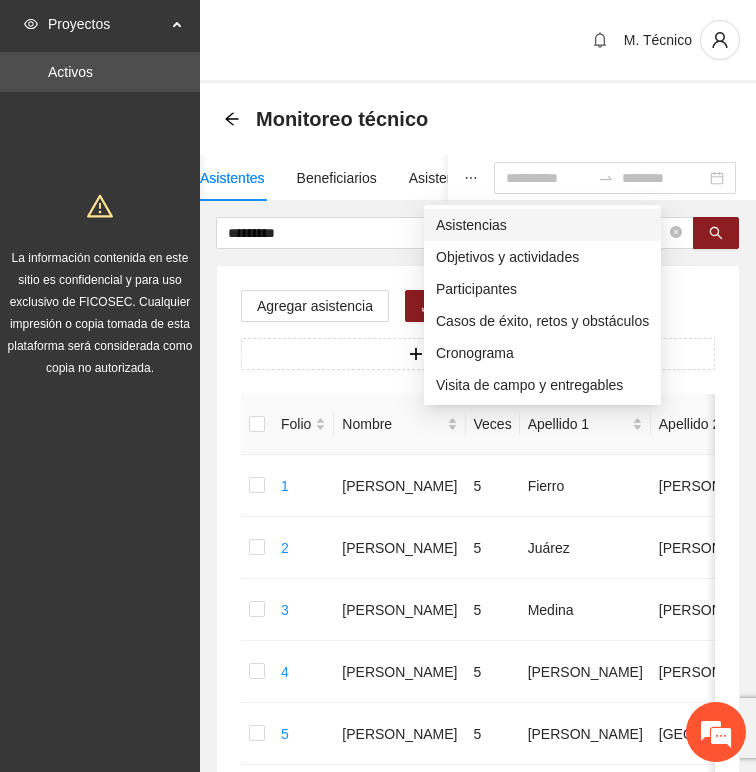 click on "Asistencias" at bounding box center [542, 225] 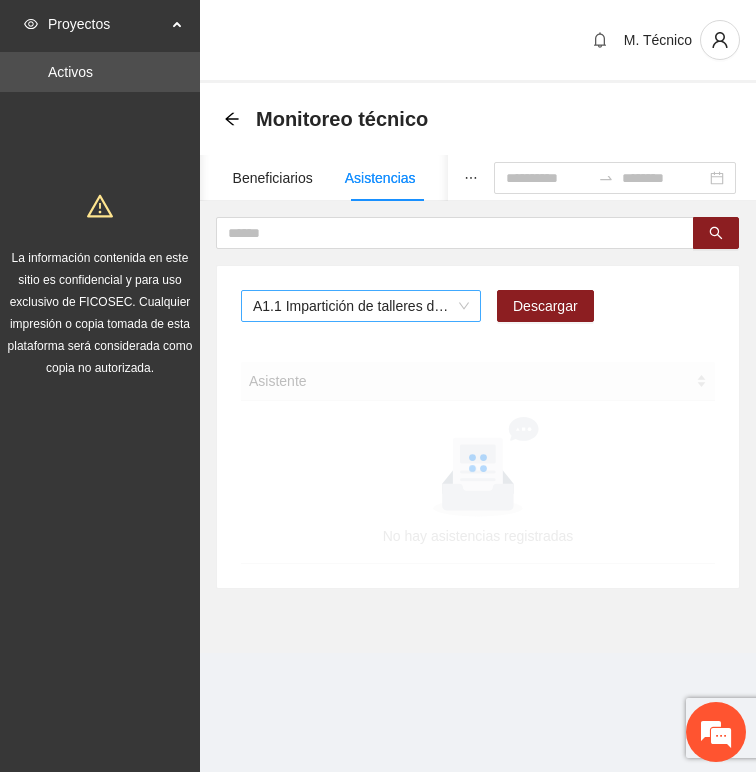 click on "A1.1 Impartición de talleres de habilidades para la vida-[GEOGRAPHIC_DATA]" at bounding box center [361, 306] 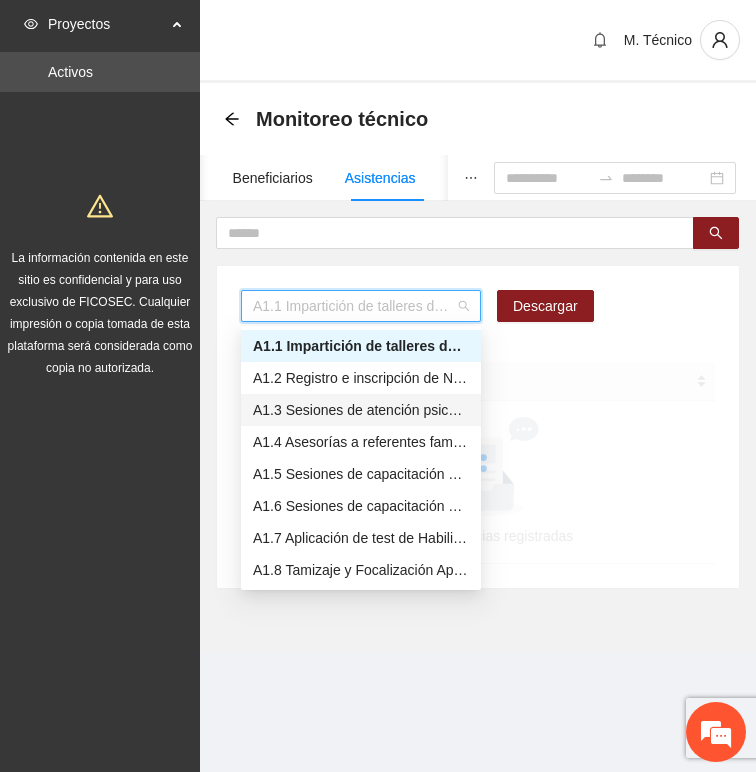 click on "A1.3 Sesiones de atención psicológica a NNA detectados con factores de riesgo -Chihuahua" at bounding box center (361, 410) 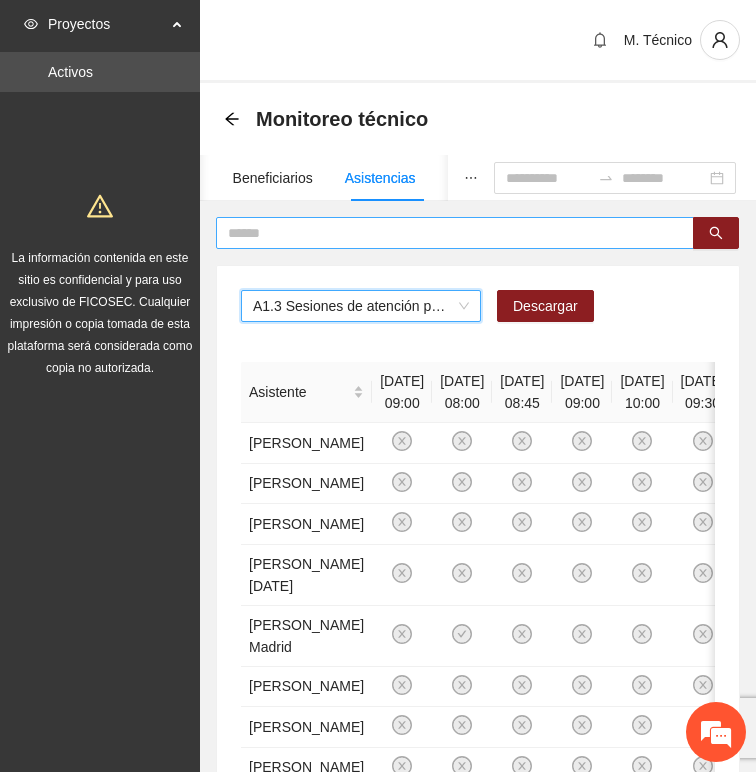 click at bounding box center (447, 233) 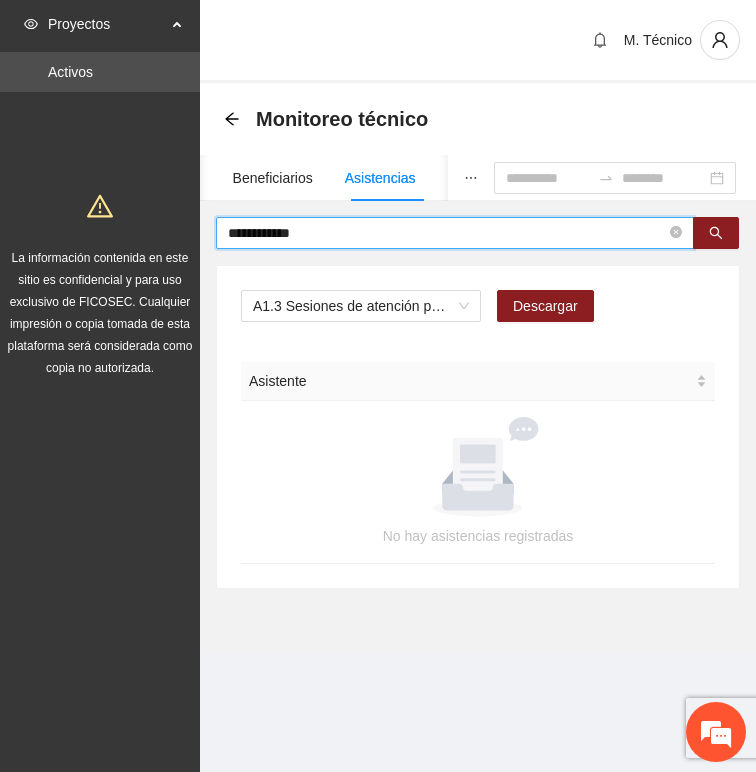 type on "**********" 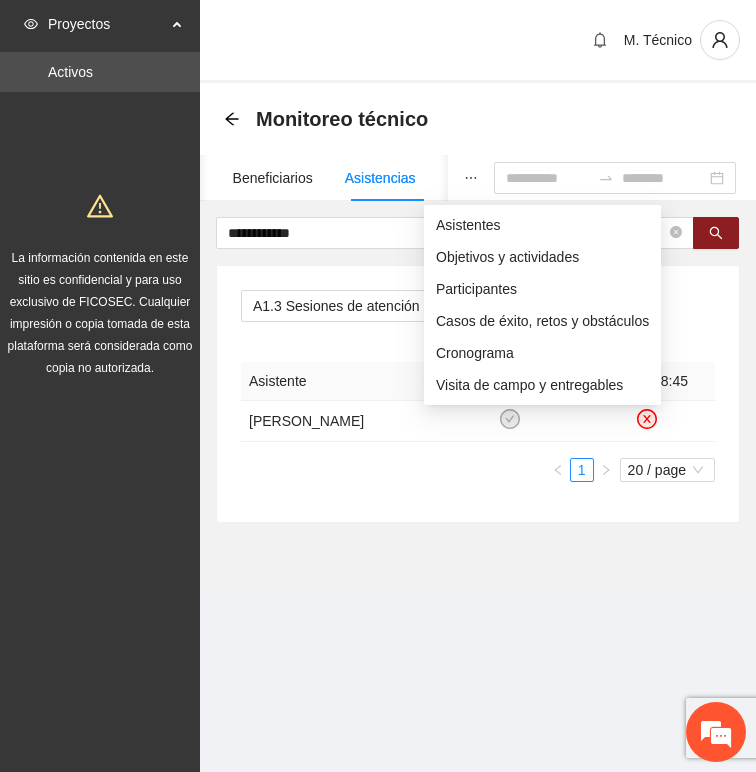 click 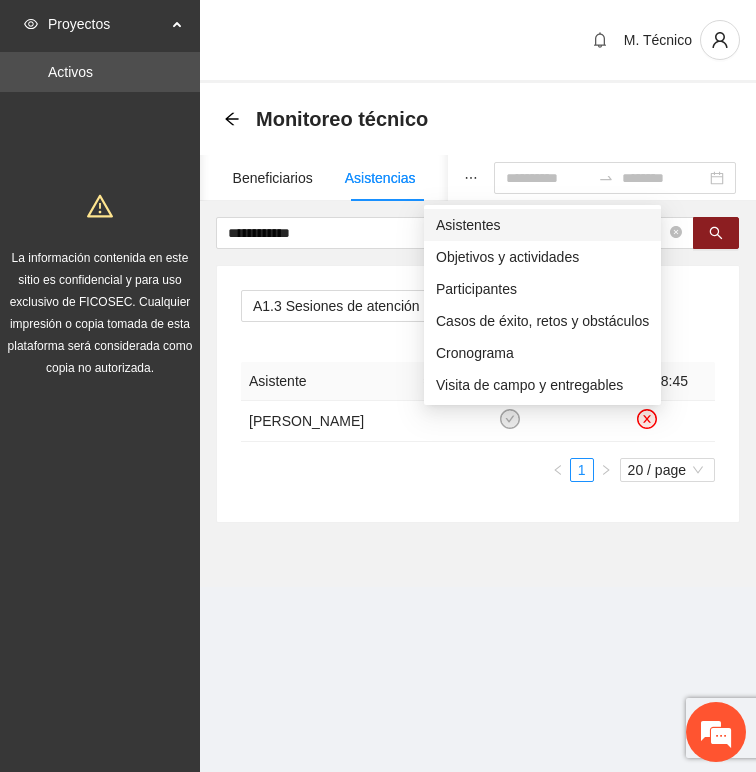 click on "Asistentes" at bounding box center [542, 225] 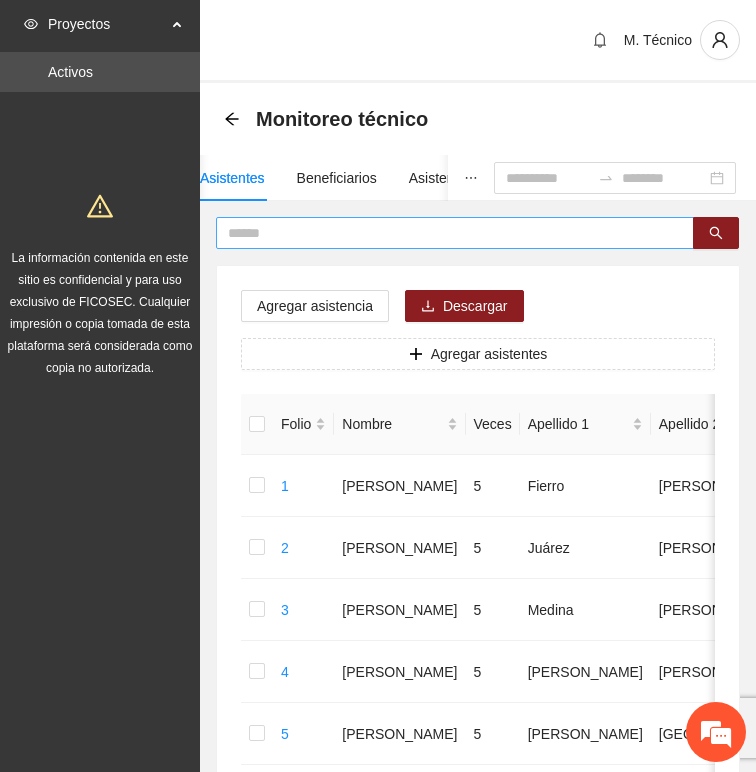 click at bounding box center [447, 233] 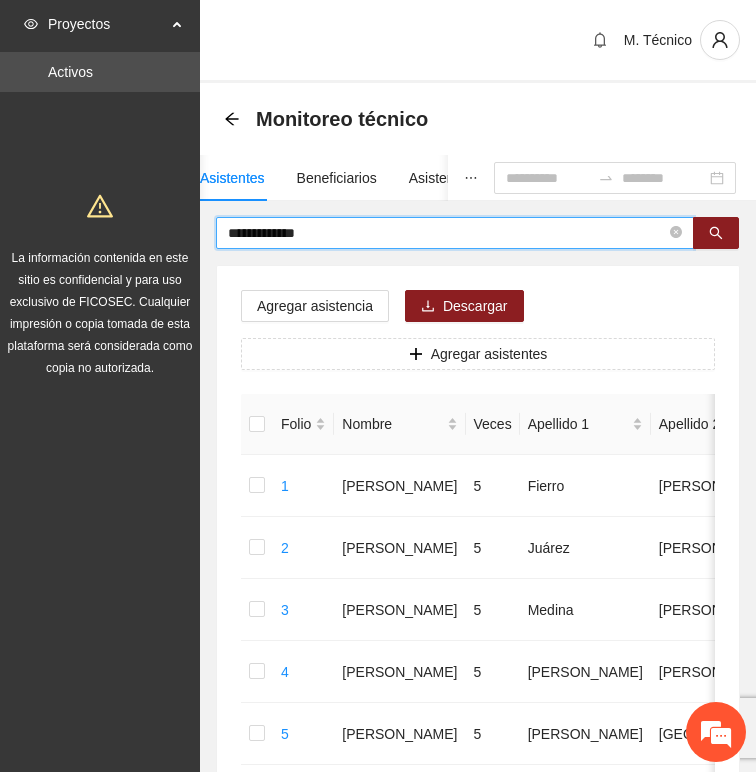 type on "**********" 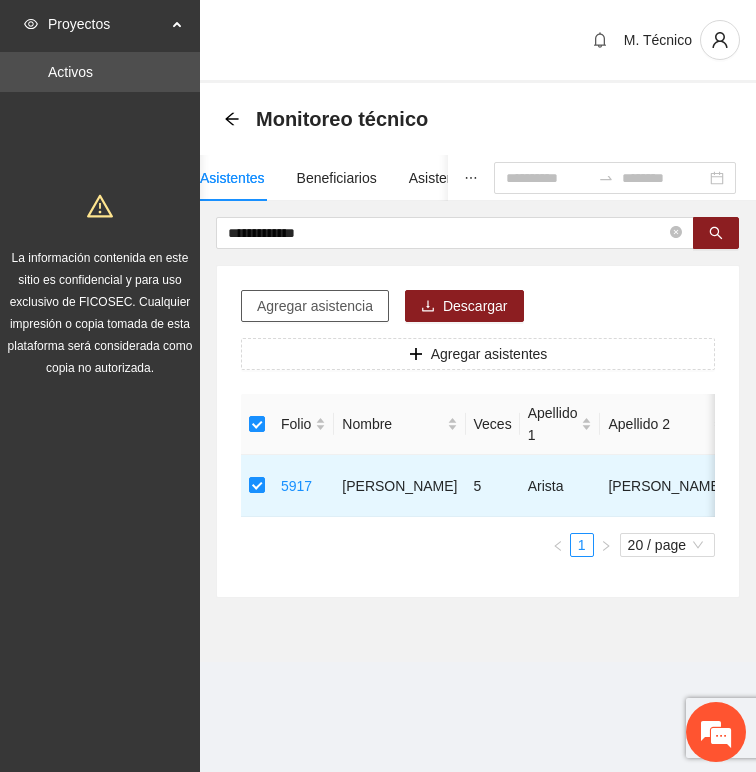 click on "Agregar asistencia" at bounding box center (315, 306) 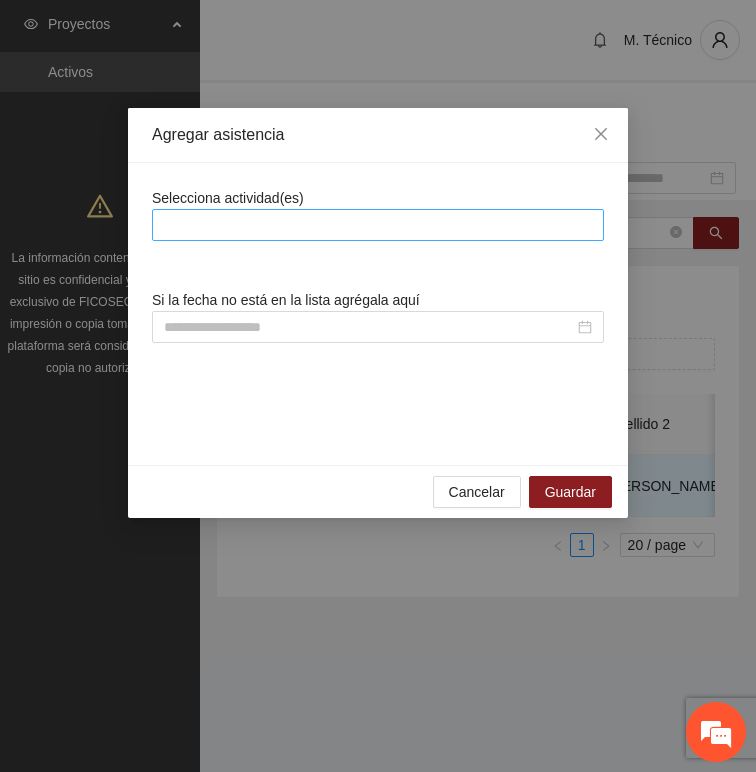 click at bounding box center [378, 225] 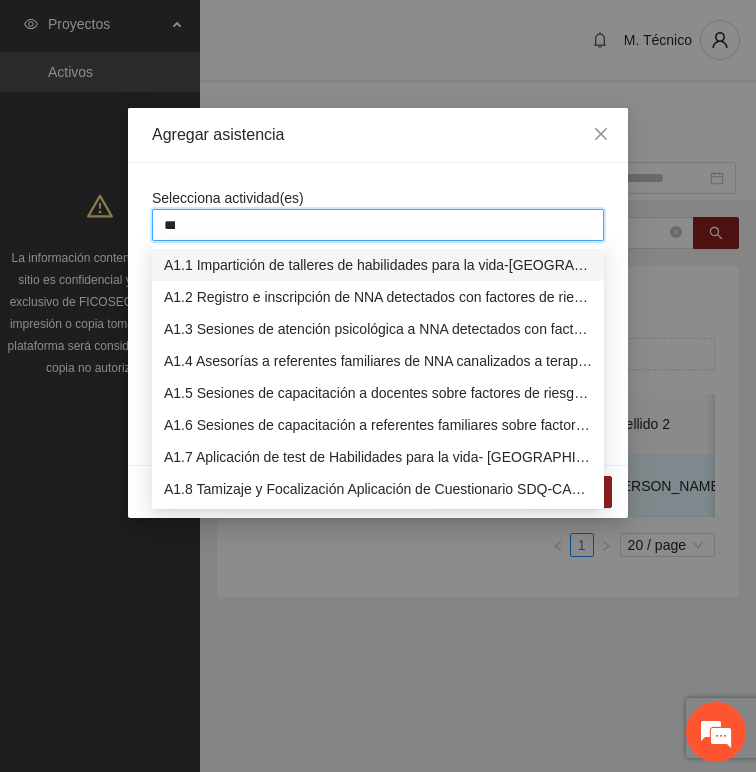 type on "****" 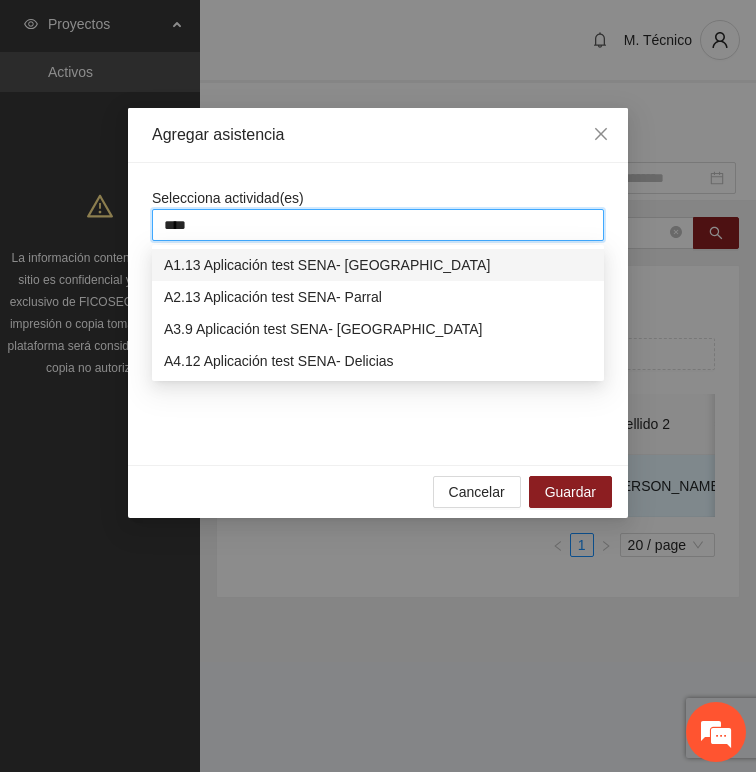 type 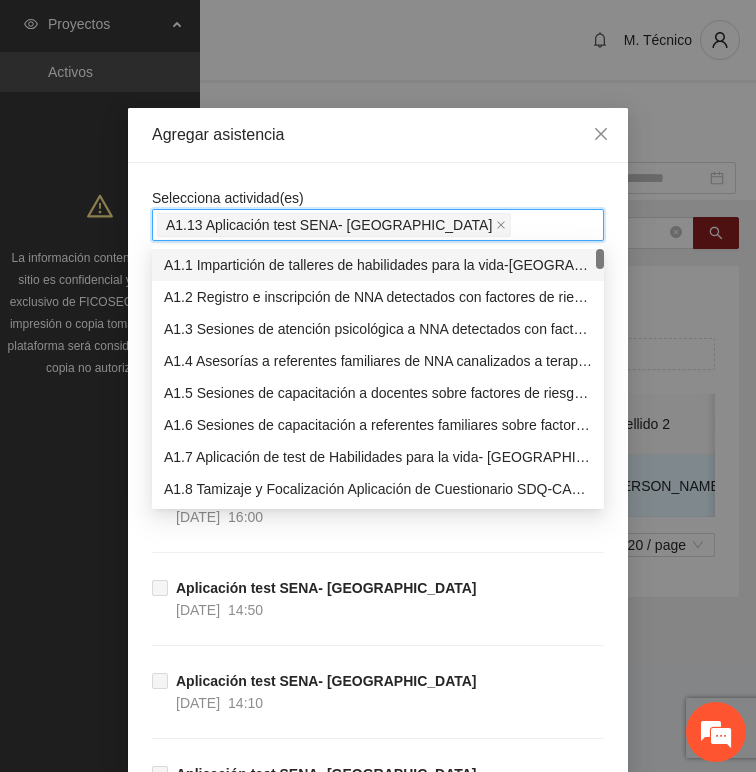click on "Agregar asistencia" at bounding box center [378, 135] 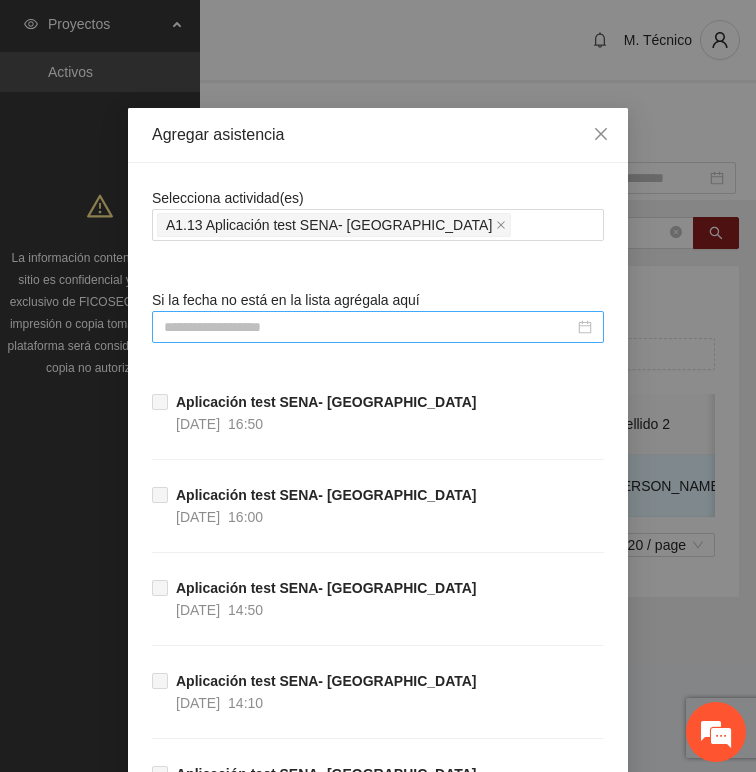 click at bounding box center [369, 327] 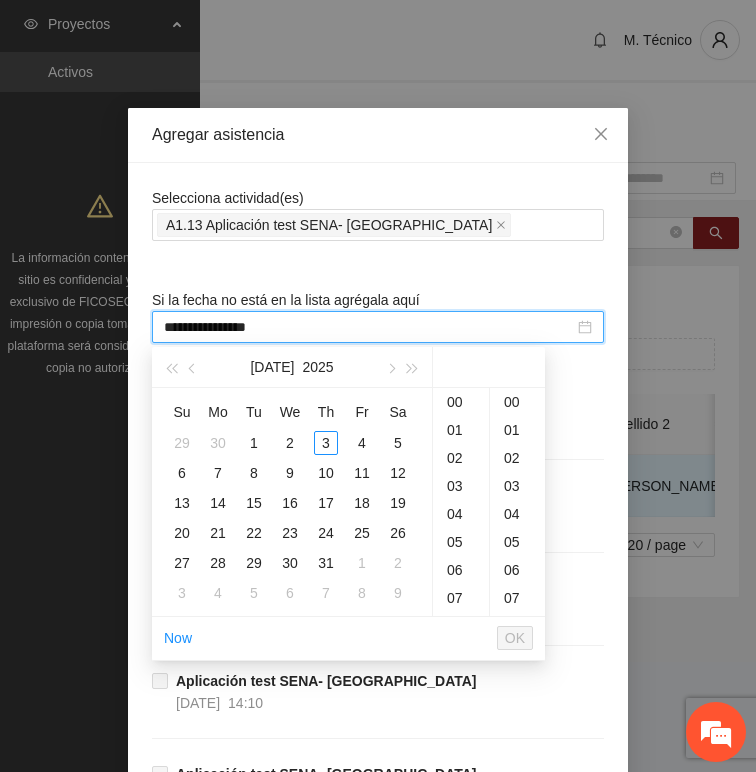 scroll, scrollTop: 294, scrollLeft: 0, axis: vertical 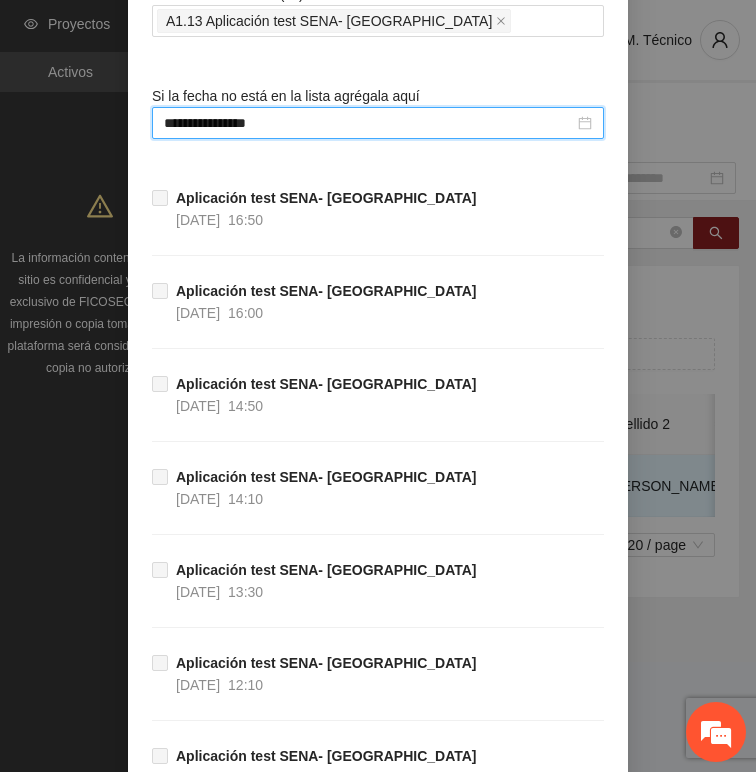 type on "**********" 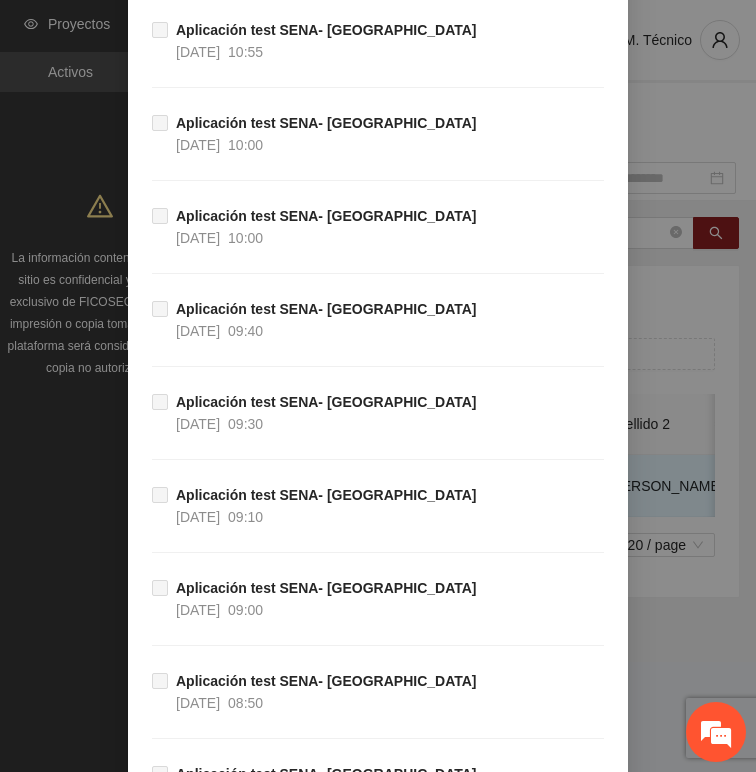 scroll, scrollTop: 242127, scrollLeft: 0, axis: vertical 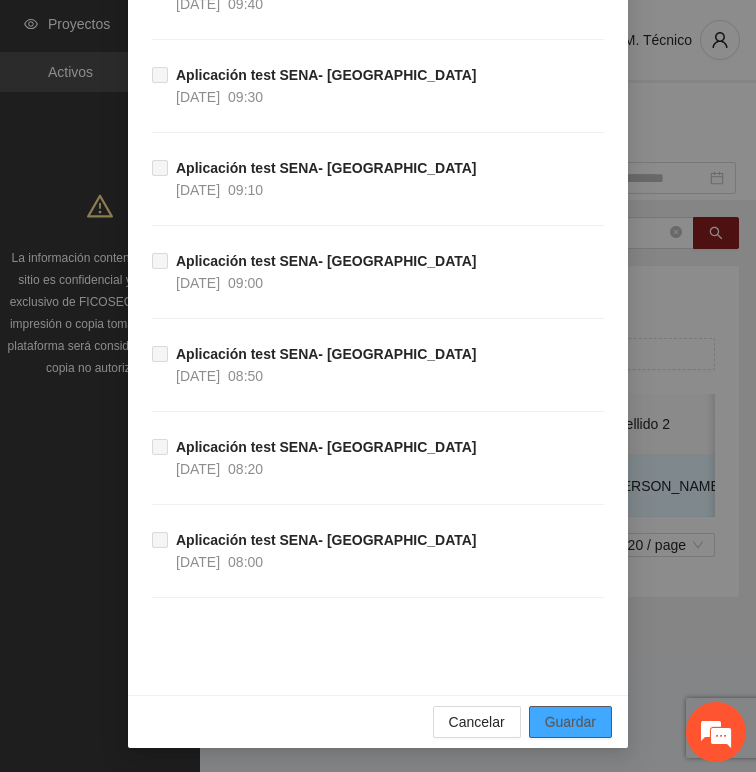 click on "Guardar" at bounding box center (570, 722) 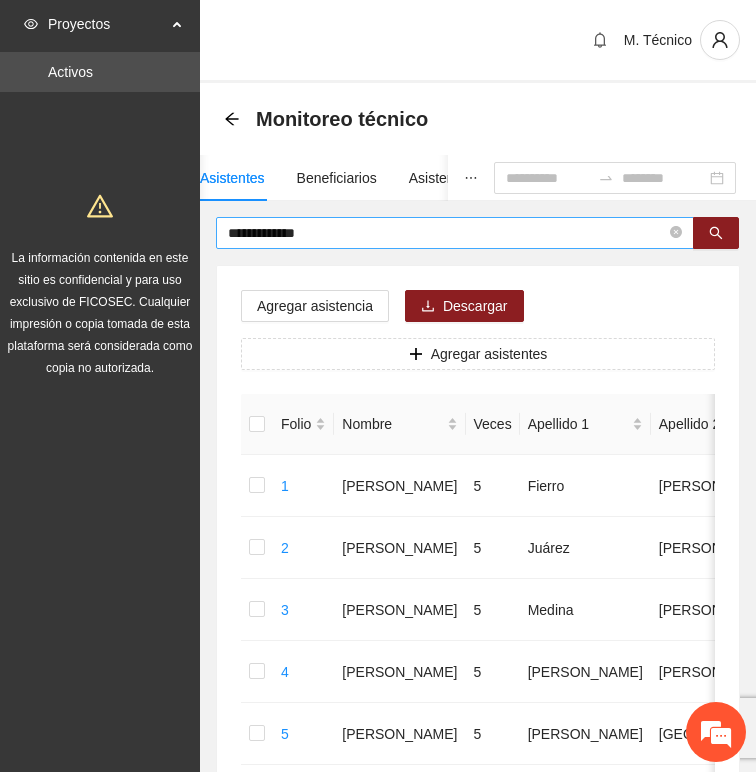 click on "**********" at bounding box center (447, 233) 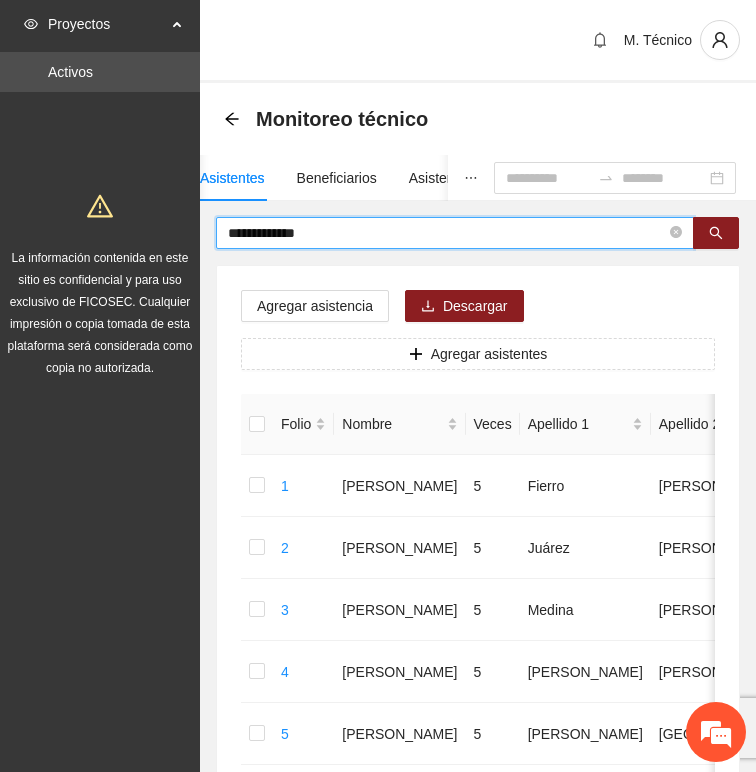 click on "**********" at bounding box center [447, 233] 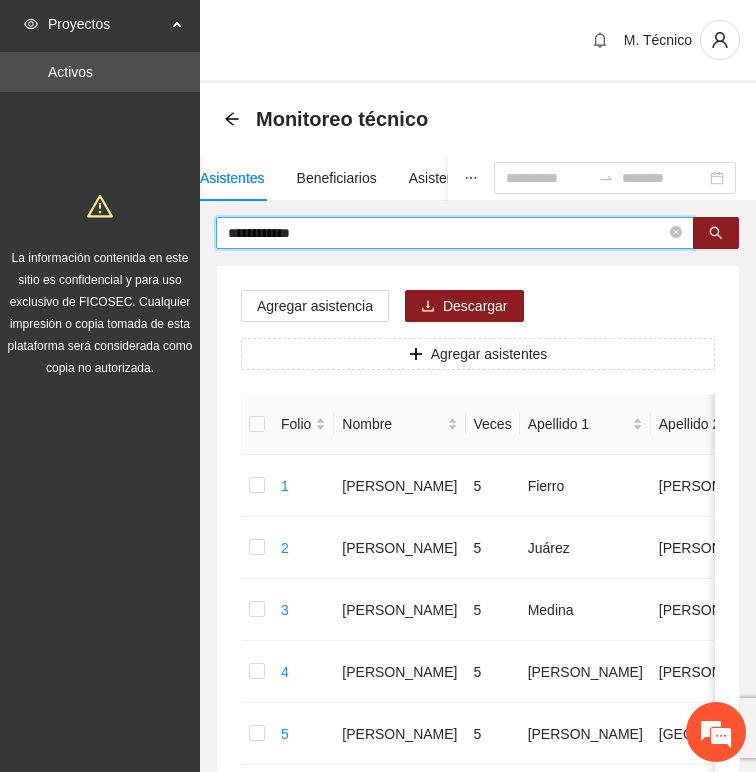 type on "**********" 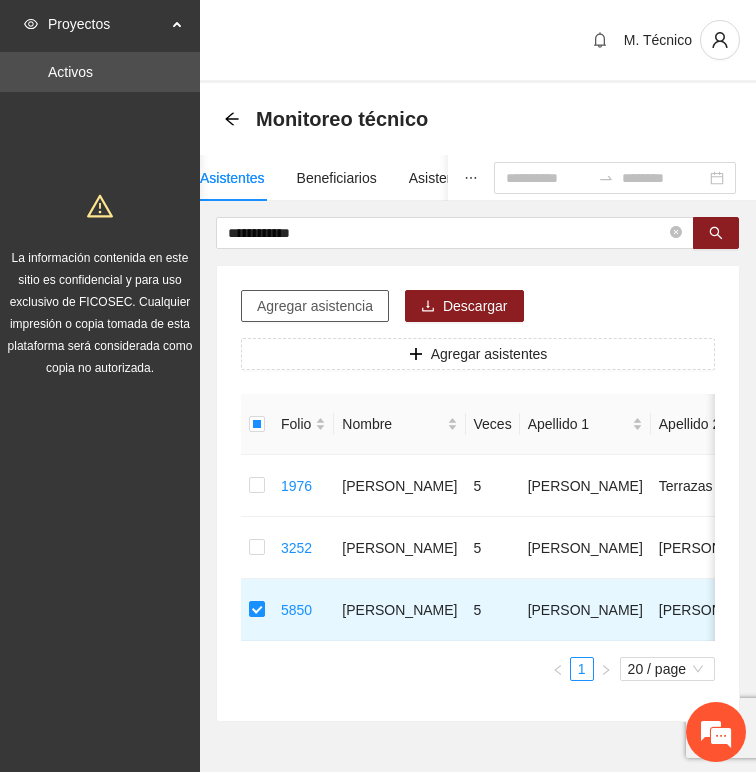 click on "Agregar asistencia" at bounding box center (315, 306) 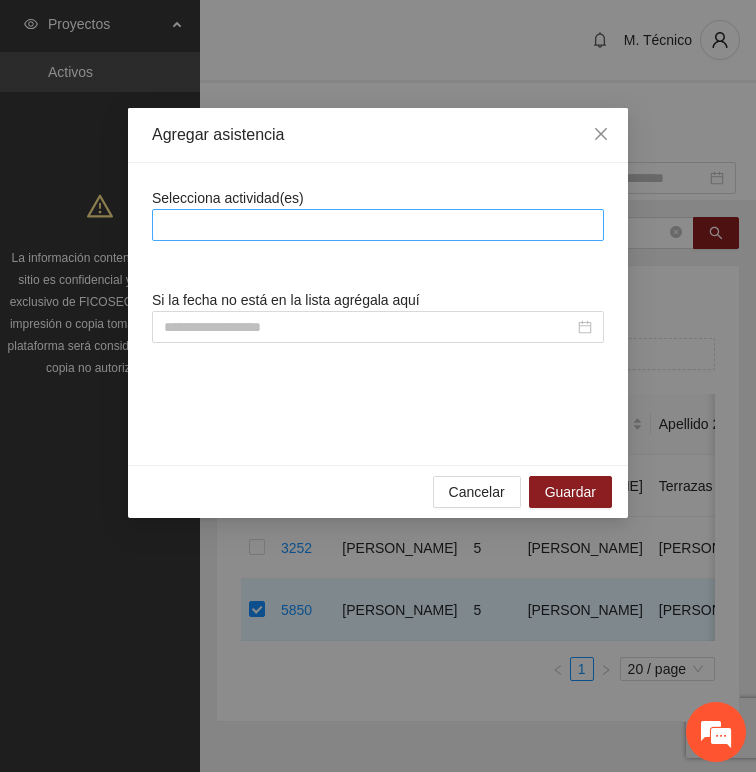 click at bounding box center [378, 225] 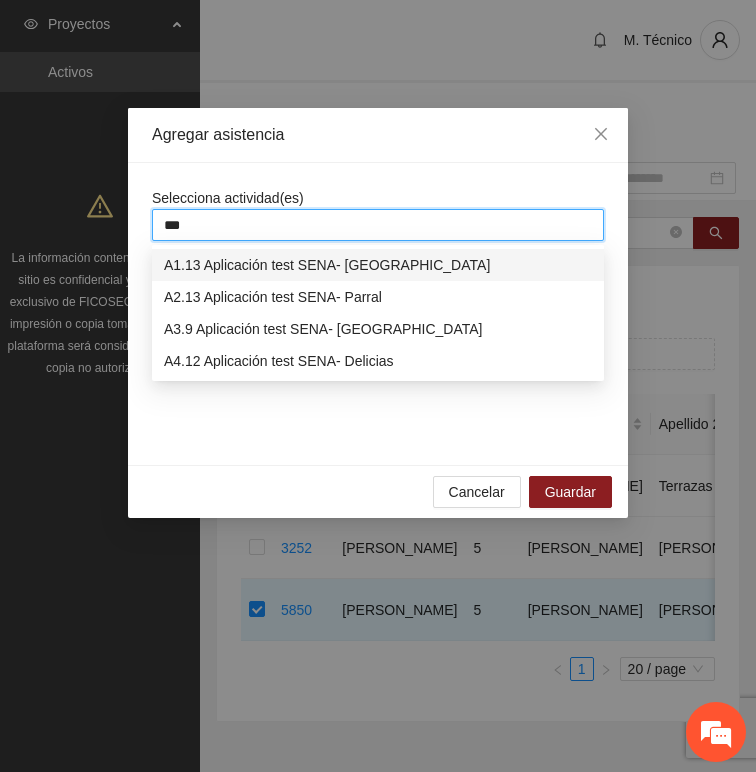 type on "****" 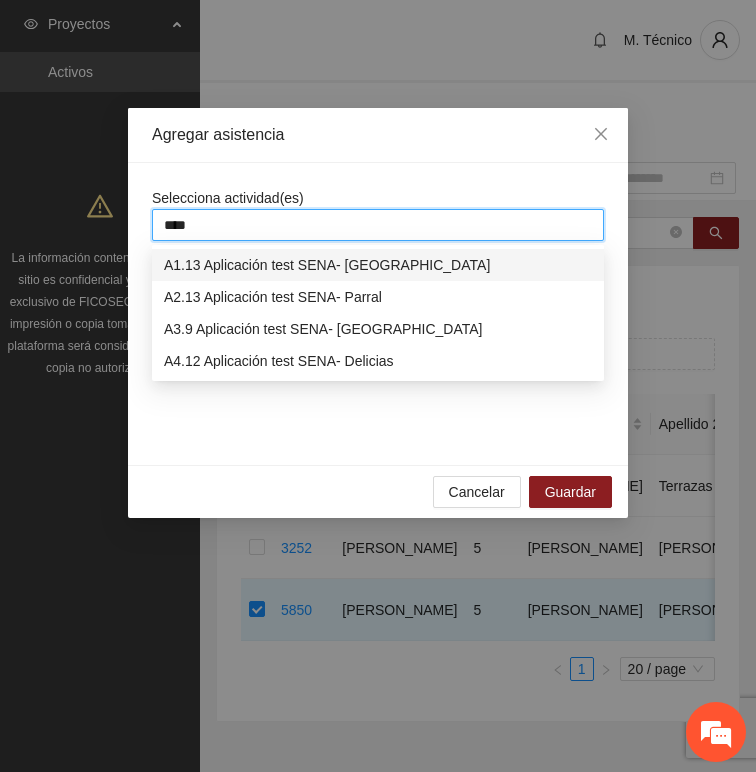 type 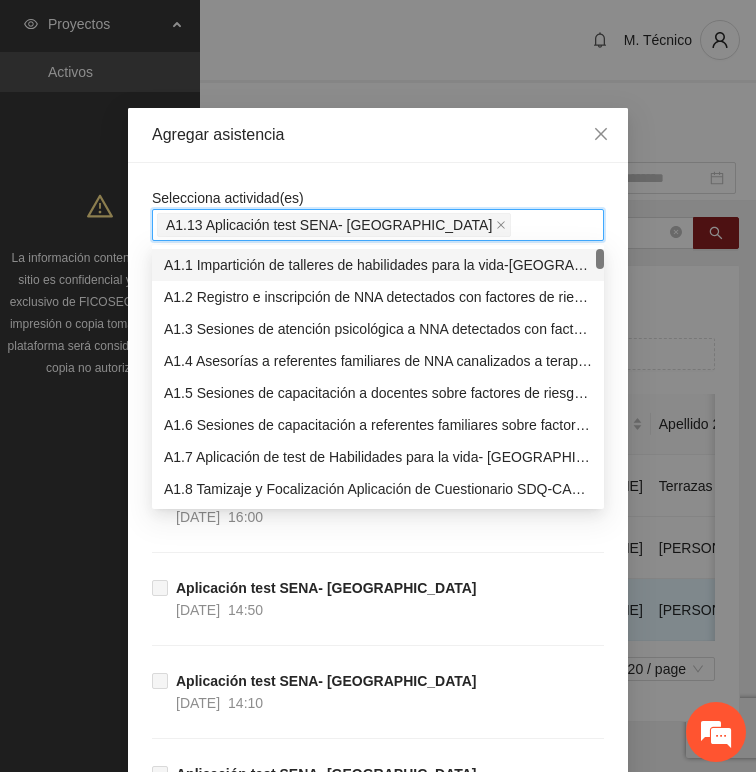 click on "Agregar asistencia" at bounding box center [378, 135] 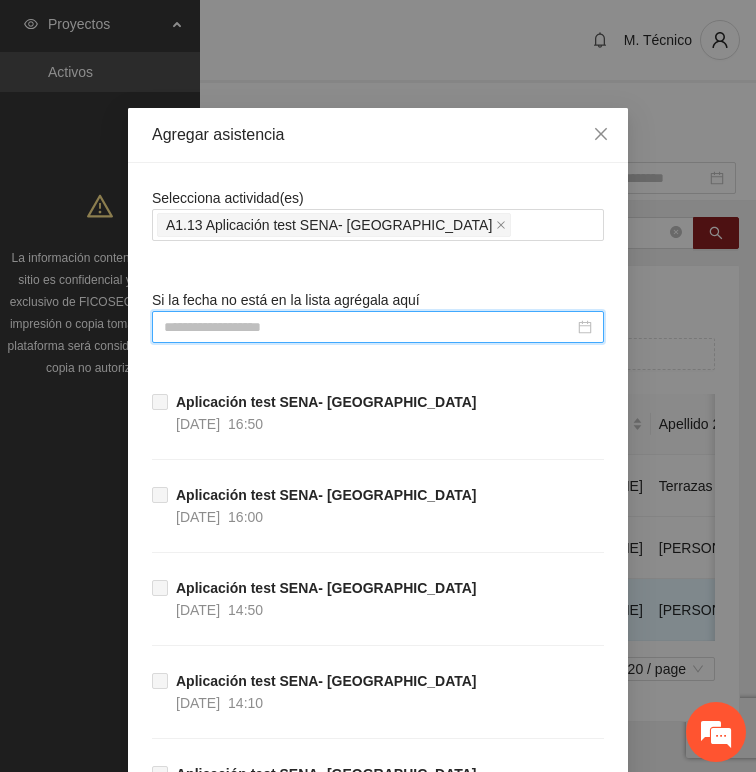 click at bounding box center [369, 327] 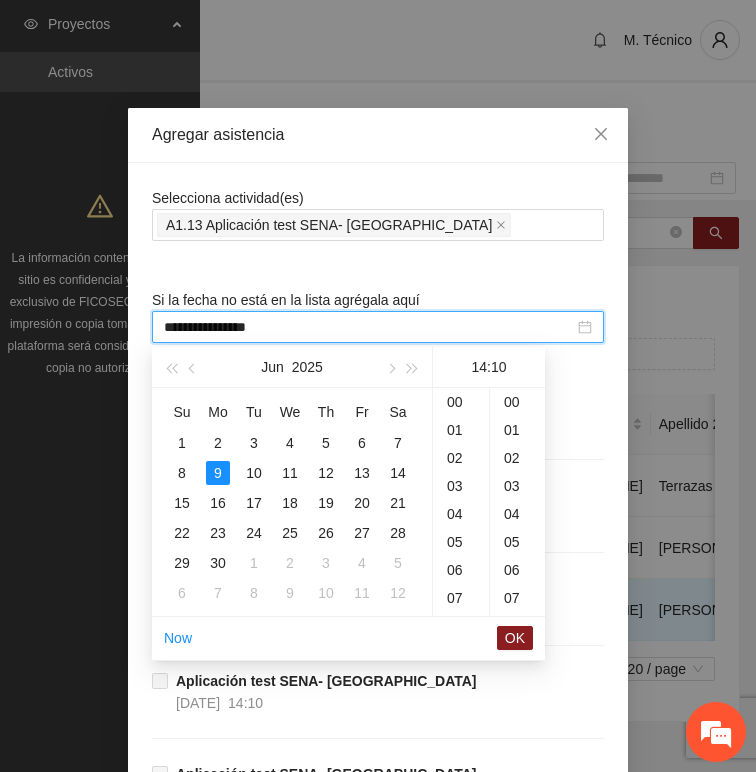 scroll, scrollTop: 392, scrollLeft: 0, axis: vertical 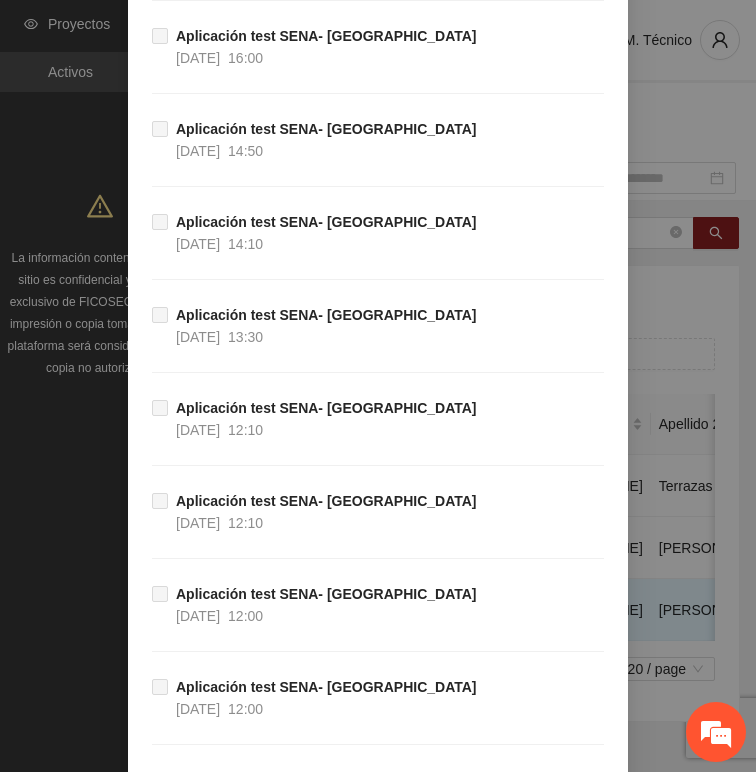 type on "**********" 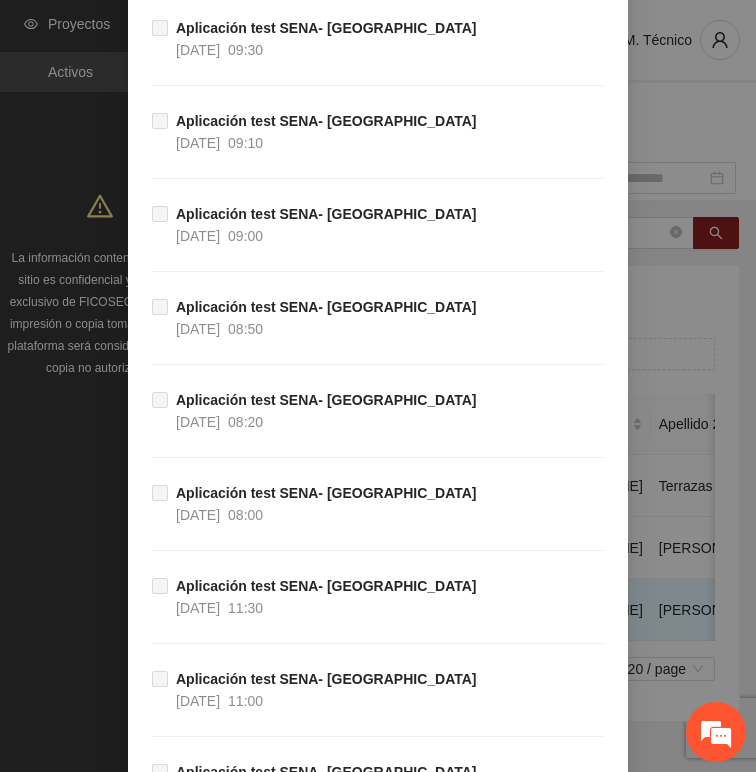 scroll, scrollTop: 242127, scrollLeft: 0, axis: vertical 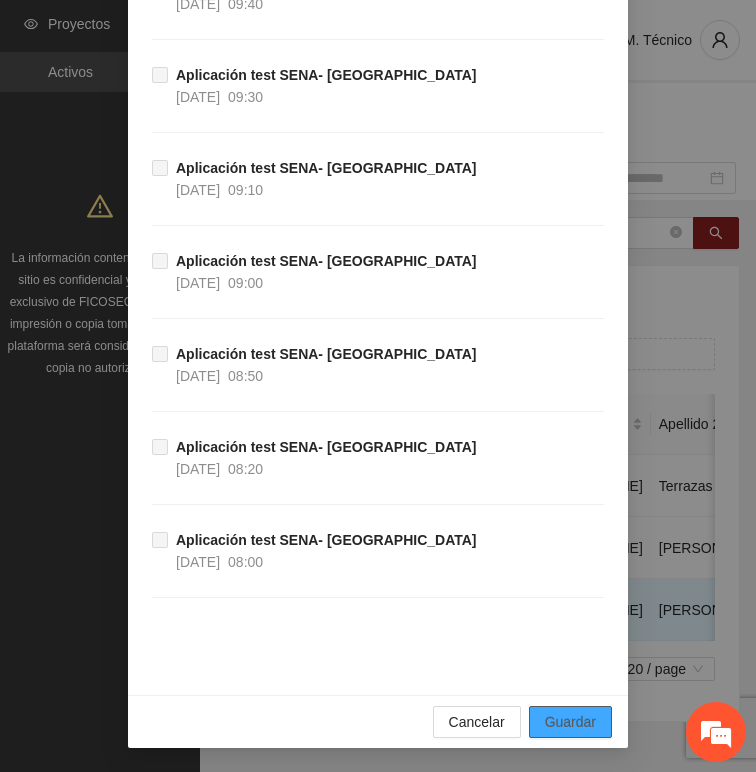 click on "Guardar" at bounding box center [570, 722] 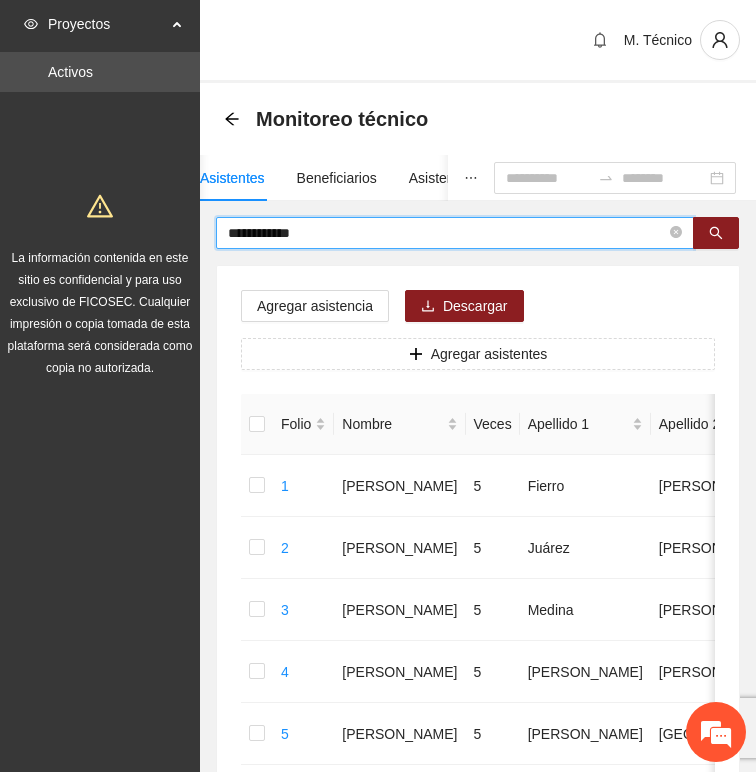 click on "**********" at bounding box center (447, 233) 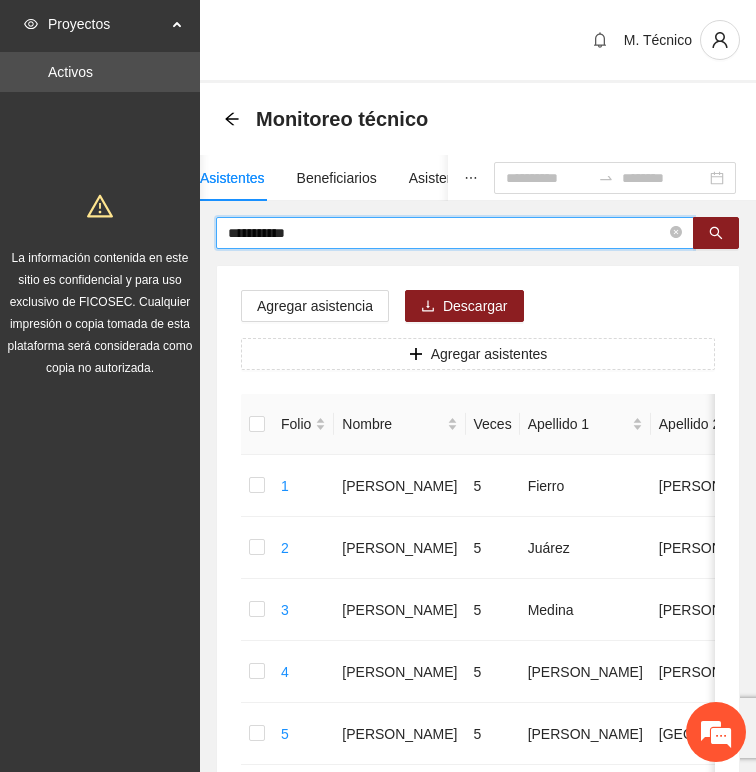 type on "**********" 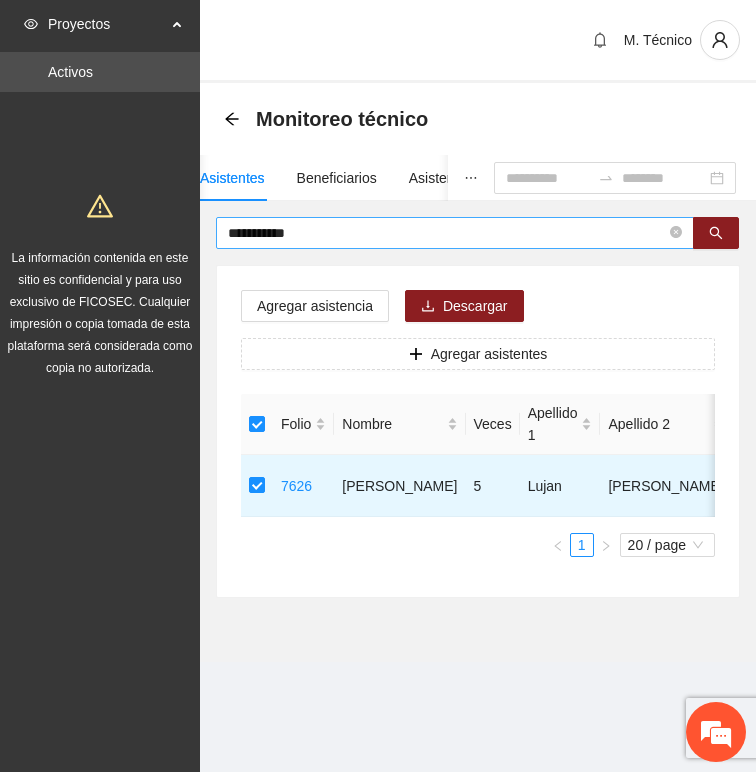 click on "**********" at bounding box center (447, 233) 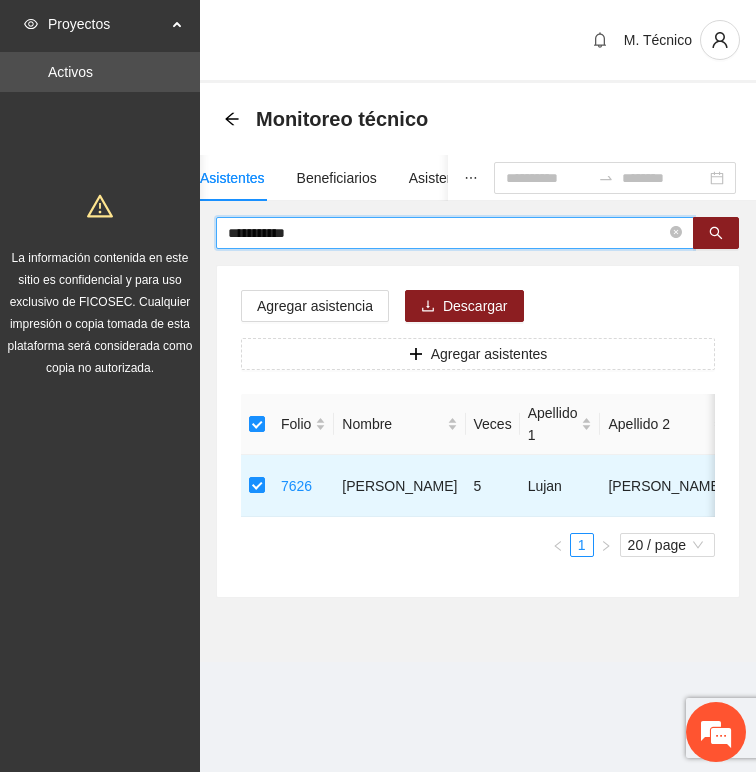 click on "**********" at bounding box center [447, 233] 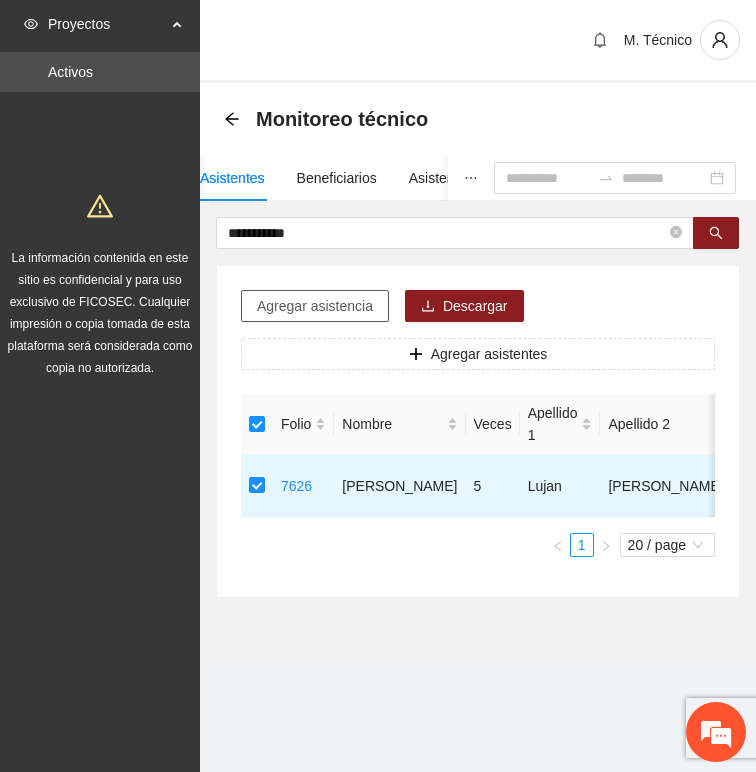 click on "Agregar asistencia" at bounding box center (315, 306) 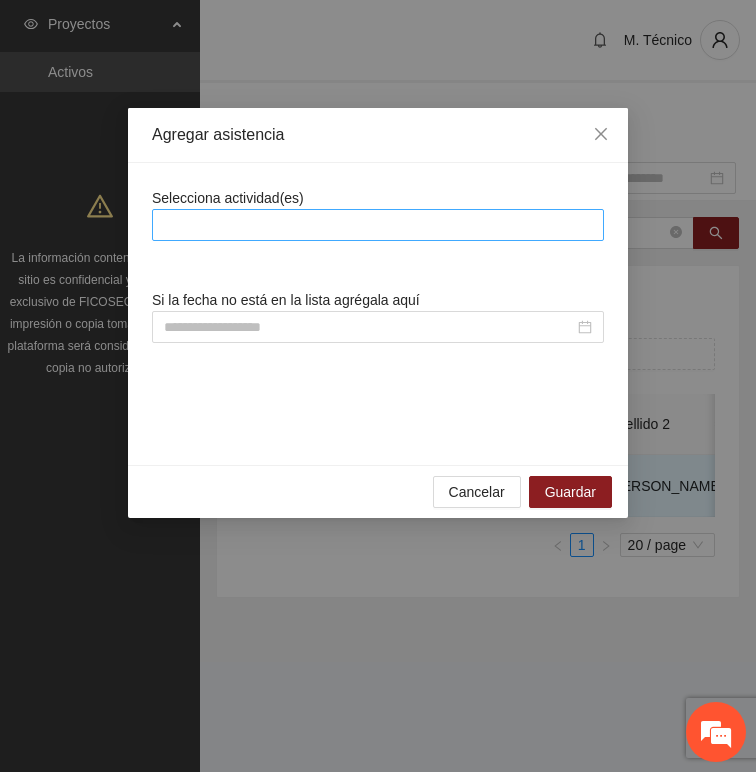 click at bounding box center (378, 225) 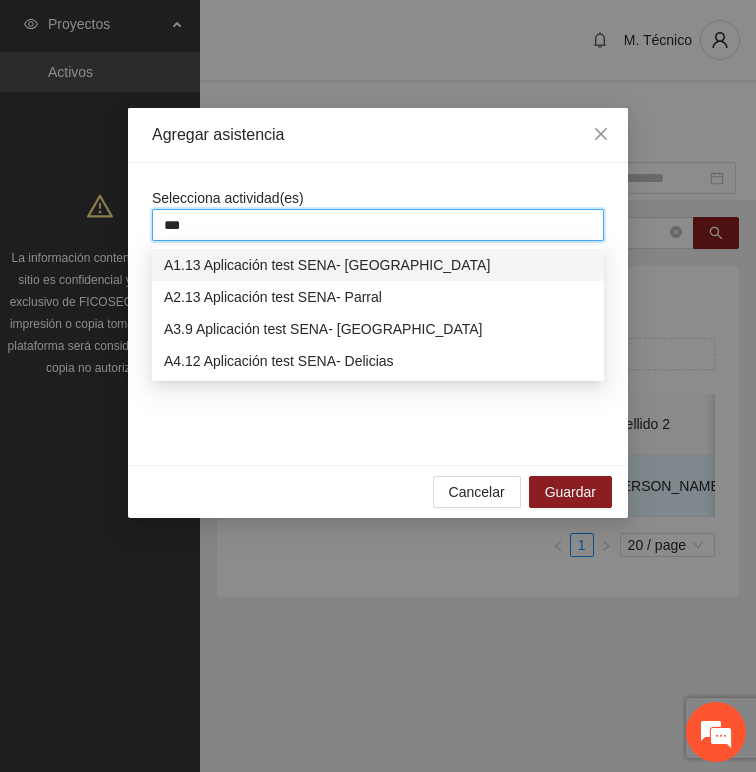 type on "****" 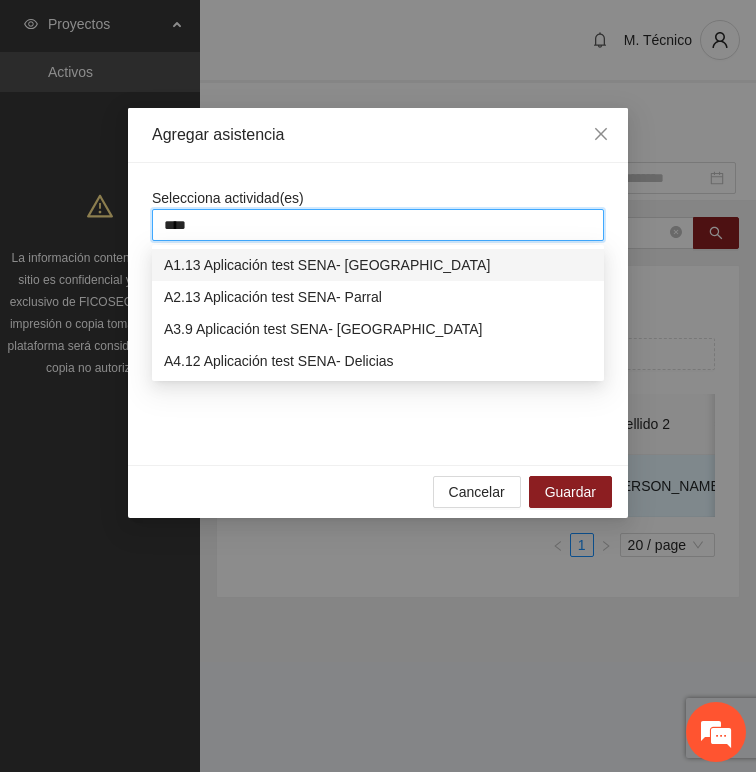 type 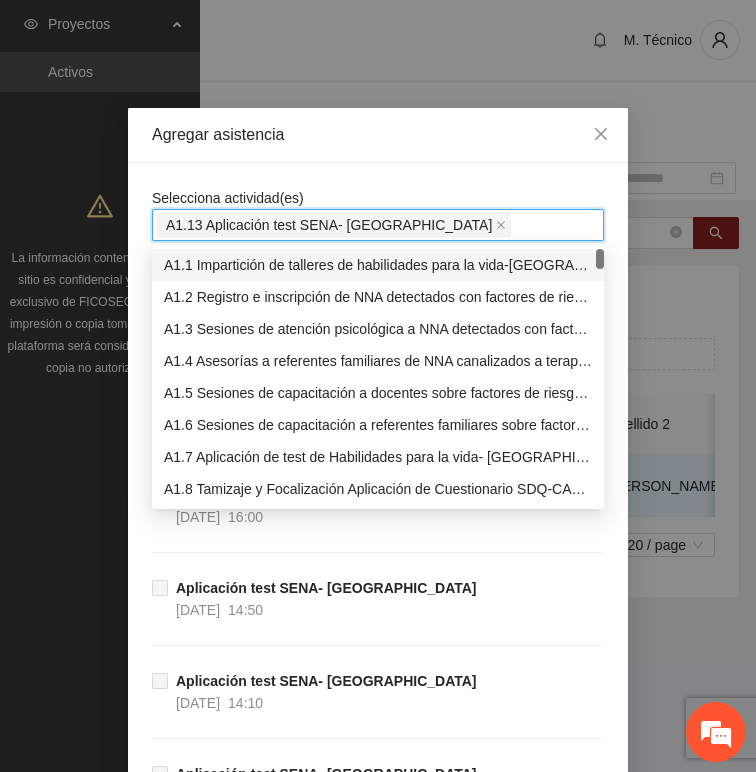 click on "Agregar asistencia" at bounding box center [378, 135] 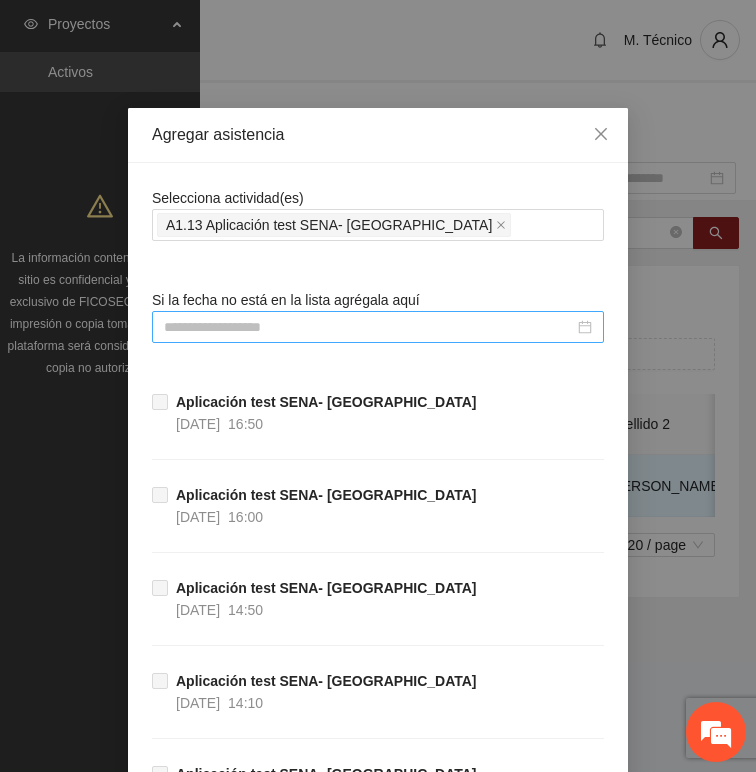 click at bounding box center [369, 327] 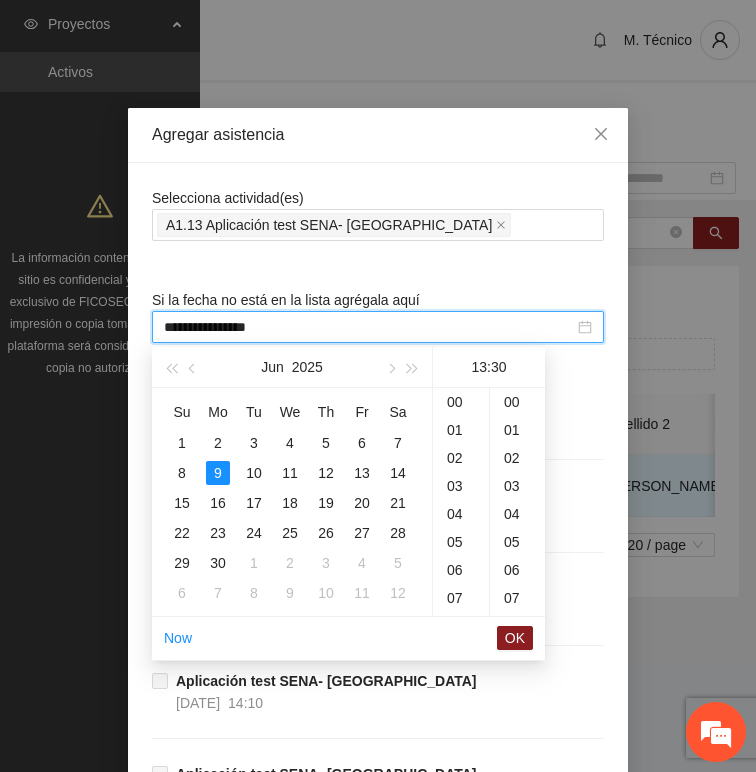 scroll, scrollTop: 243, scrollLeft: 0, axis: vertical 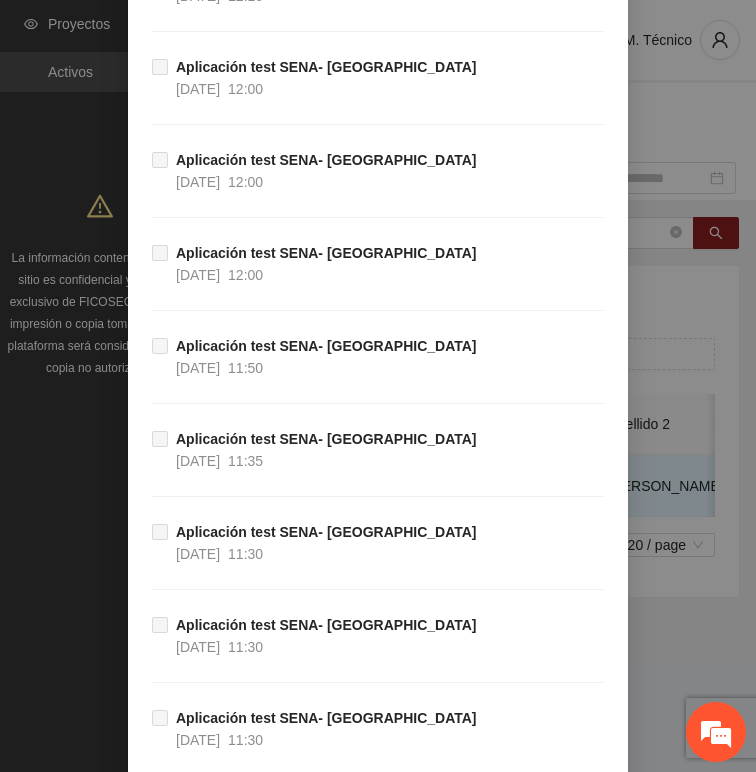 type on "**********" 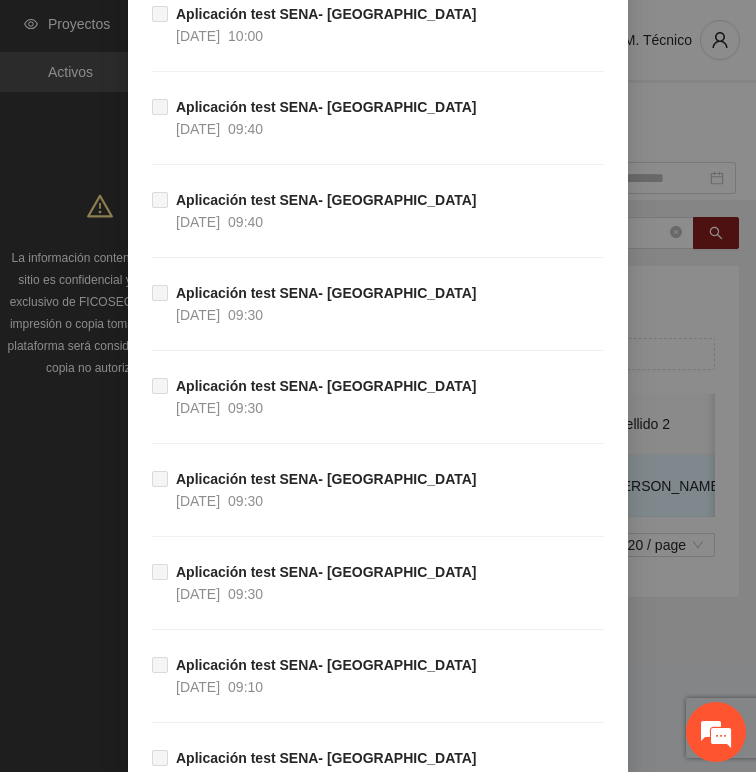 scroll, scrollTop: 242127, scrollLeft: 0, axis: vertical 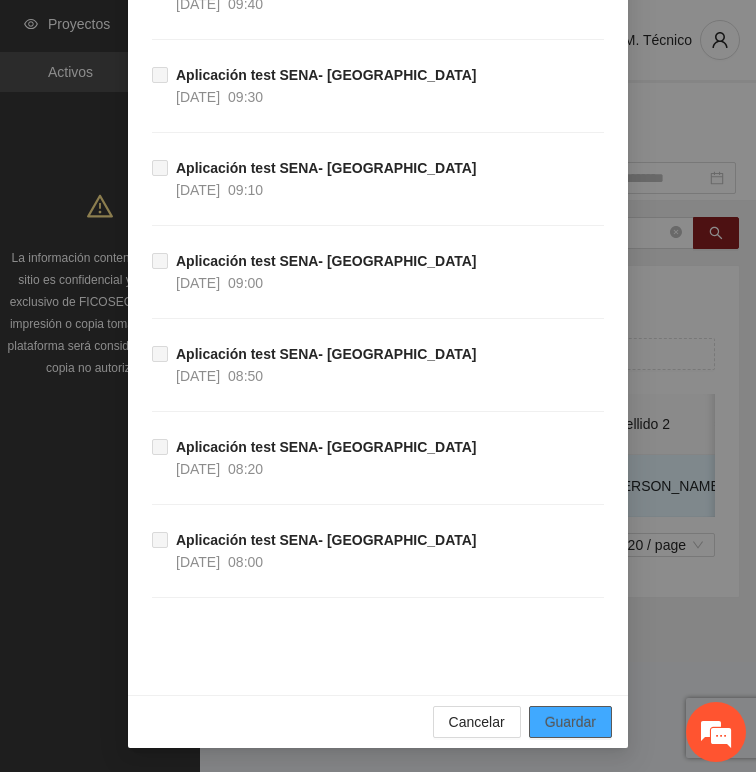 click on "Guardar" at bounding box center [570, 722] 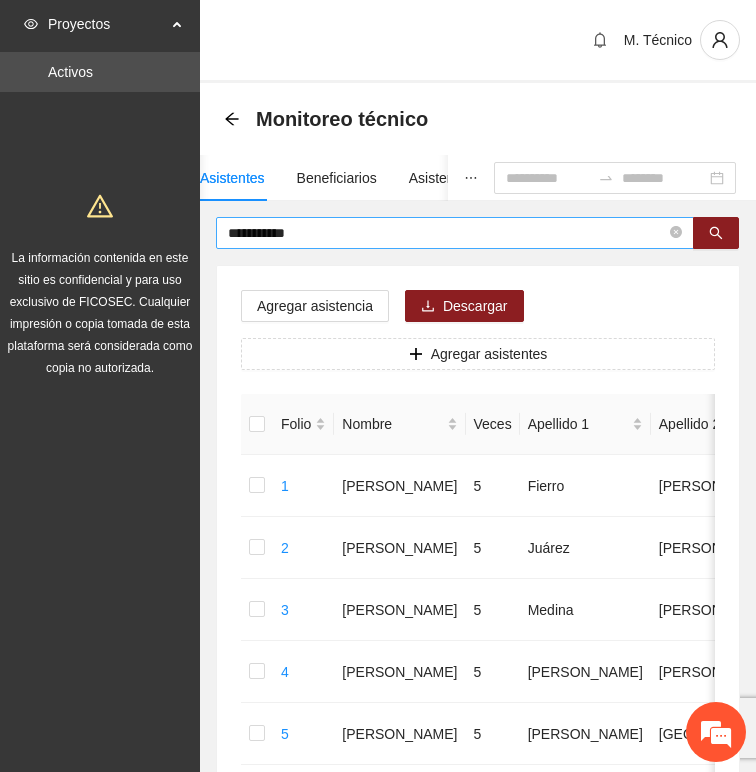 click on "**********" at bounding box center (447, 233) 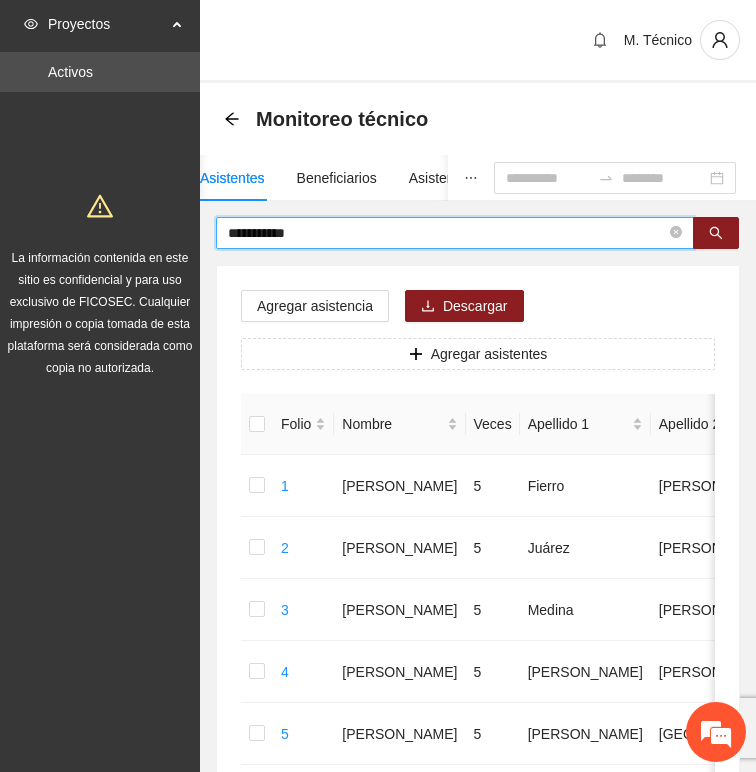 click on "**********" at bounding box center [447, 233] 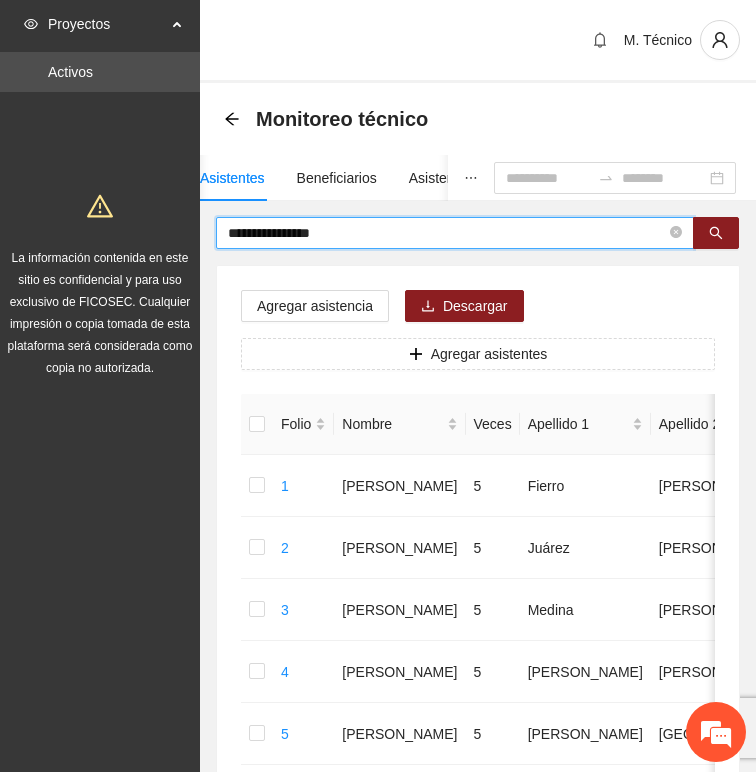 type on "**********" 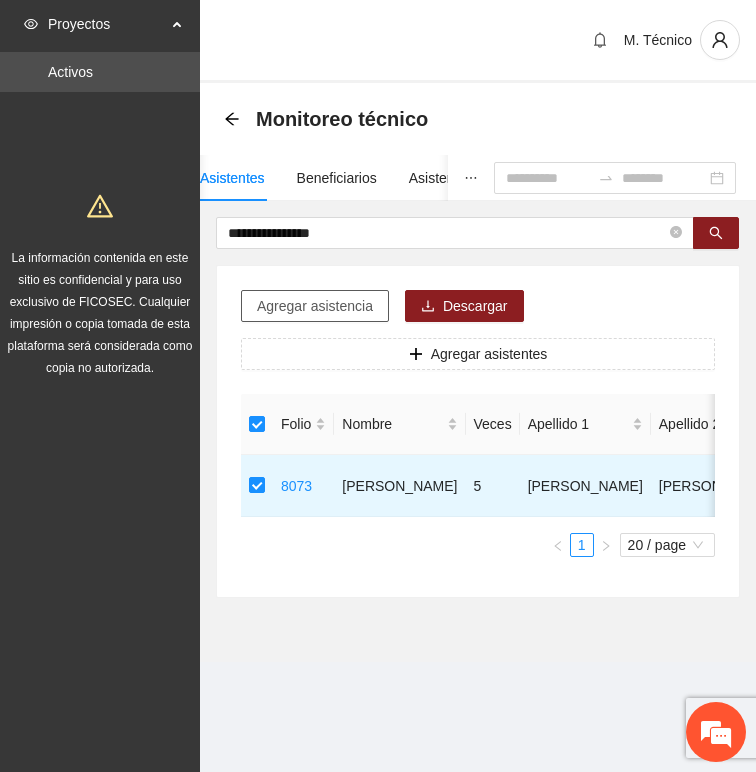 click on "Agregar asistencia" at bounding box center [315, 306] 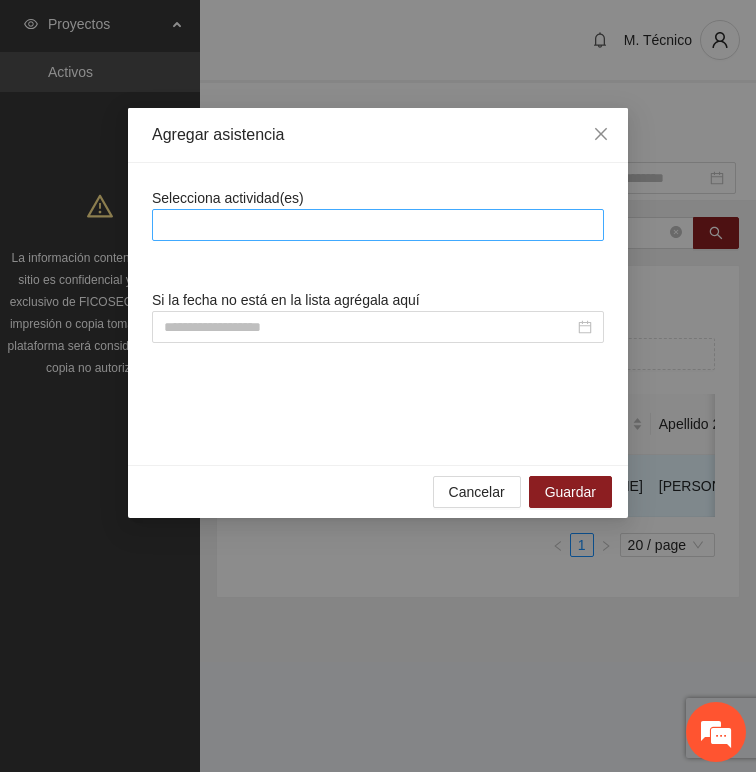 click at bounding box center [378, 225] 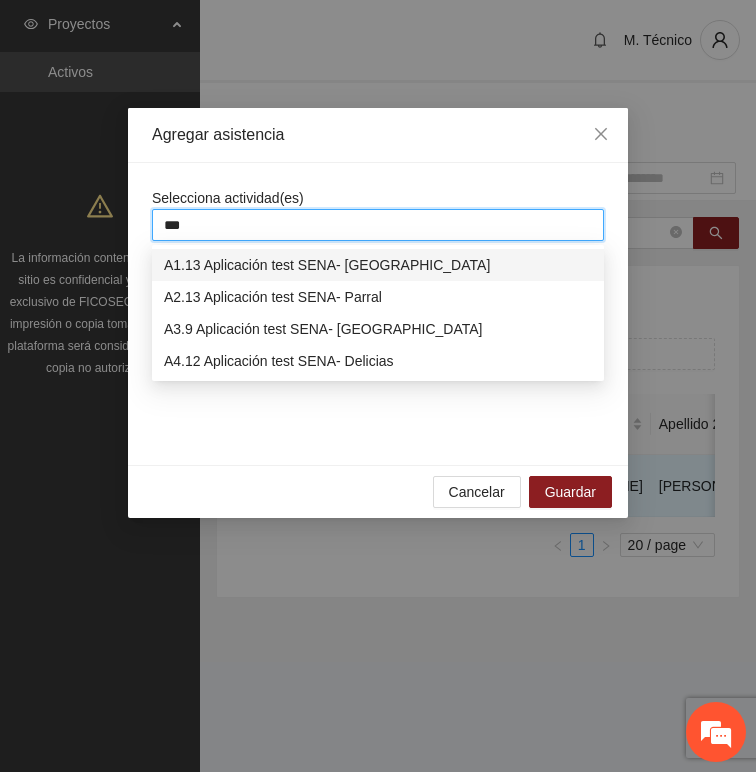 type on "****" 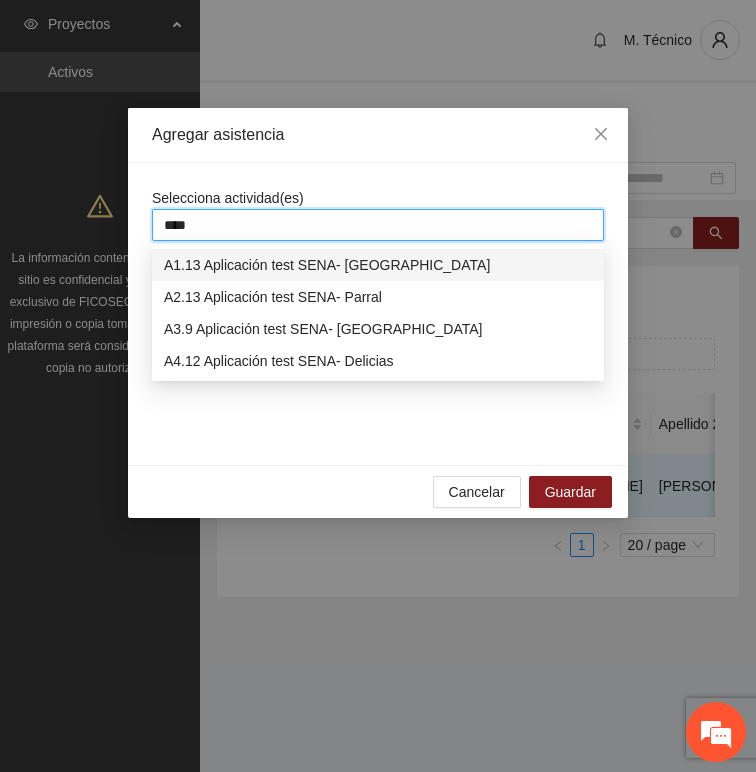 type 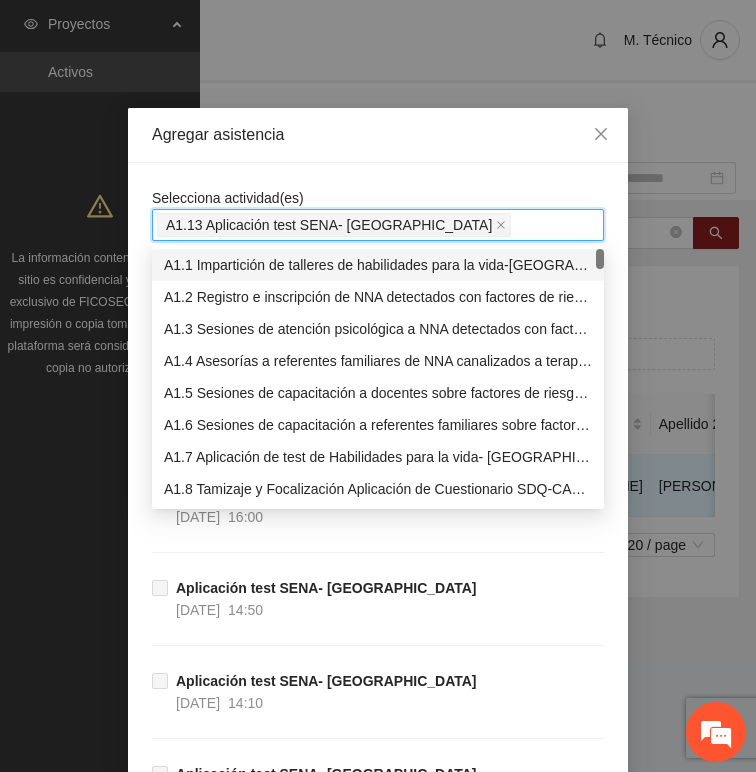 click on "Selecciona actividad(es) A1.13 Aplicación test SENA- [GEOGRAPHIC_DATA] A1.13 Aplicación test SENA- [GEOGRAPHIC_DATA]   Si la fecha no está en la lista agrégala aquí Aplicación test SENA- [GEOGRAPHIC_DATA] [DATE] 16:50 Aplicación test SENA- [GEOGRAPHIC_DATA] [DATE] 16:00 Aplicación test SENA- [GEOGRAPHIC_DATA] [DATE] 14:50 Aplicación test SENA- [GEOGRAPHIC_DATA] [DATE] 14:10 Aplicación test SENA- [GEOGRAPHIC_DATA] [DATE] 13:30 Aplicación test SENA- [GEOGRAPHIC_DATA] [DATE] 12:10 Aplicación test SENA- [GEOGRAPHIC_DATA] [DATE] 12:10 Aplicación test SENA- [GEOGRAPHIC_DATA] [DATE] 12:00 Aplicación test SENA- [GEOGRAPHIC_DATA] [DATE] 12:00 Aplicación test SENA- [GEOGRAPHIC_DATA] [DATE] 12:00 Aplicación test SENA- [GEOGRAPHIC_DATA] [DATE] 11:50 Aplicación test SENA- [GEOGRAPHIC_DATA] [DATE] 11:35 Aplicación test SENA- [GEOGRAPHIC_DATA] [DATE] 11:30 Aplicación test SENA- [GEOGRAPHIC_DATA] [DATE] 11:30 Aplicación test SENA- [GEOGRAPHIC_DATA] [DATE] 11:30 Aplicación test SENA- [GEOGRAPHIC_DATA] [DATE] 11:20 Aplicación test SENA- [GEOGRAPHIC_DATA] [DATE] 11:20 [DATE] 11:00" at bounding box center (378, 121492) 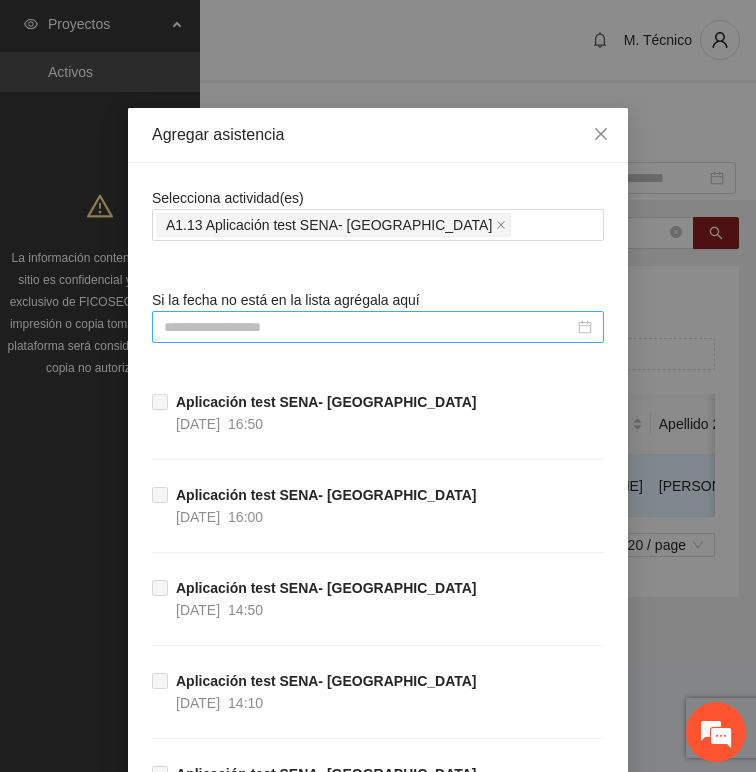 click at bounding box center (369, 327) 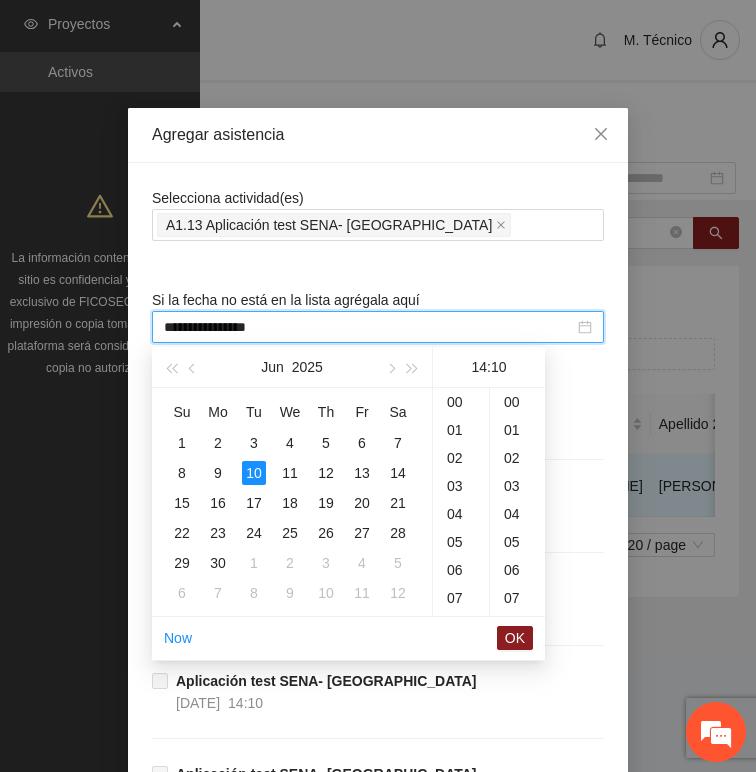 scroll, scrollTop: 392, scrollLeft: 0, axis: vertical 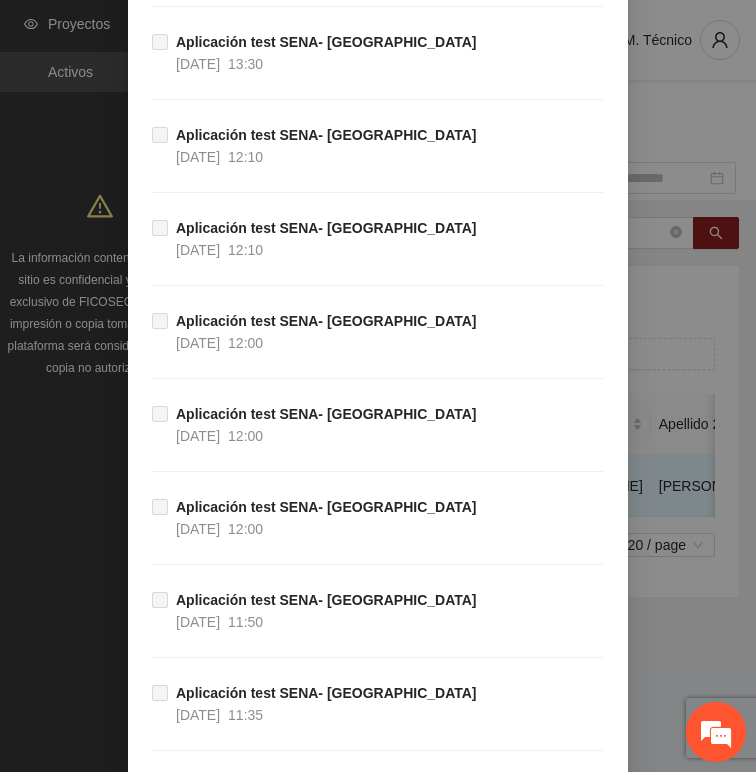type on "**********" 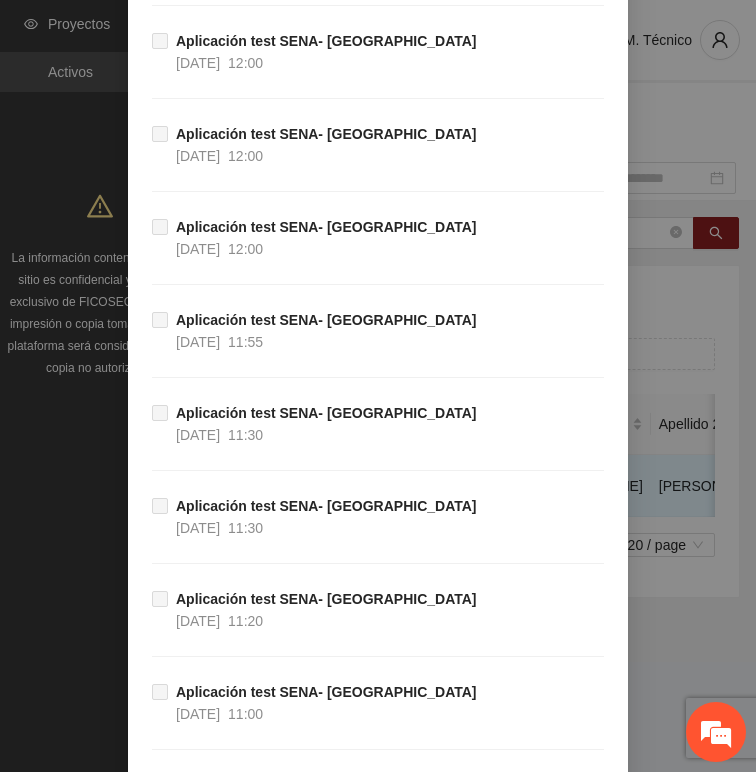 scroll, scrollTop: 242127, scrollLeft: 0, axis: vertical 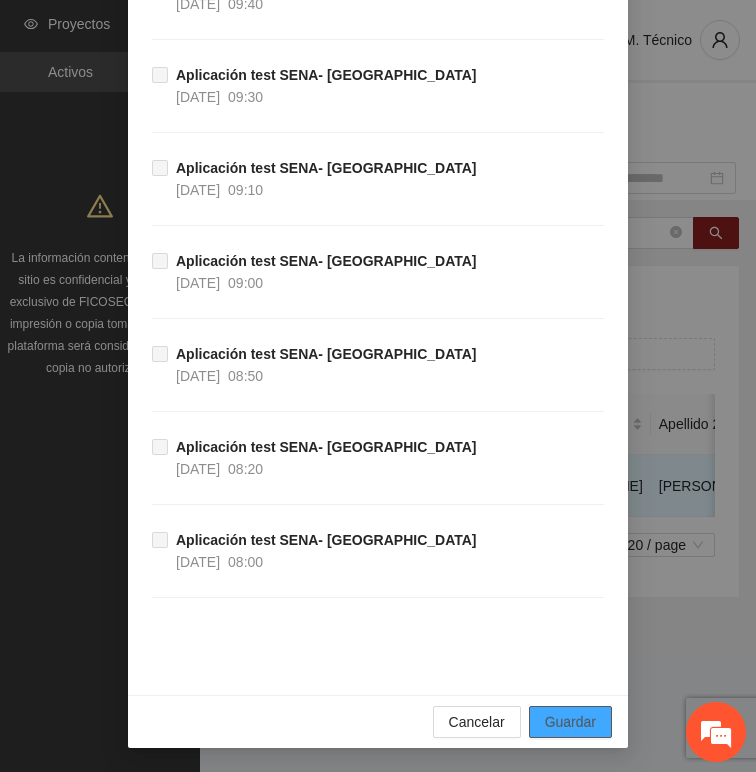 click on "Guardar" at bounding box center (570, 722) 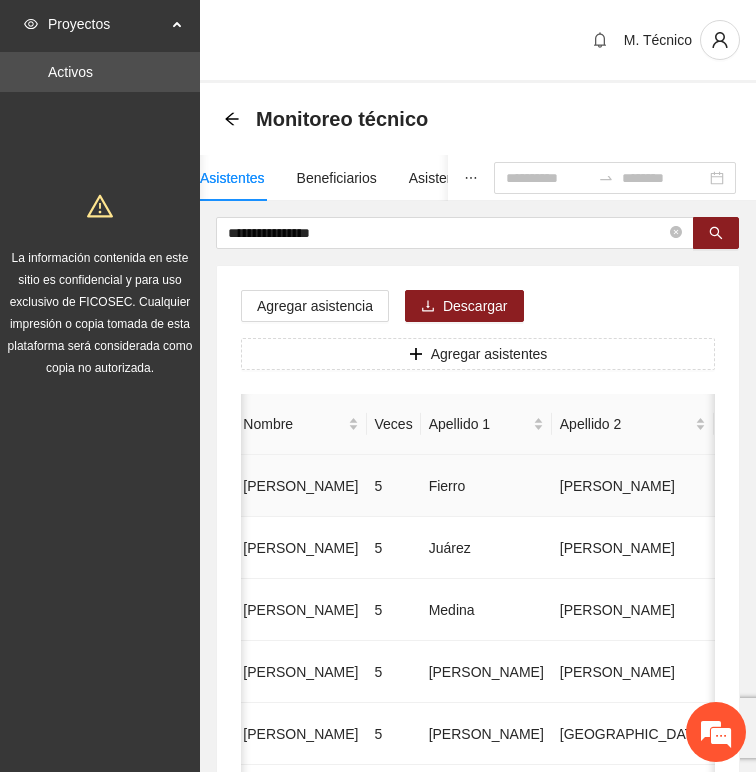 scroll, scrollTop: 0, scrollLeft: 106, axis: horizontal 